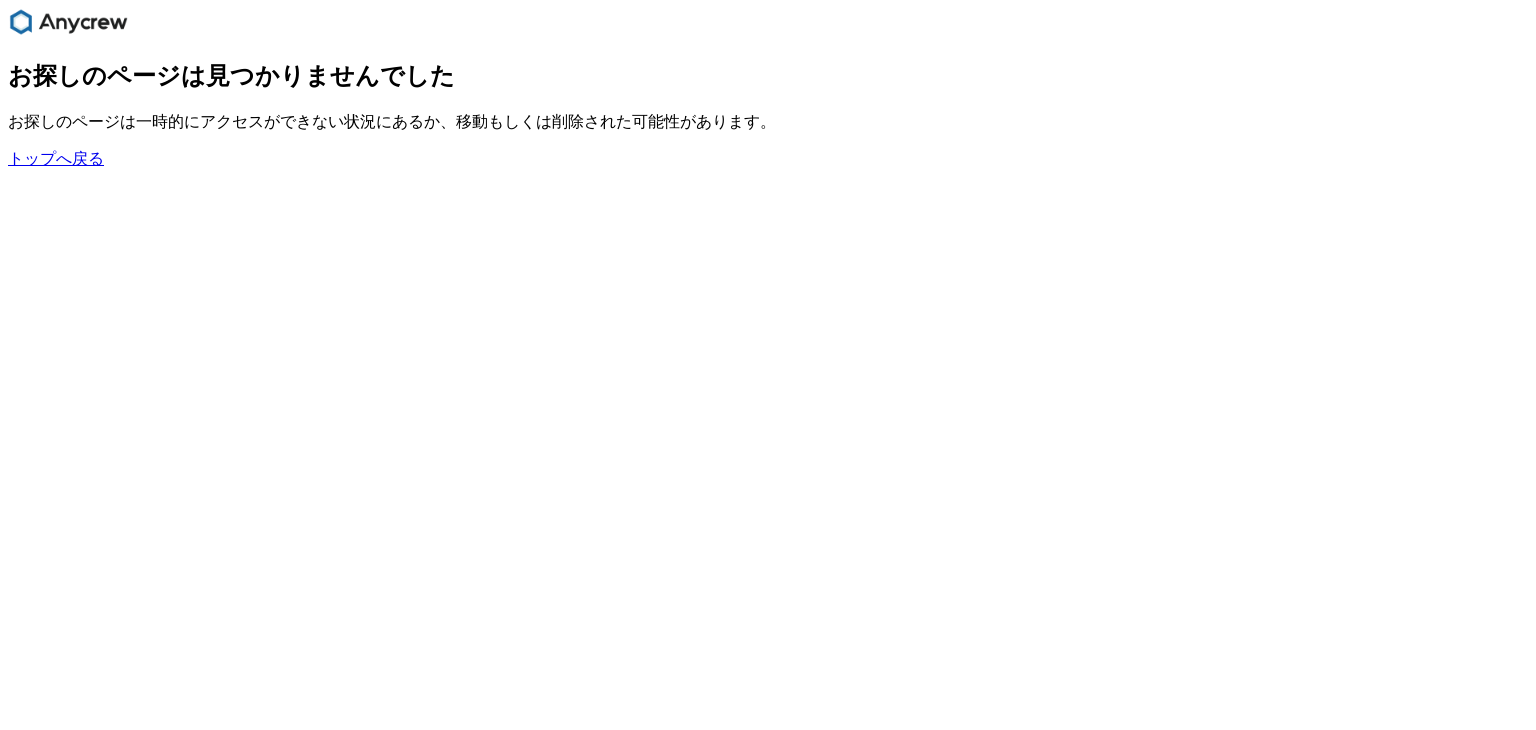 scroll, scrollTop: 0, scrollLeft: 0, axis: both 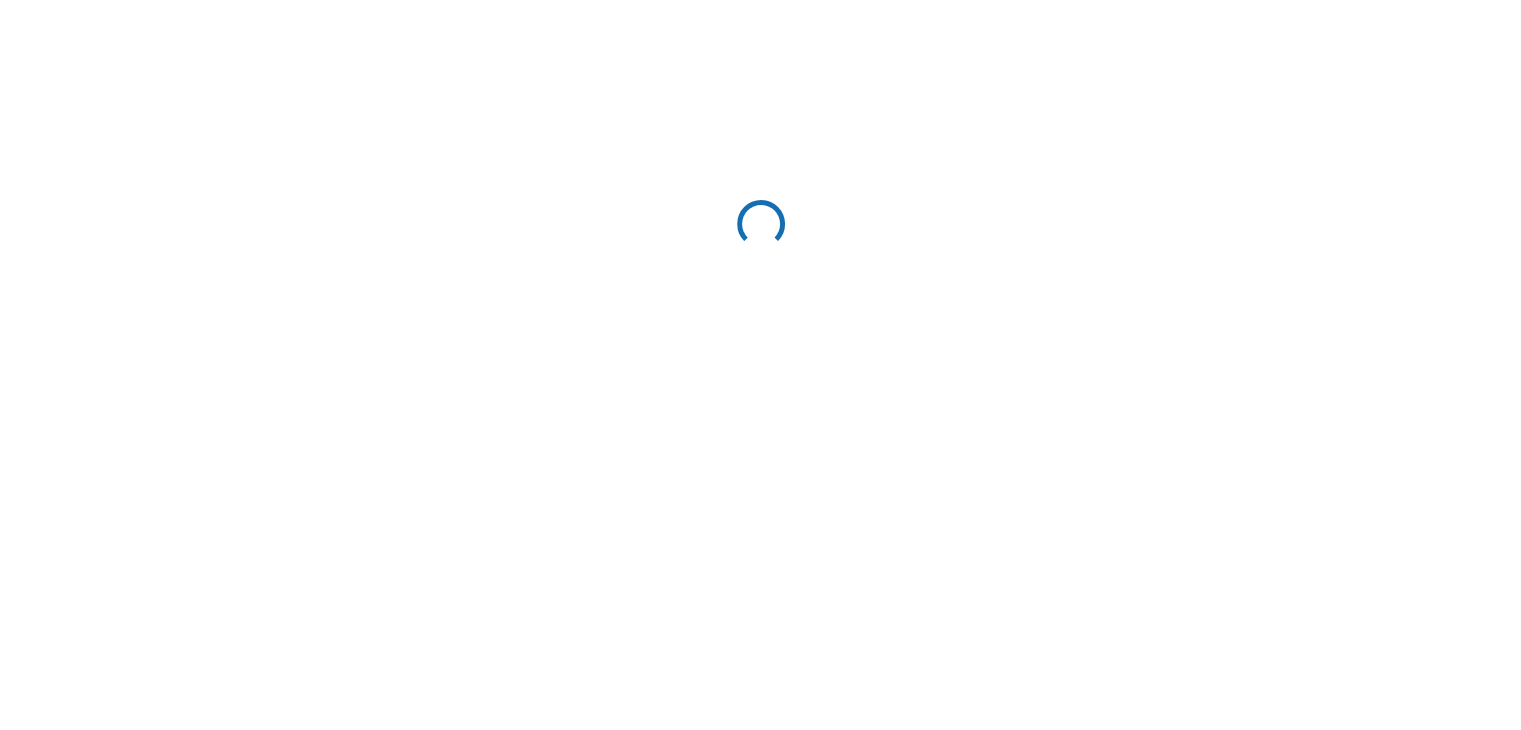 select on "13" 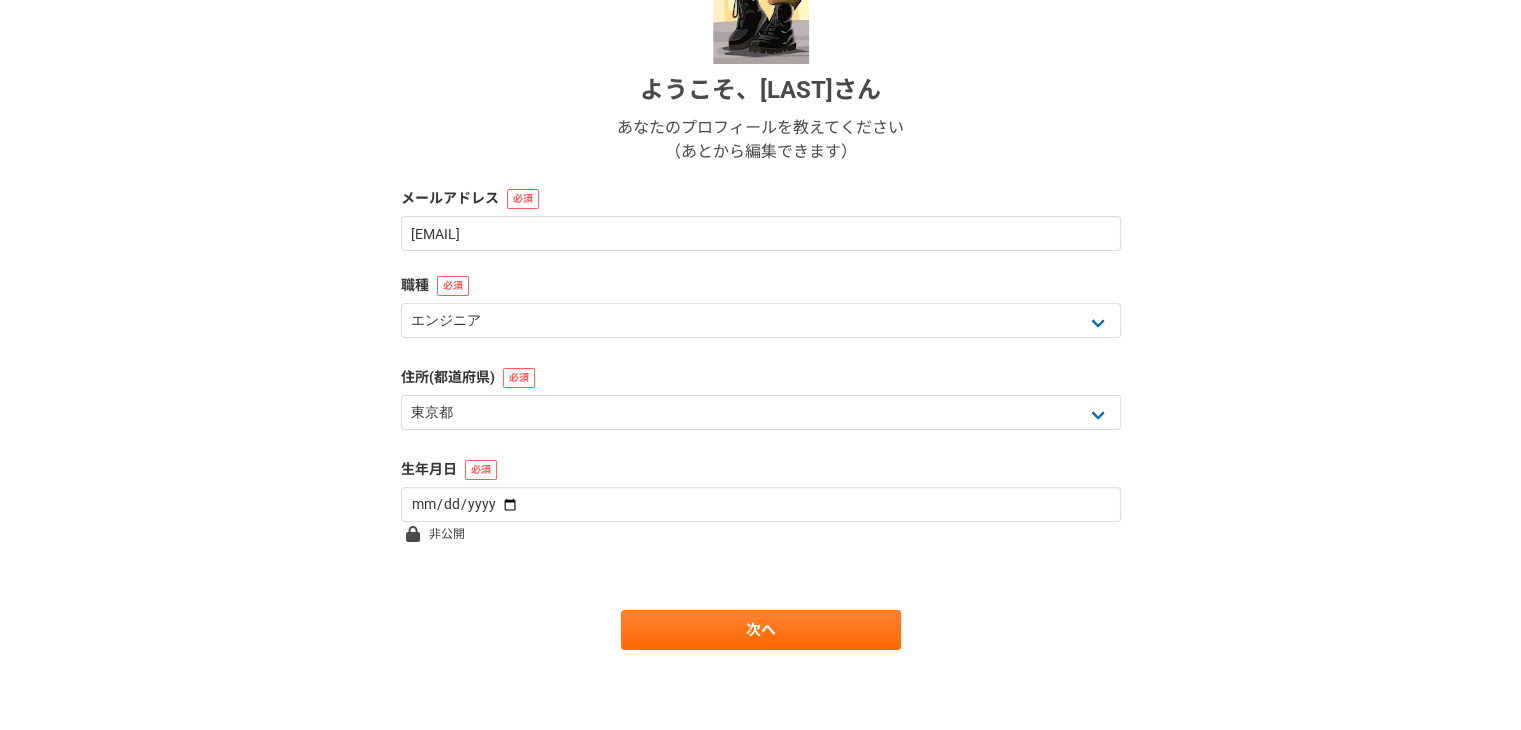 scroll, scrollTop: 266, scrollLeft: 0, axis: vertical 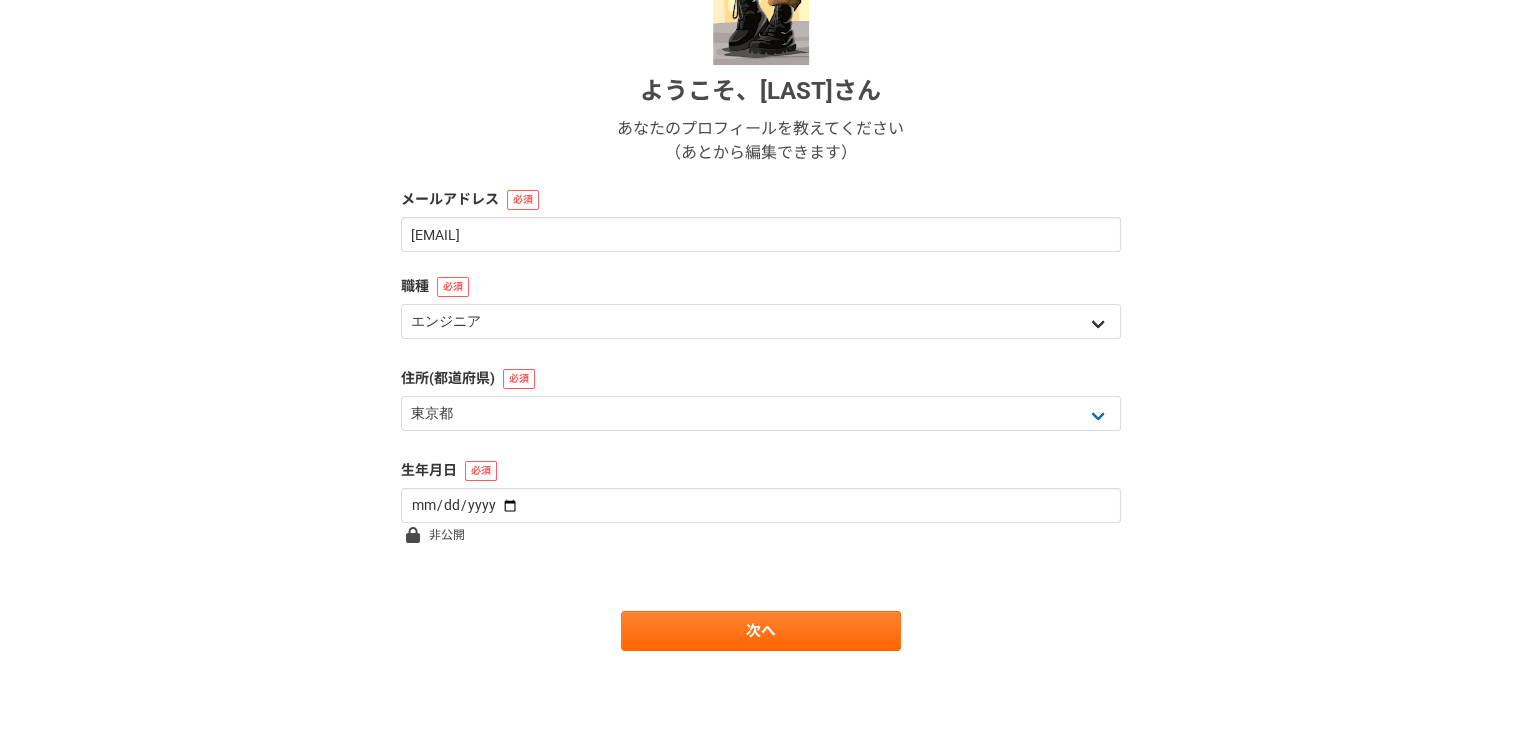 click on "エンジニア デザイナー ライター 営業 マーケティング 企画・事業開発 バックオフィス その他" at bounding box center (761, 324) 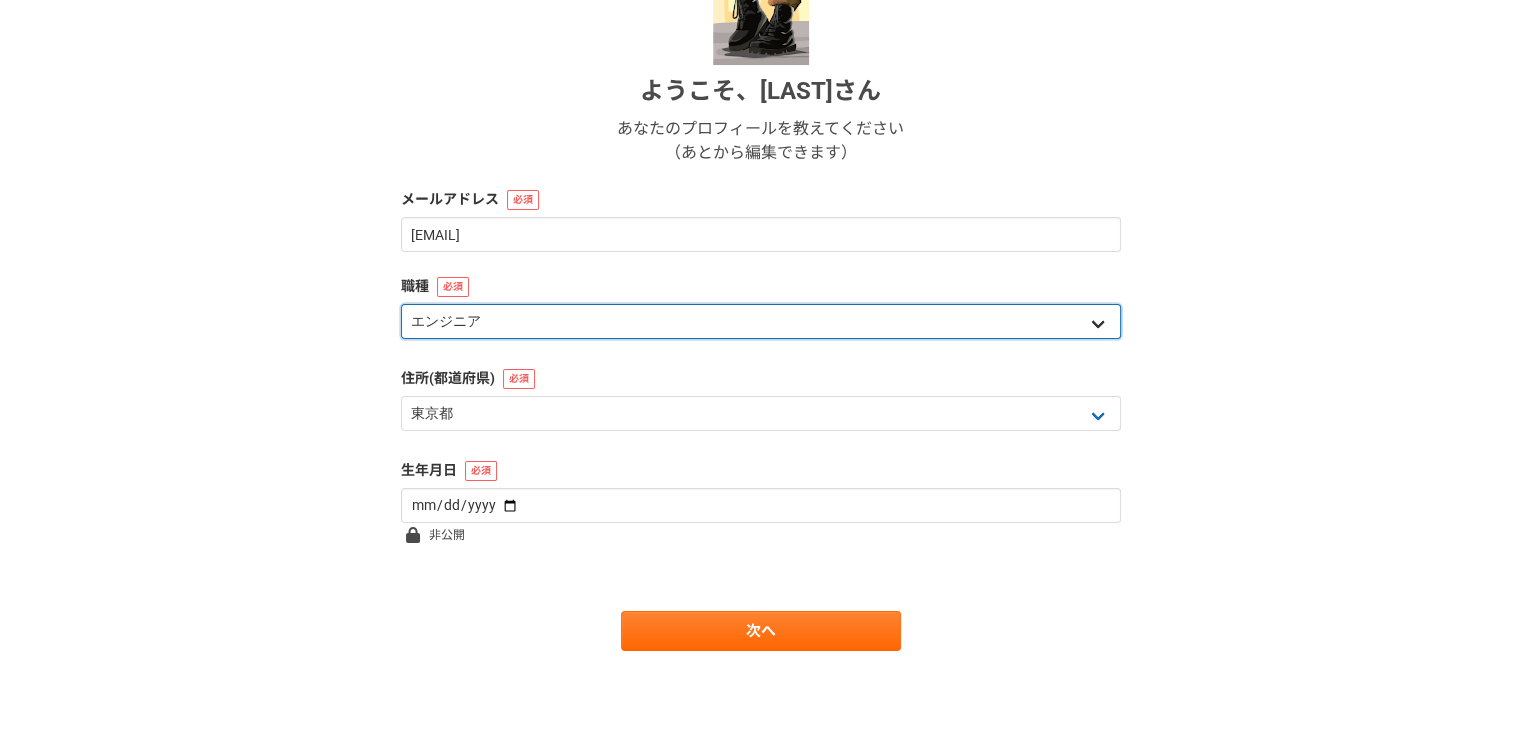 click on "エンジニア デザイナー ライター 営業 マーケティング 企画・事業開発 バックオフィス その他" at bounding box center (761, 321) 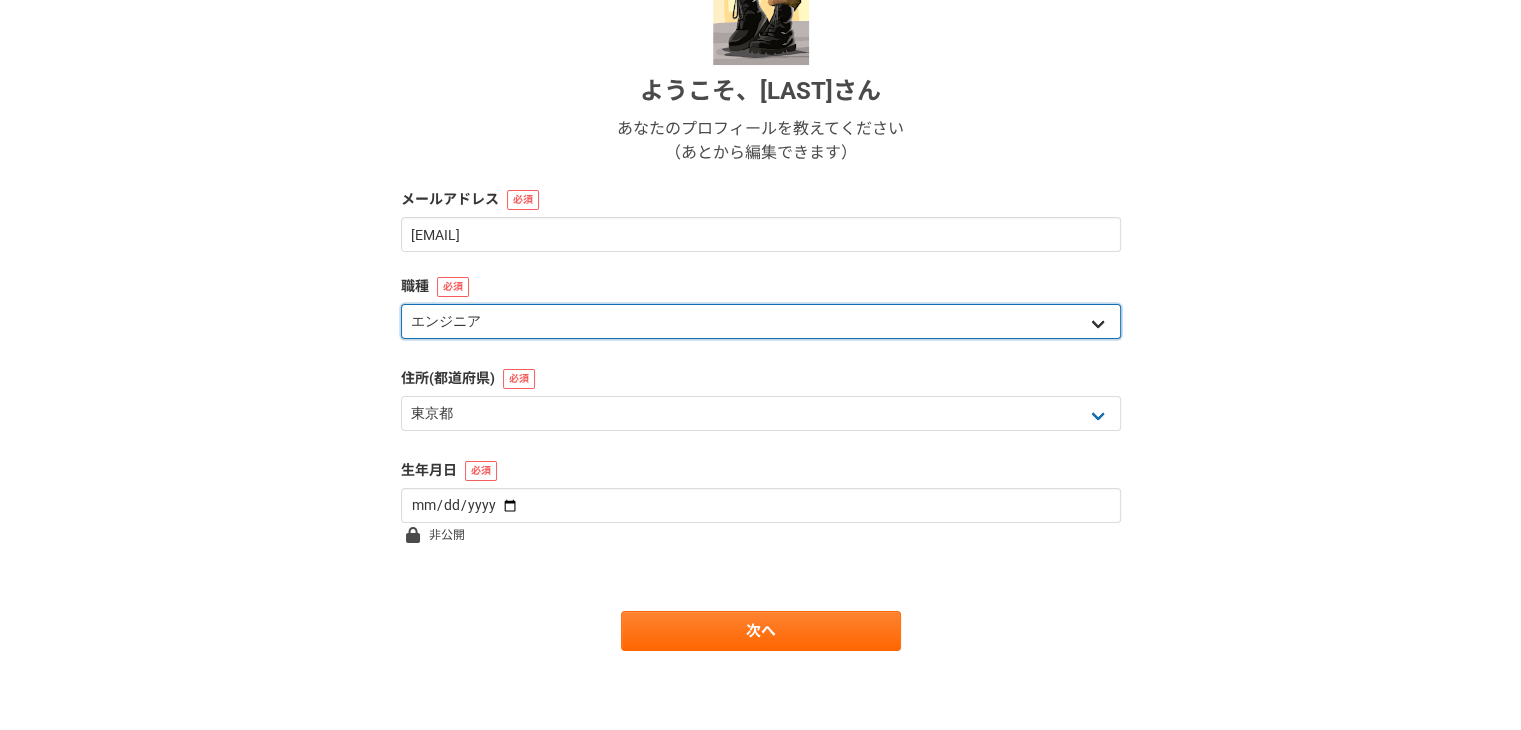 select on "5" 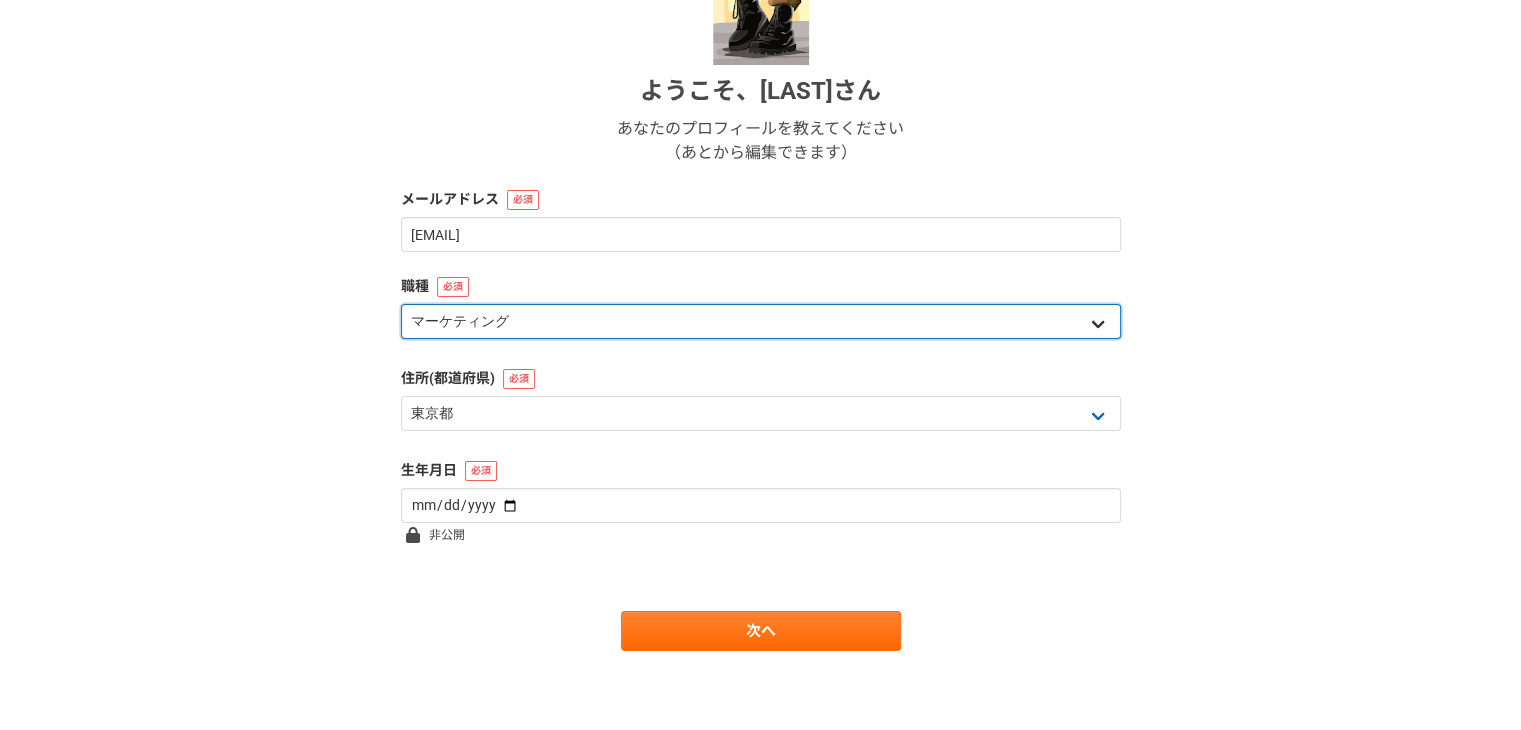 click on "エンジニア デザイナー ライター 営業 マーケティング 企画・事業開発 バックオフィス その他" at bounding box center [761, 321] 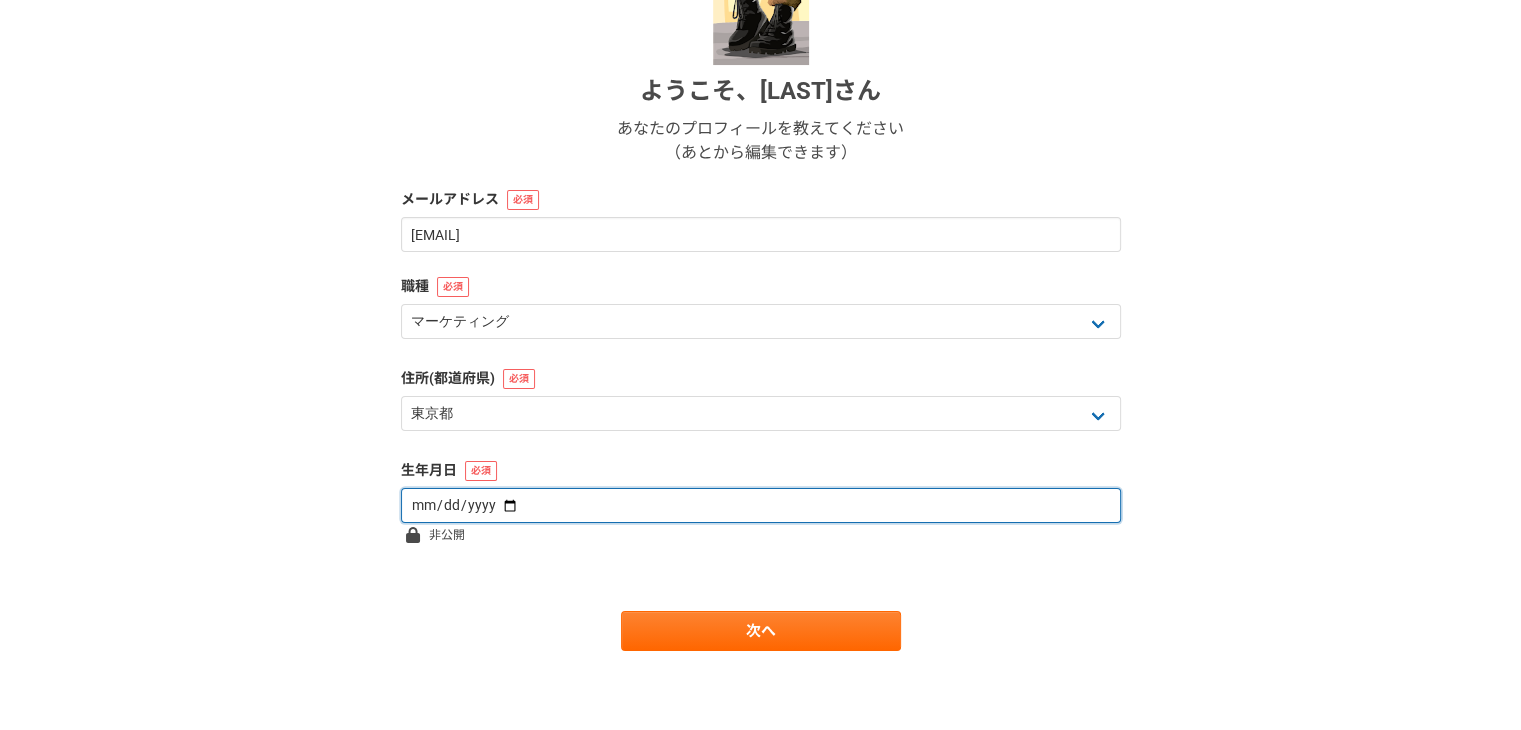 click at bounding box center (761, 505) 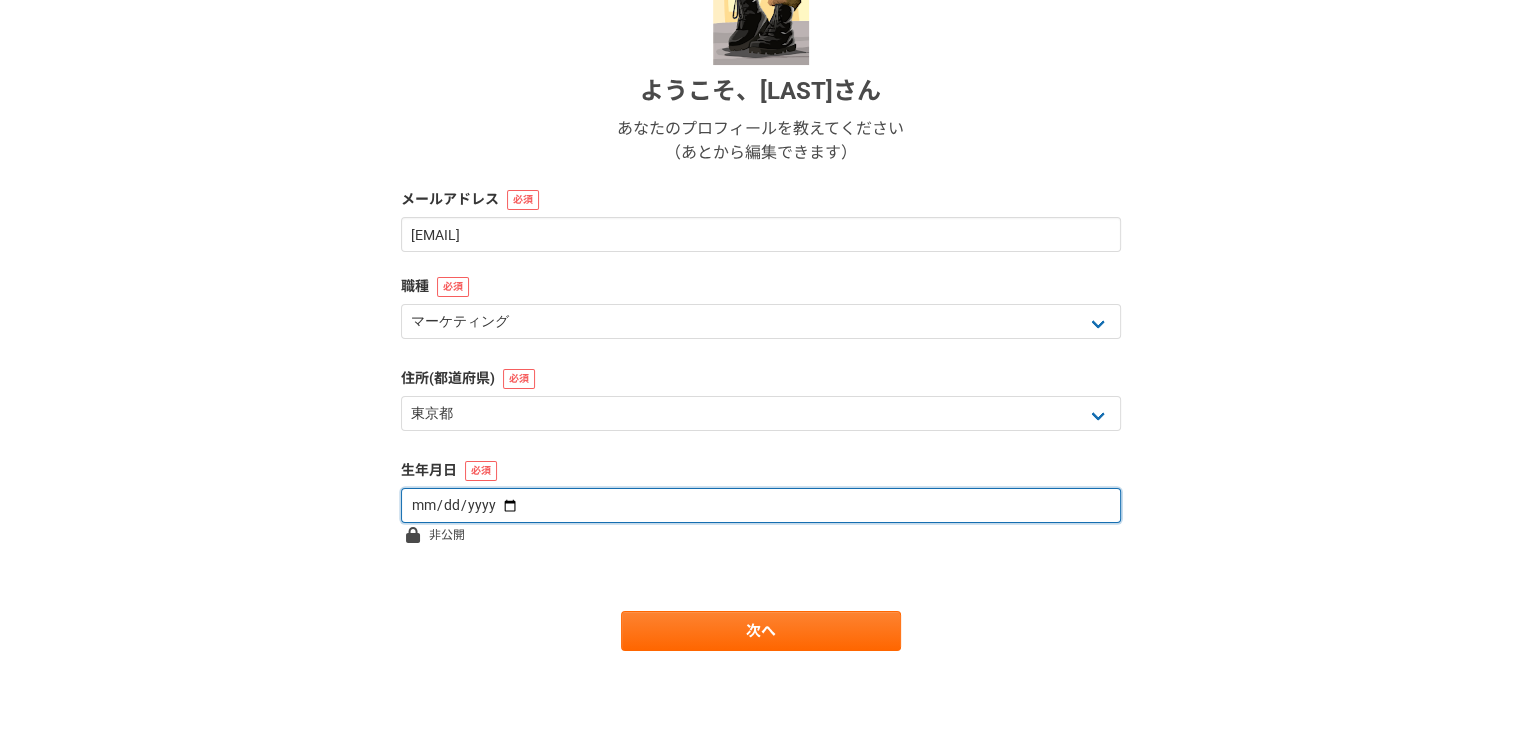 type on "[DATE]" 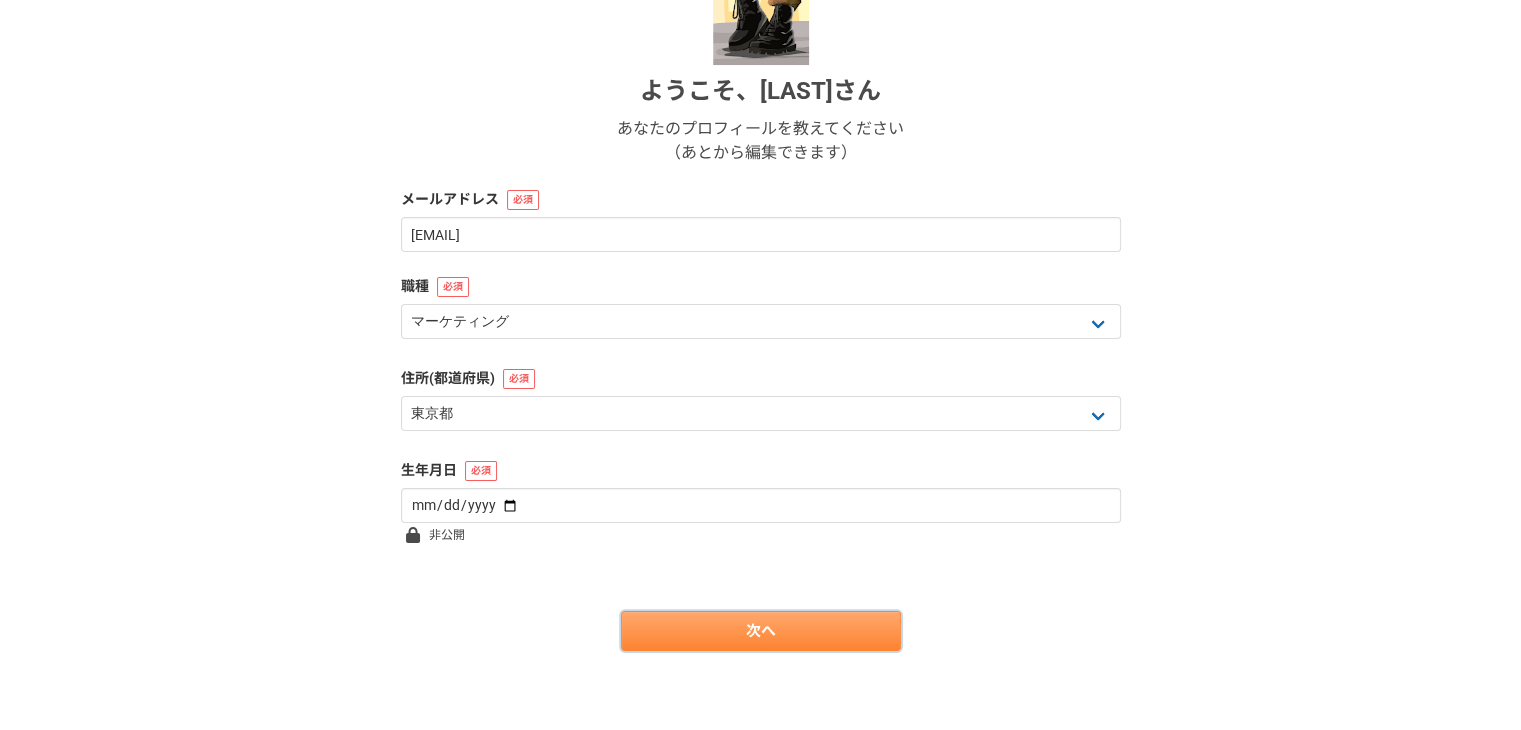 click on "次へ" at bounding box center (761, 631) 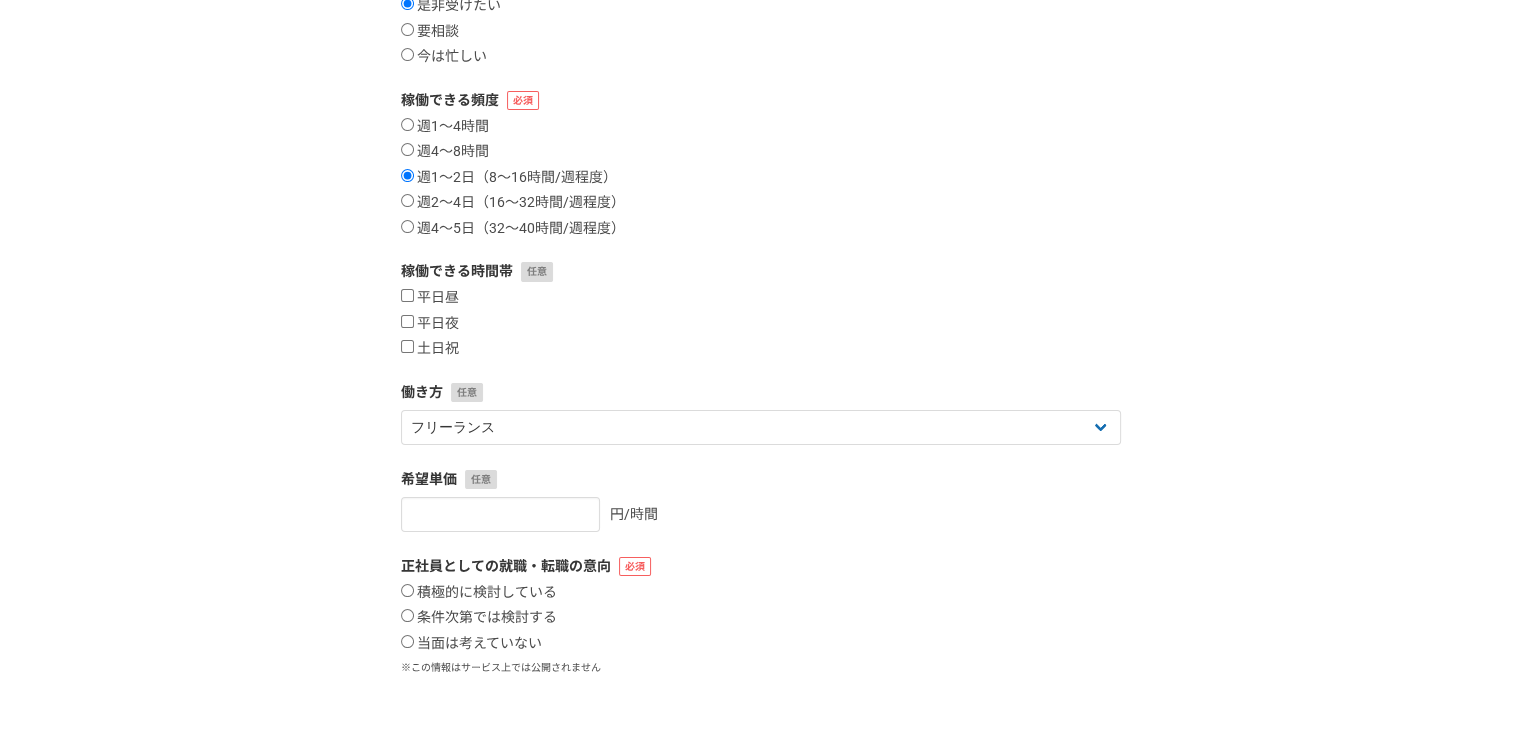 scroll, scrollTop: 0, scrollLeft: 0, axis: both 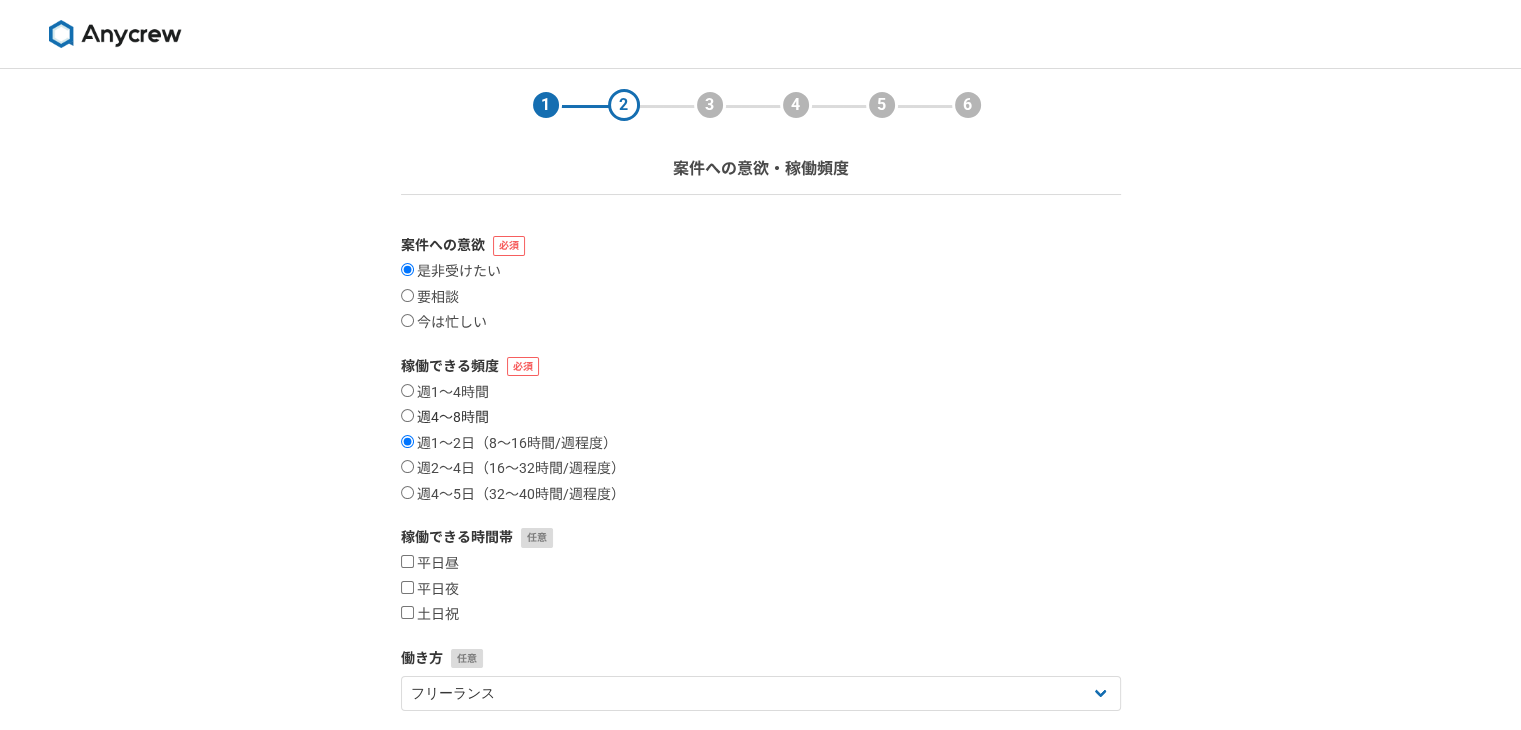 click on "週4〜8時間" at bounding box center [445, 418] 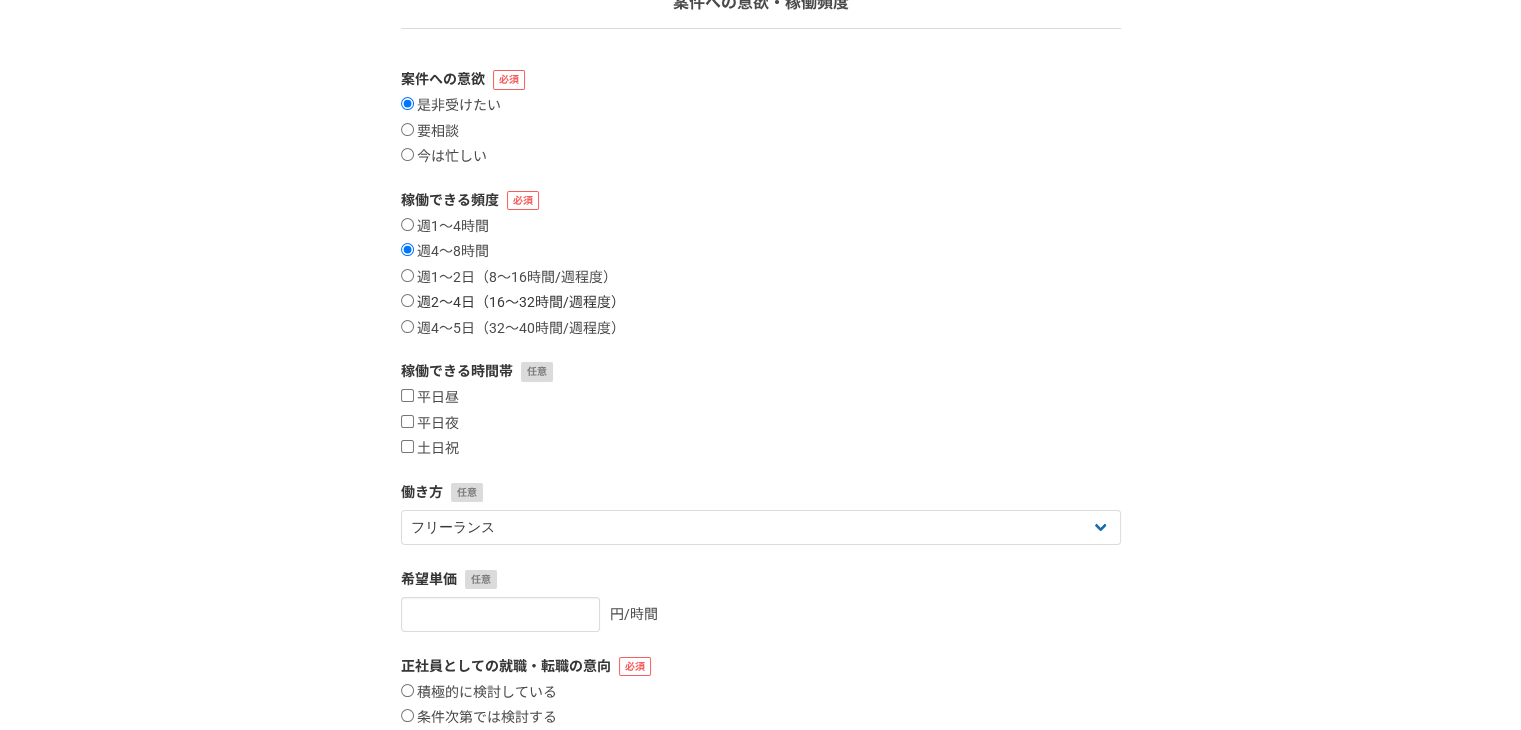 scroll, scrollTop: 167, scrollLeft: 0, axis: vertical 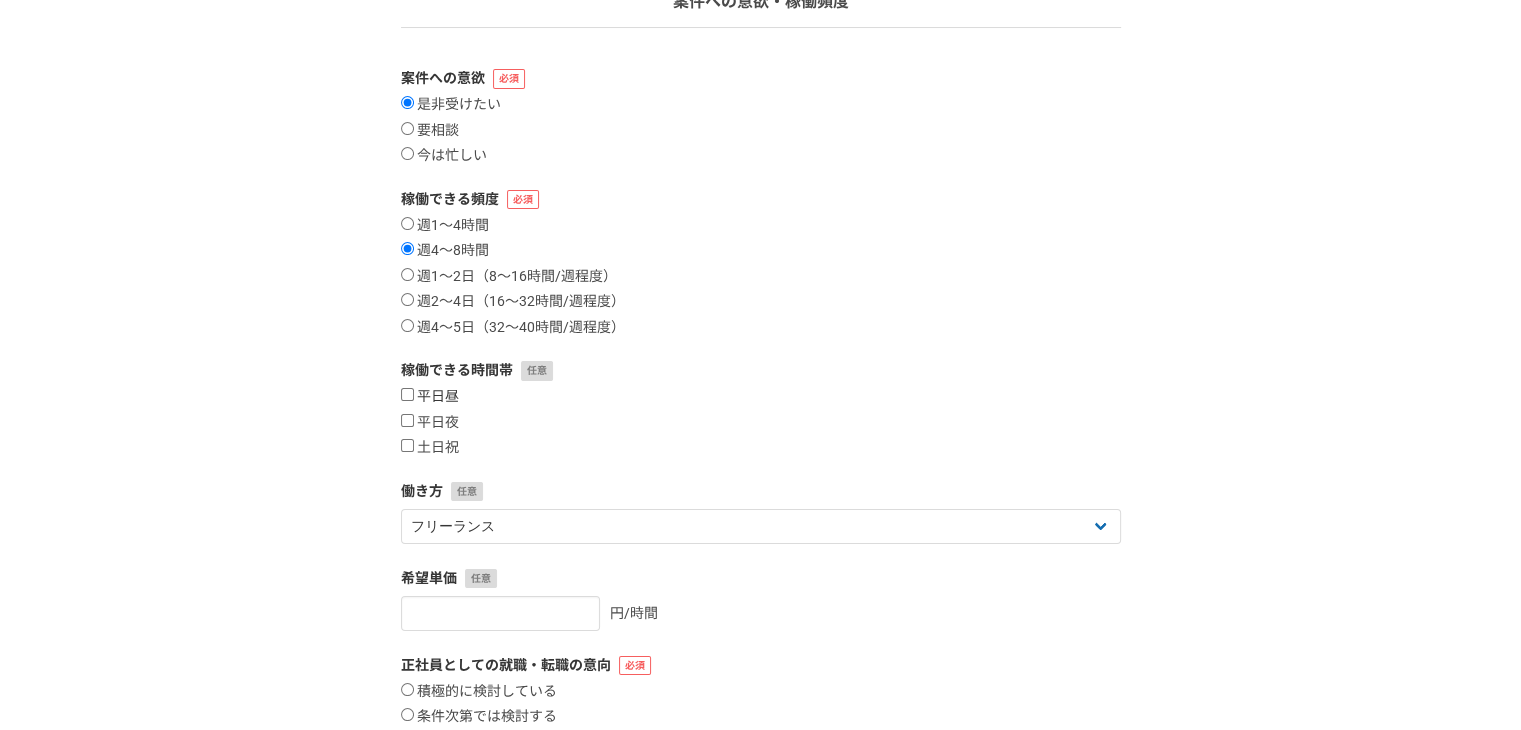 click on "平日昼" at bounding box center (407, 394) 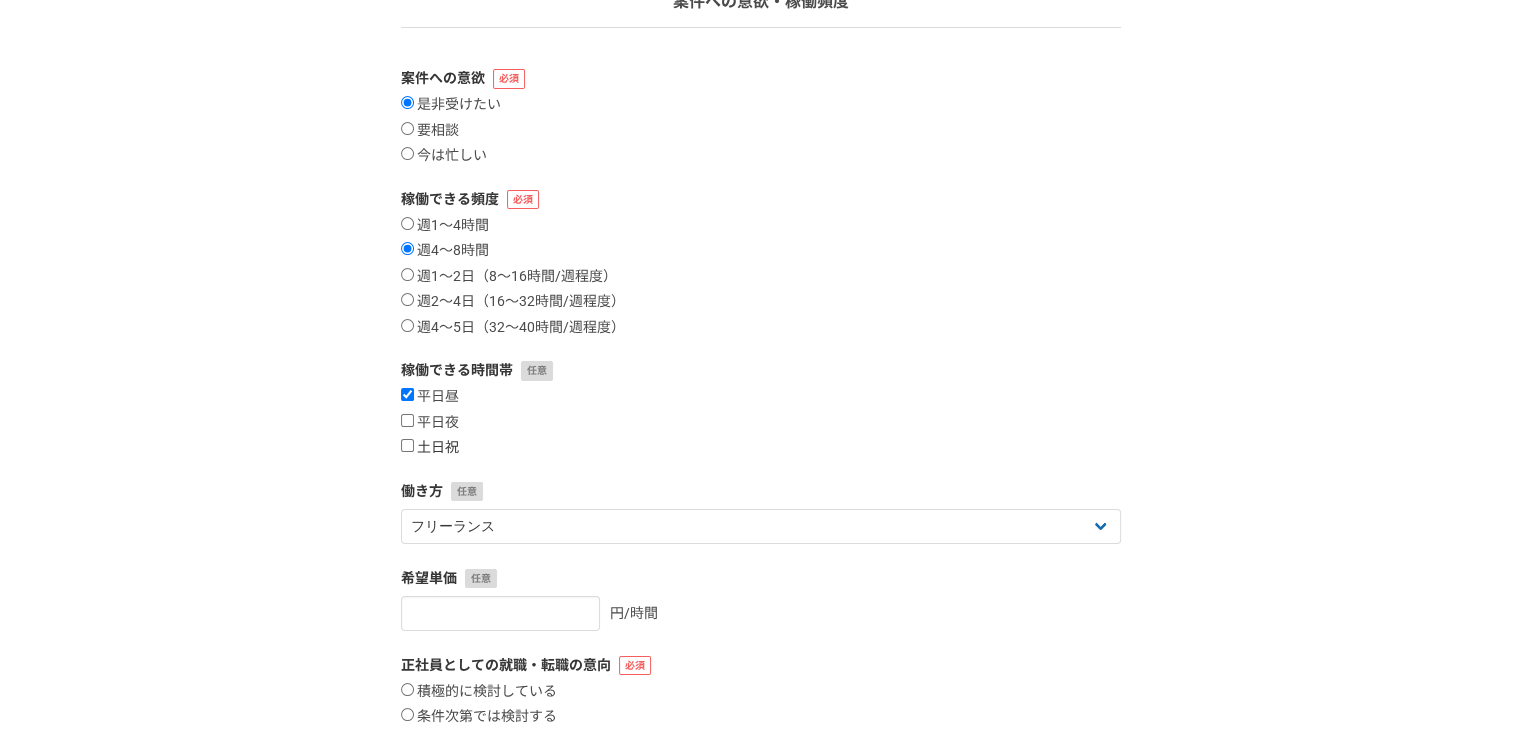 click on "土日祝" at bounding box center (430, 448) 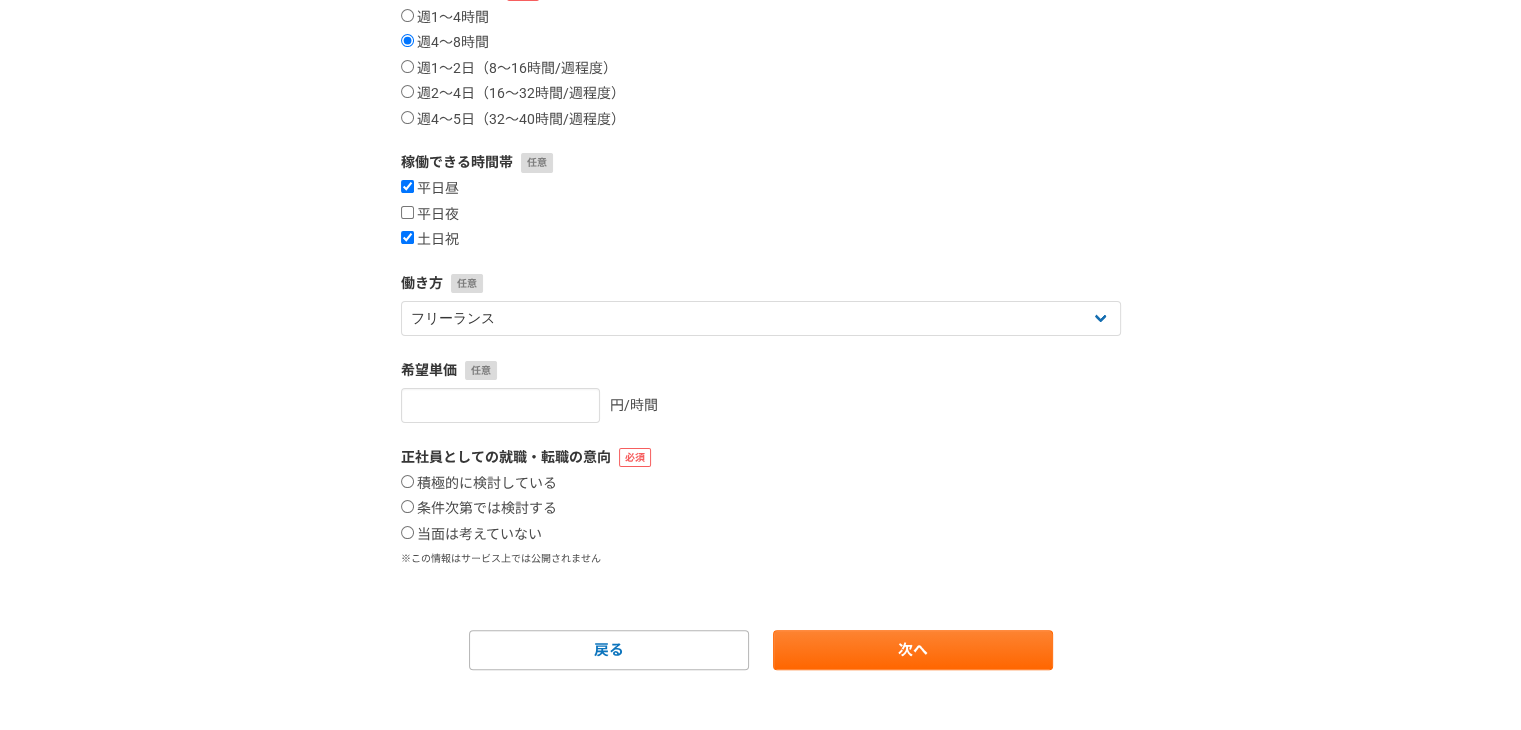 scroll, scrollTop: 376, scrollLeft: 0, axis: vertical 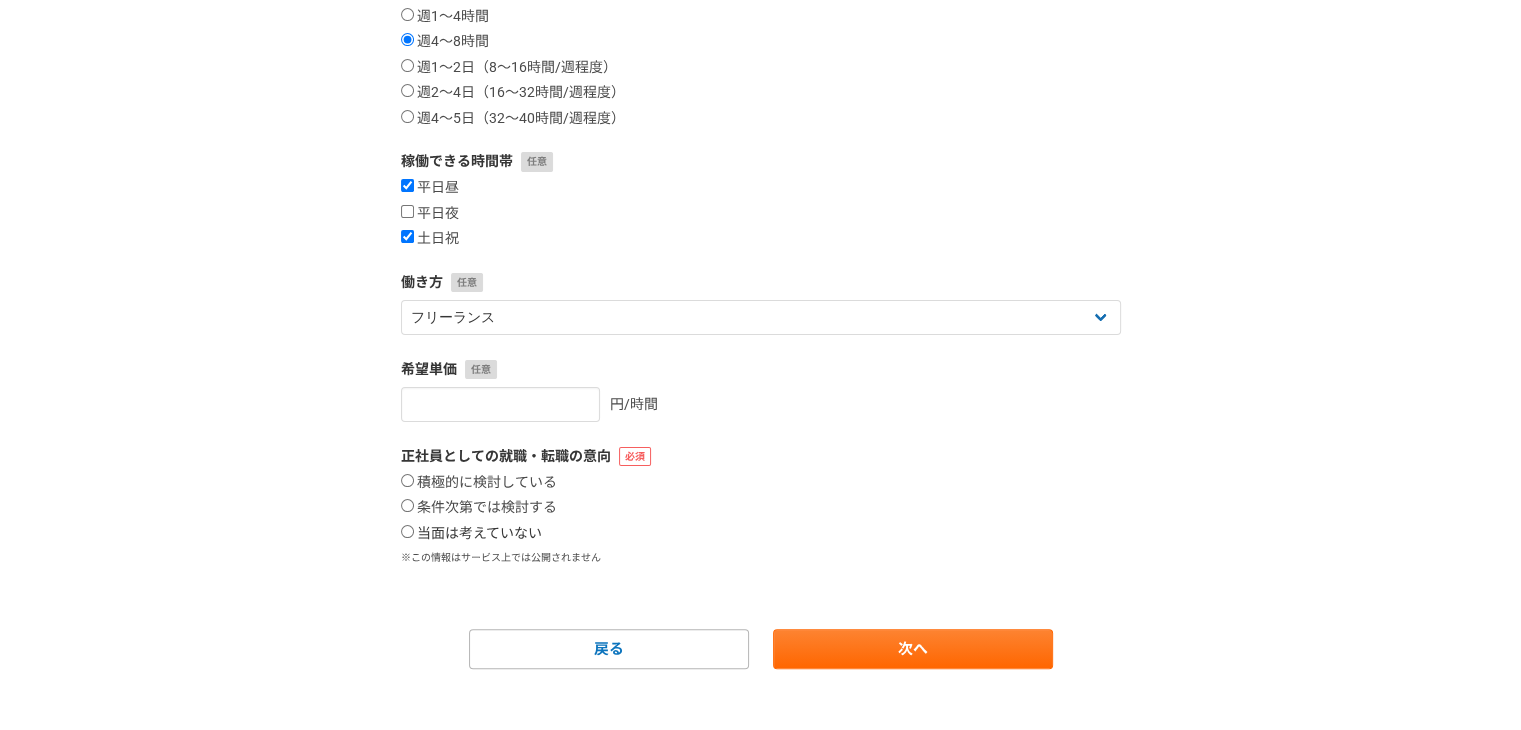 click on "当面は考えていない" at bounding box center (471, 534) 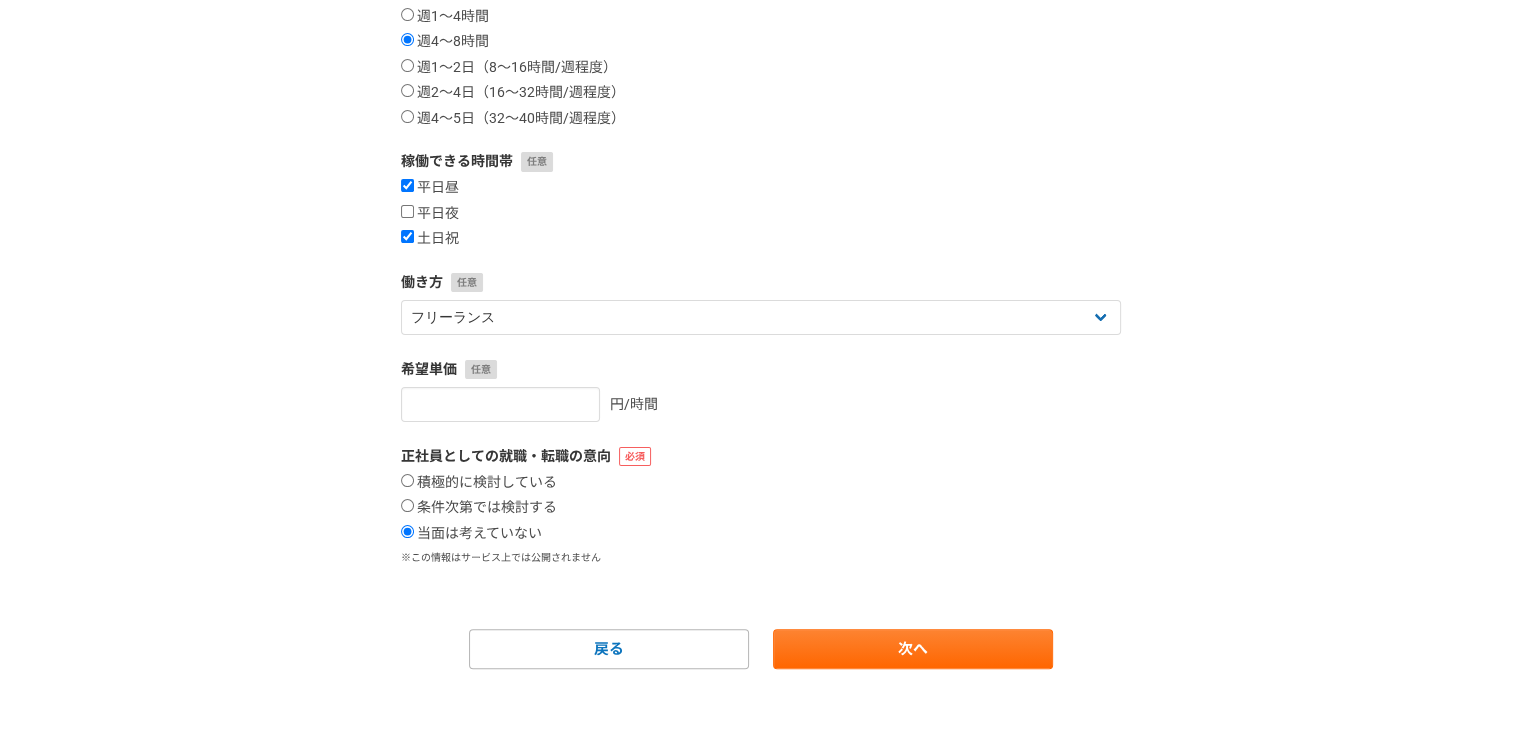 click on "1 2 3 4 5 6 案件への意欲・稼働頻度 案件への意欲   是非受けたい   要相談   今は忙しい 稼働できる頻度   週1〜4時間   週4〜8時間   週1〜2日（8〜16時間/週程度）   週2〜4日（16〜32時間/週程度）   週4〜5日（32〜40時間/週程度） 稼働できる時間帯   平日昼   平日夜   土日祝 働き方 フリーランス 副業 その他 希望単価 円/時間 正社員としての就職・転職の意向   積極的に検討している   条件次第では検討する   当面は考えていない ※この情報はサービス上では公開されません 戻る 次へ" at bounding box center [761, 221] 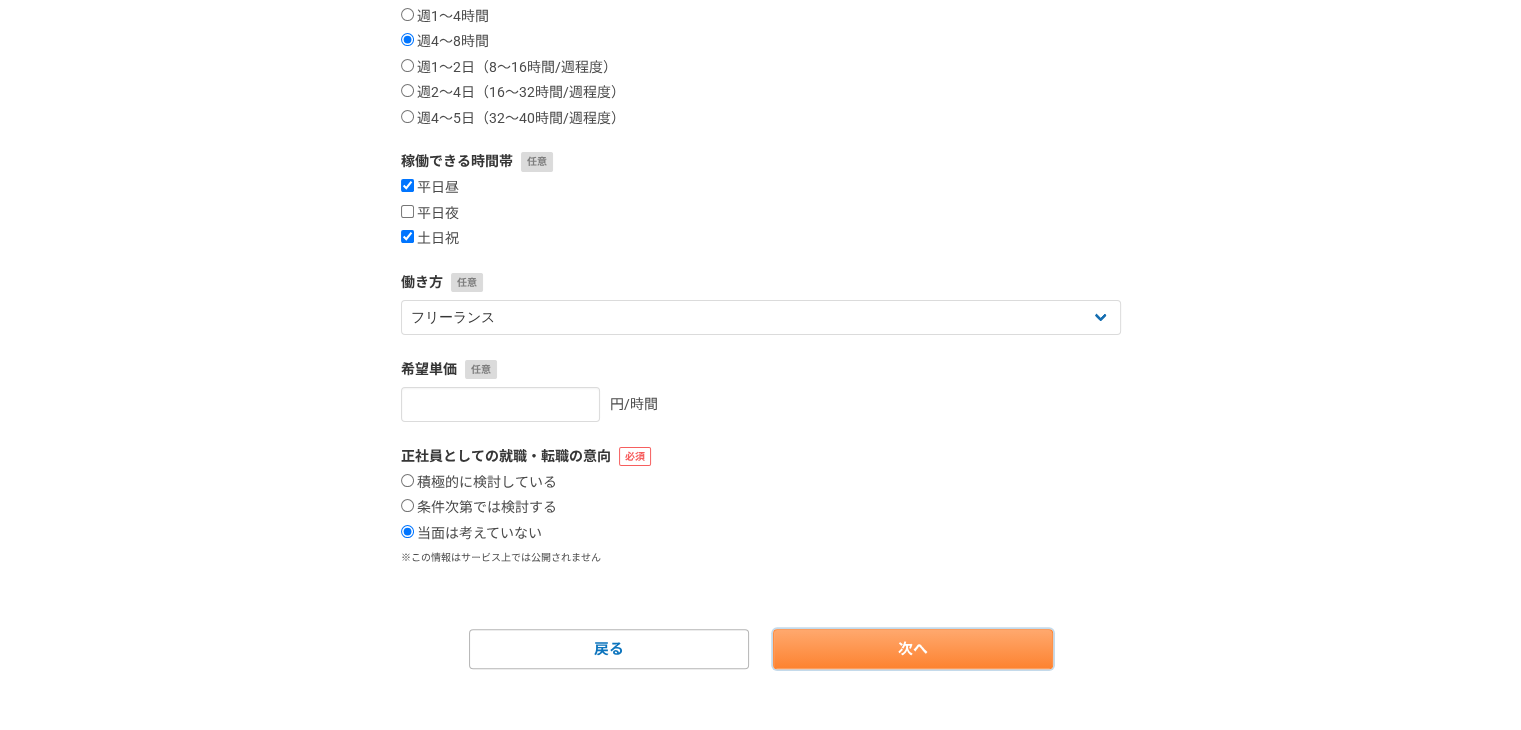 click on "次へ" at bounding box center (913, 649) 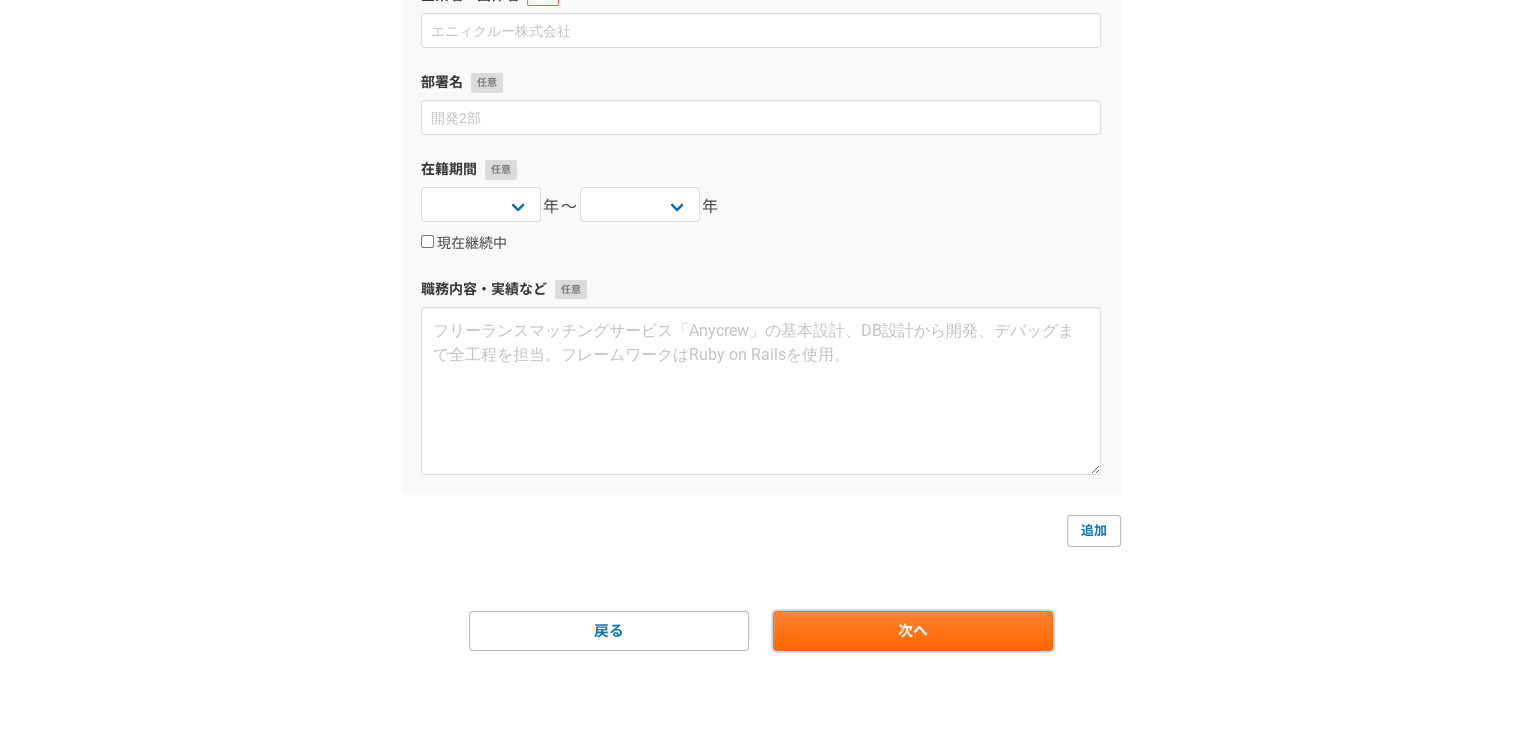 scroll, scrollTop: 0, scrollLeft: 0, axis: both 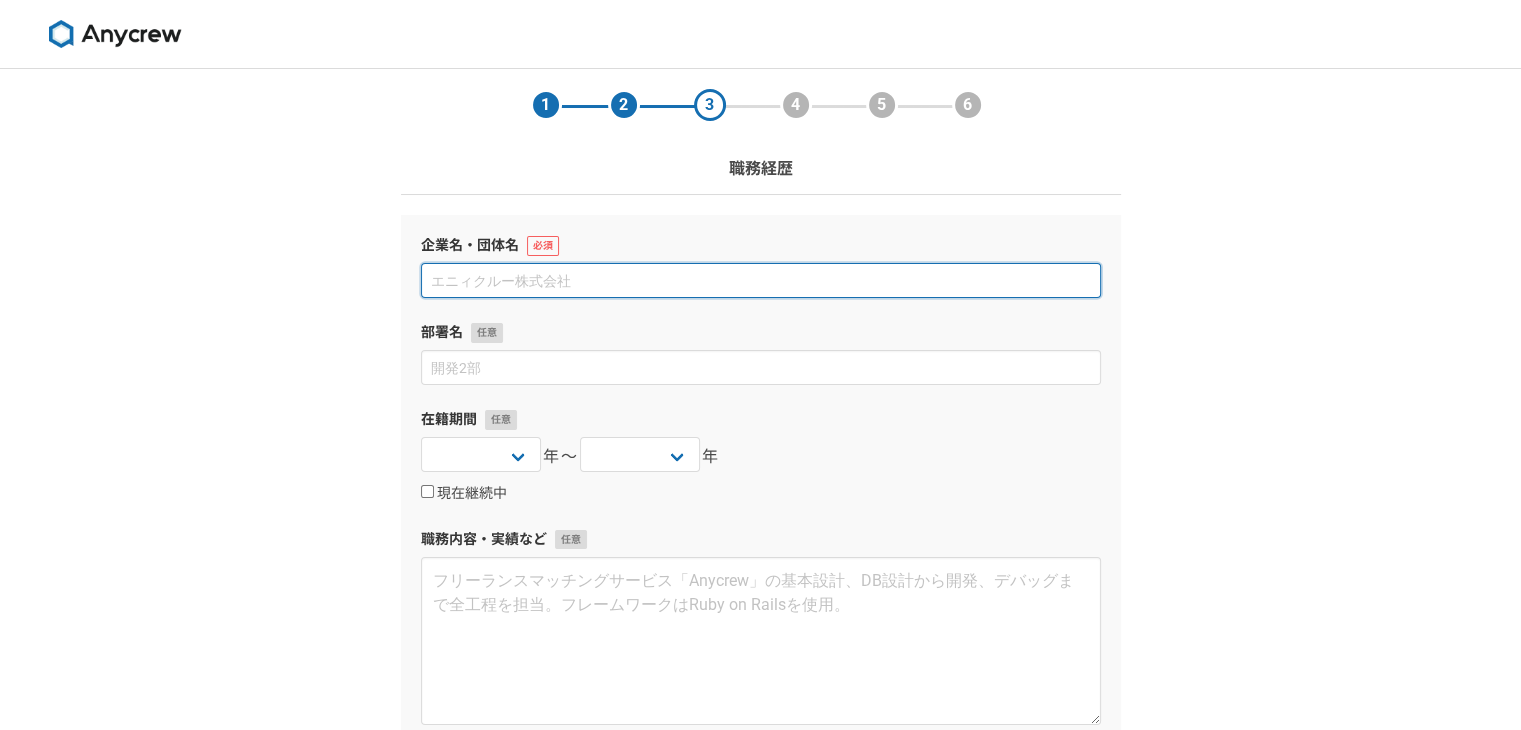 click at bounding box center (761, 280) 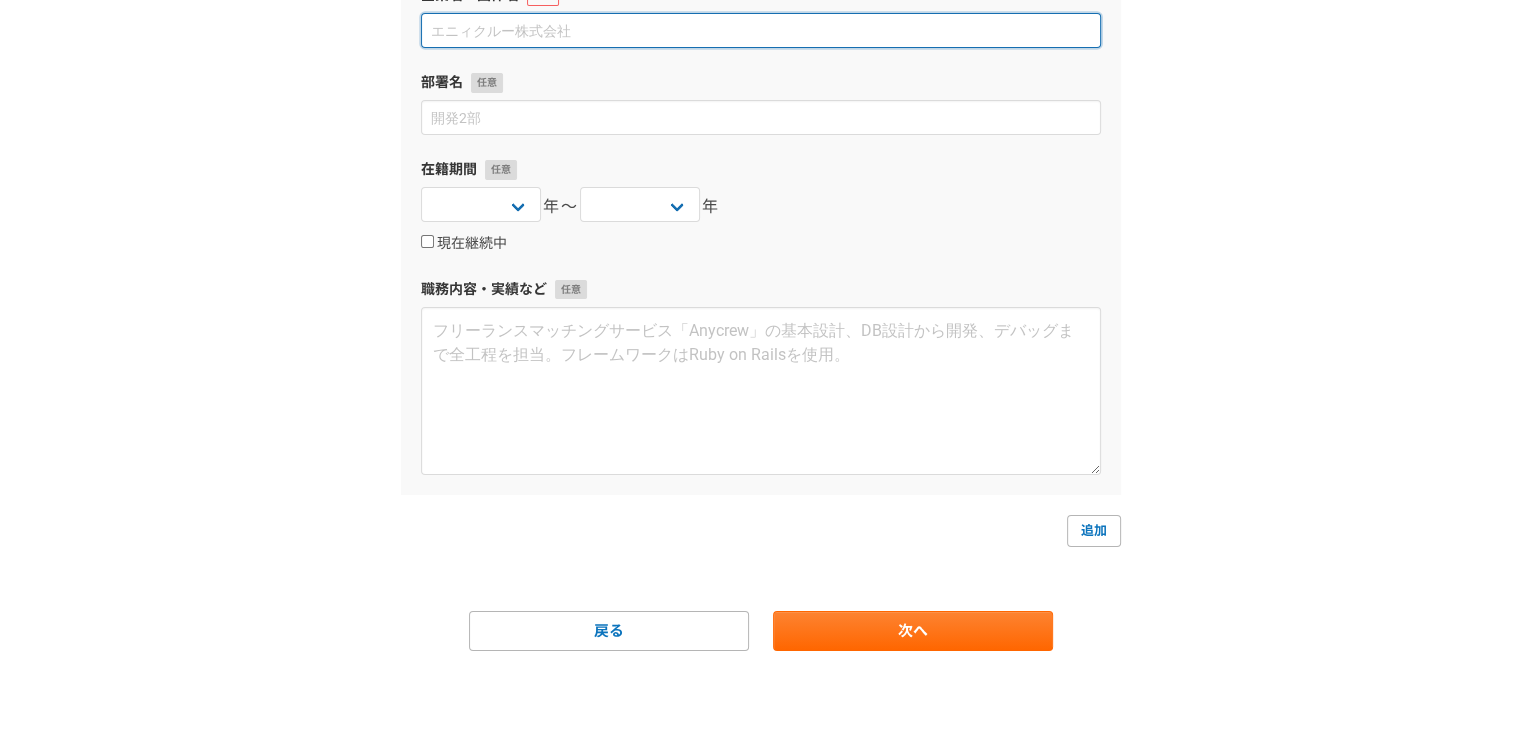 scroll, scrollTop: 0, scrollLeft: 0, axis: both 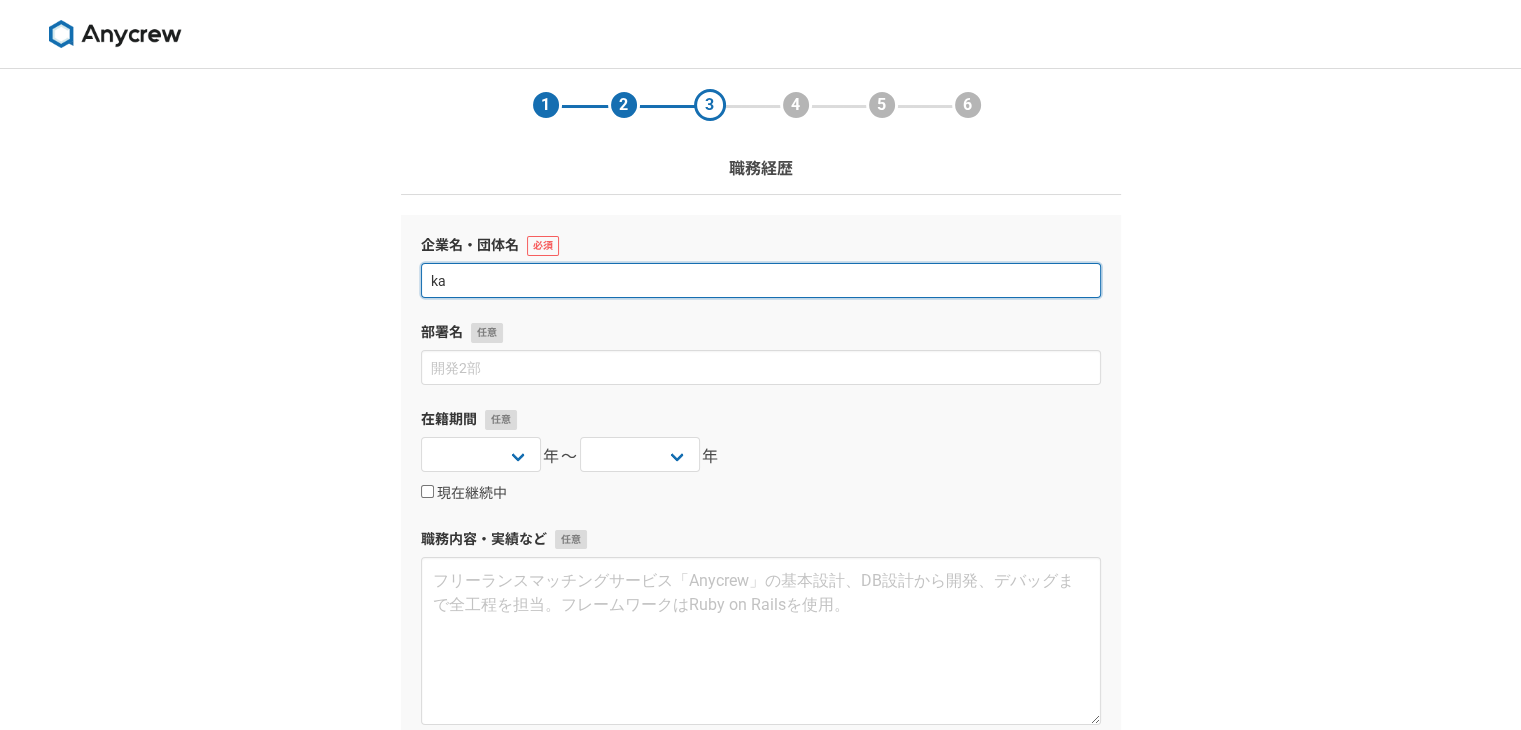 type on "k" 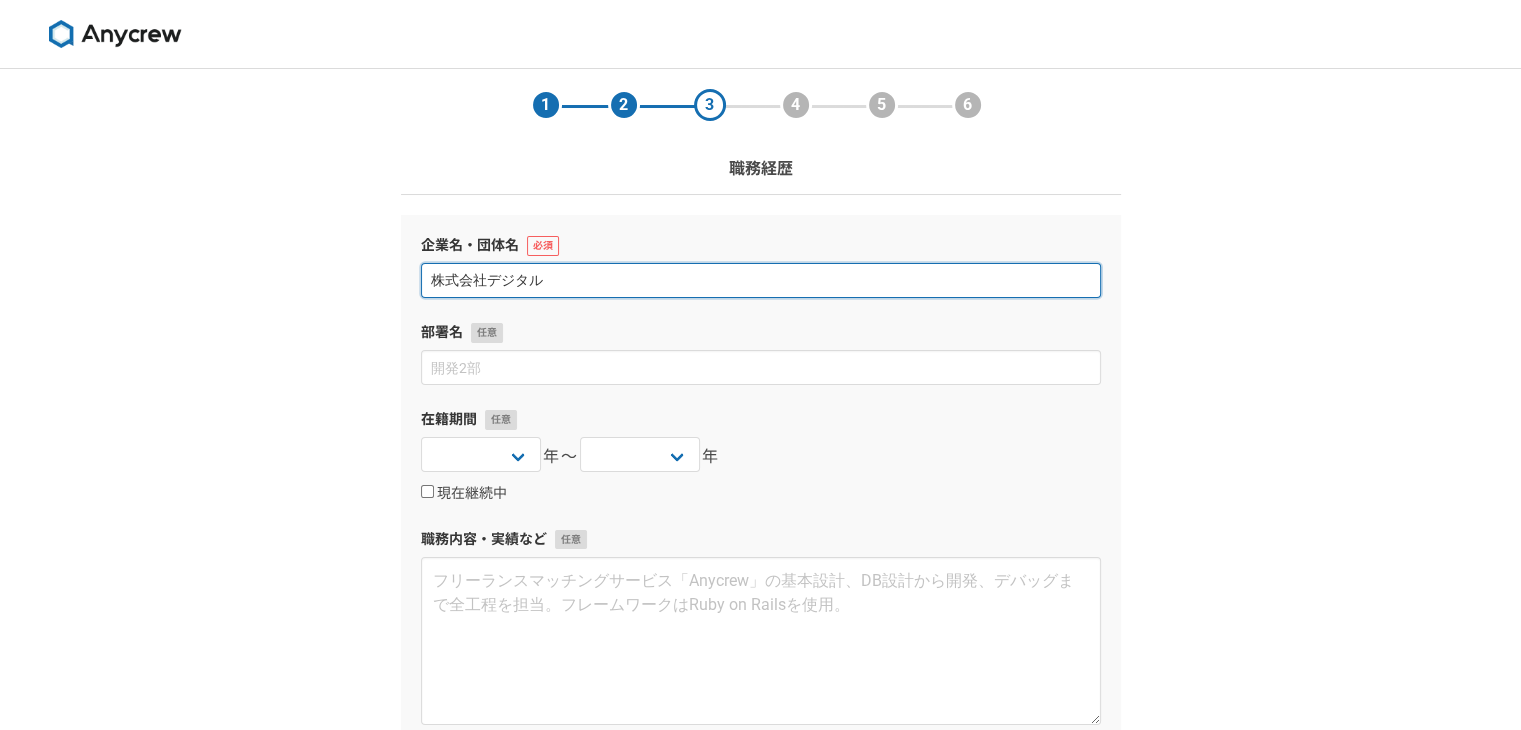 scroll, scrollTop: 250, scrollLeft: 0, axis: vertical 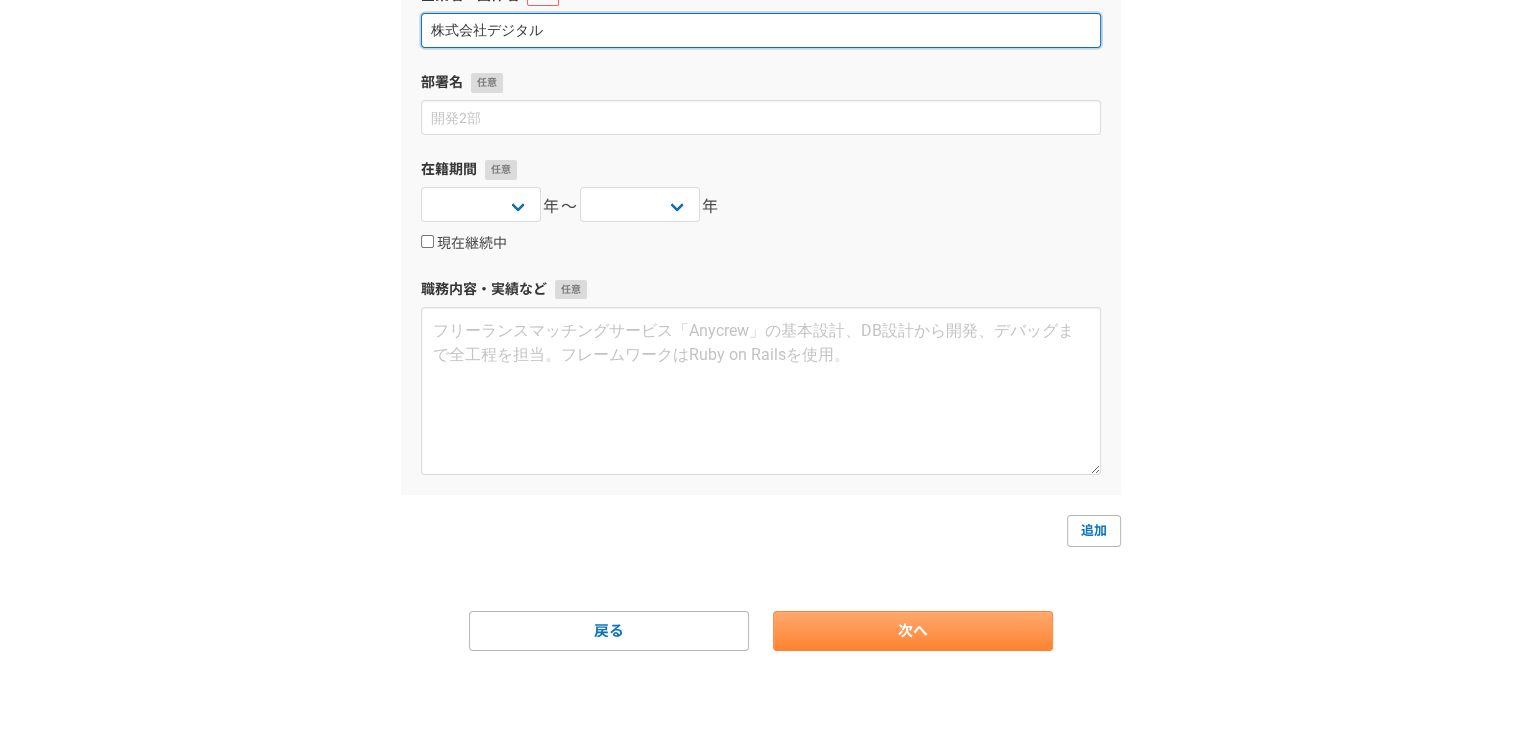 type on "株式会社デジタル" 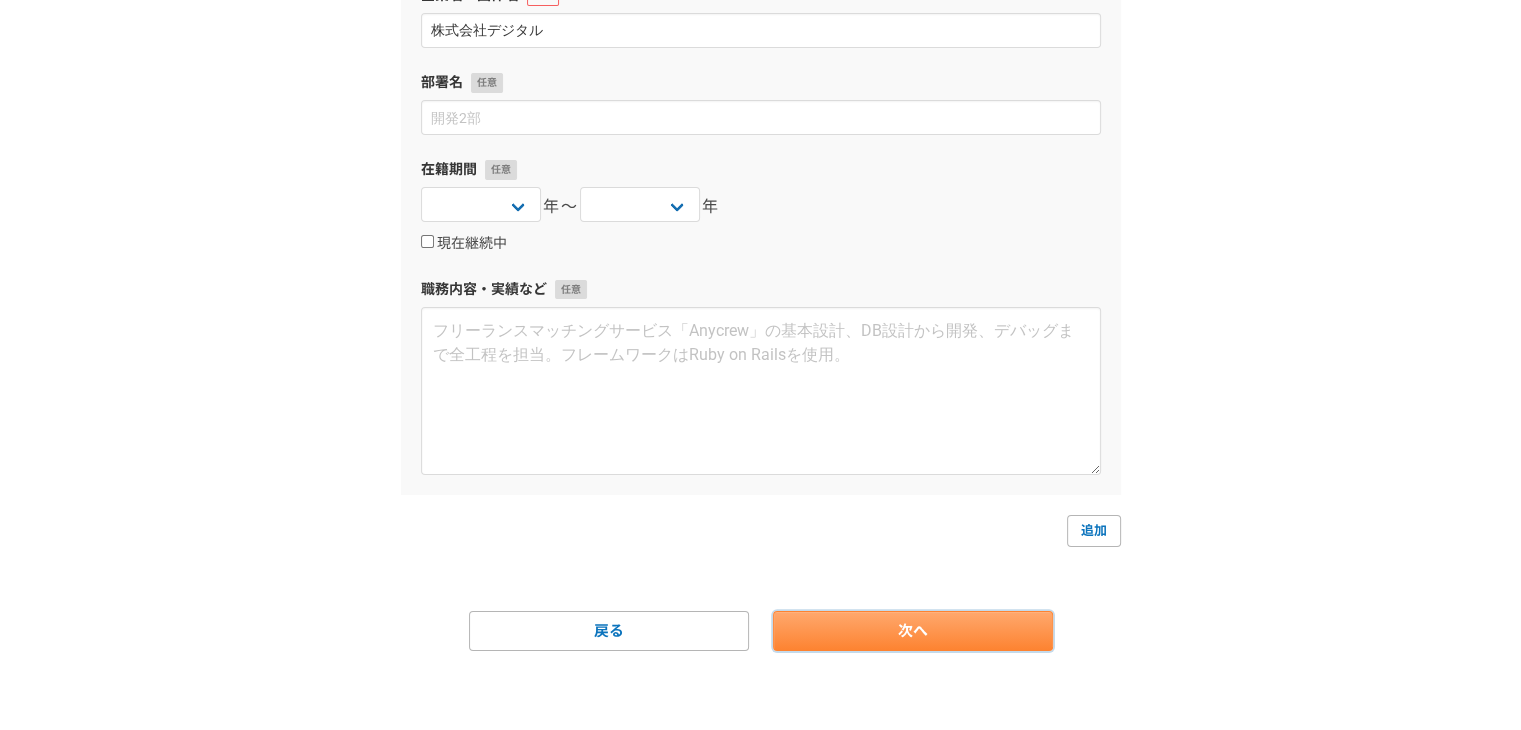 click on "次へ" at bounding box center (913, 631) 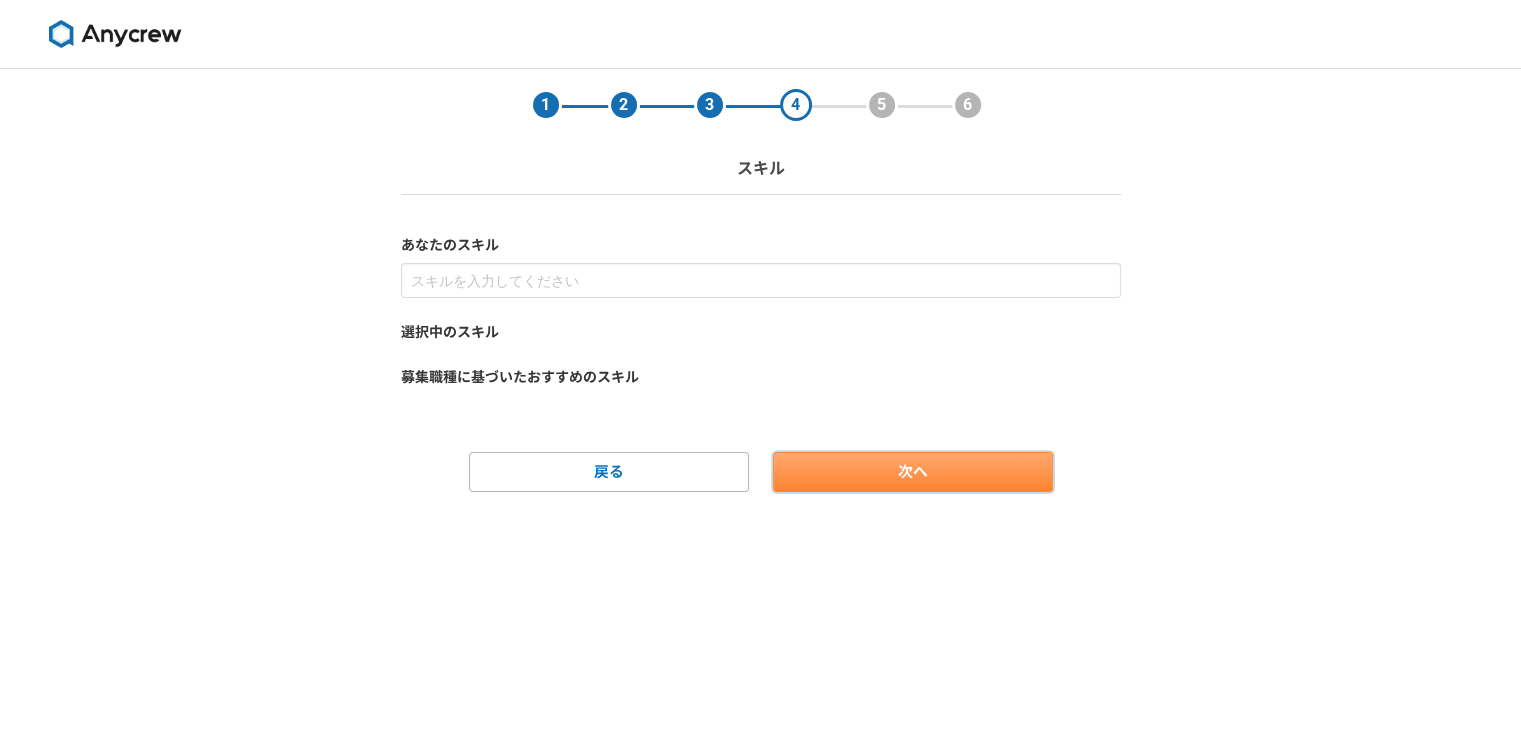 scroll, scrollTop: 0, scrollLeft: 0, axis: both 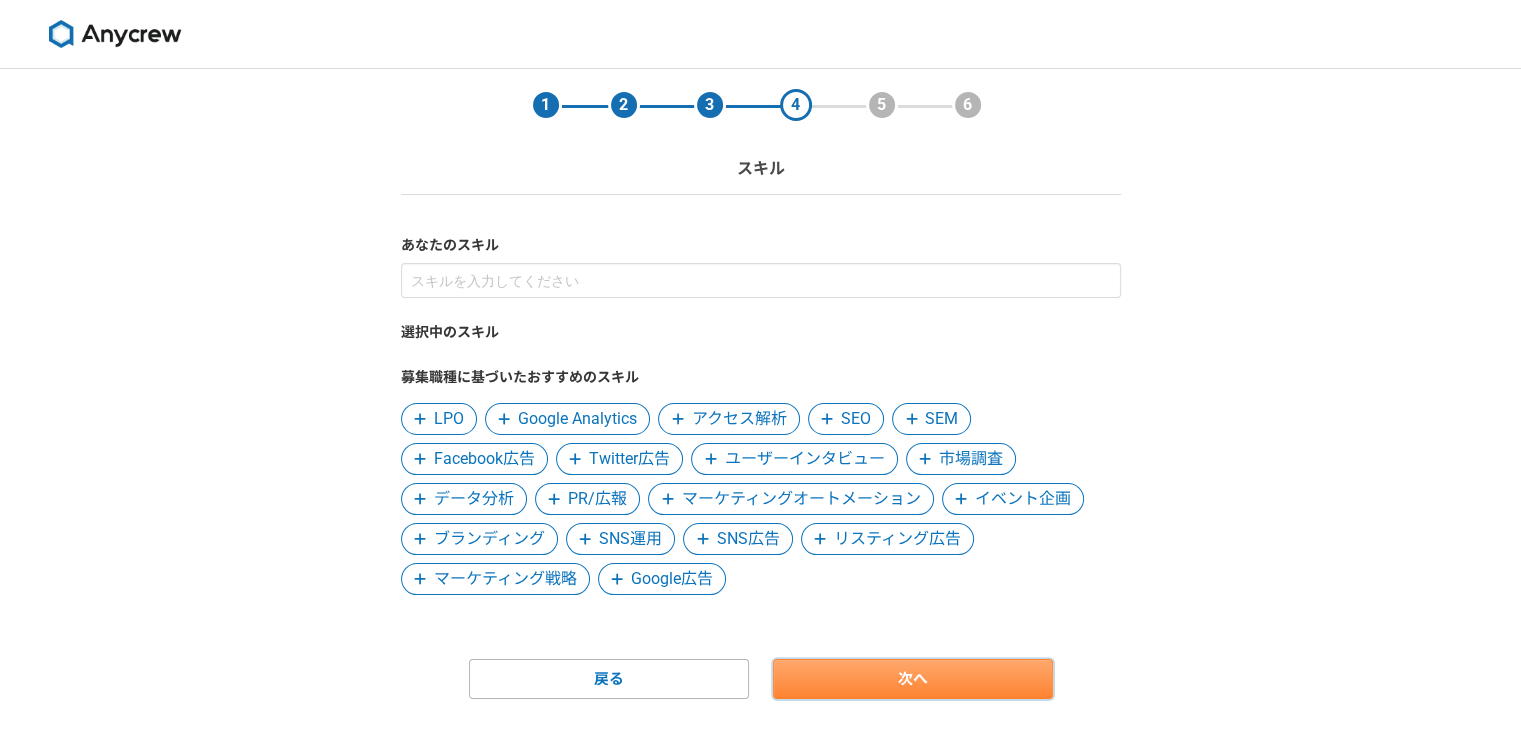 click on "次へ" at bounding box center (913, 679) 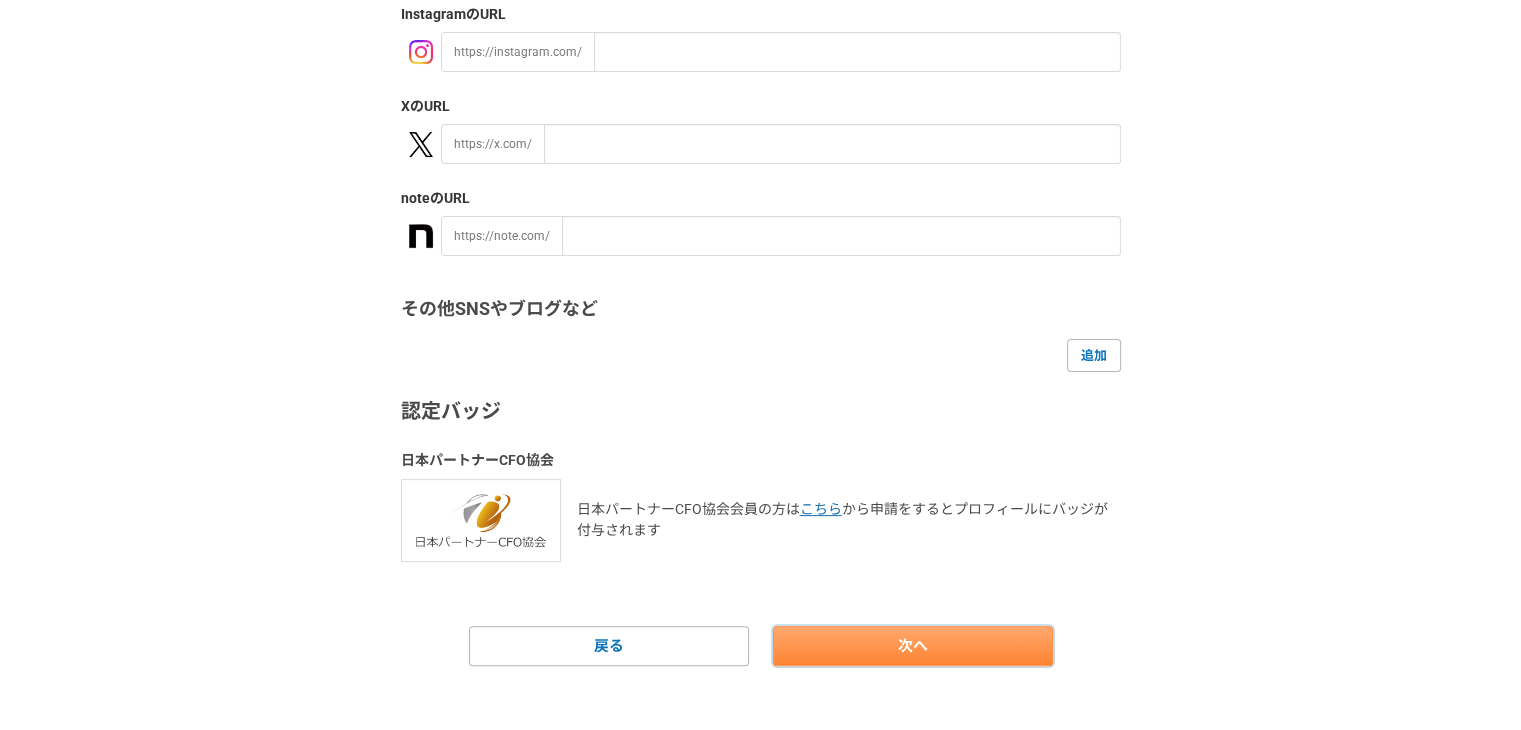 scroll, scrollTop: 369, scrollLeft: 0, axis: vertical 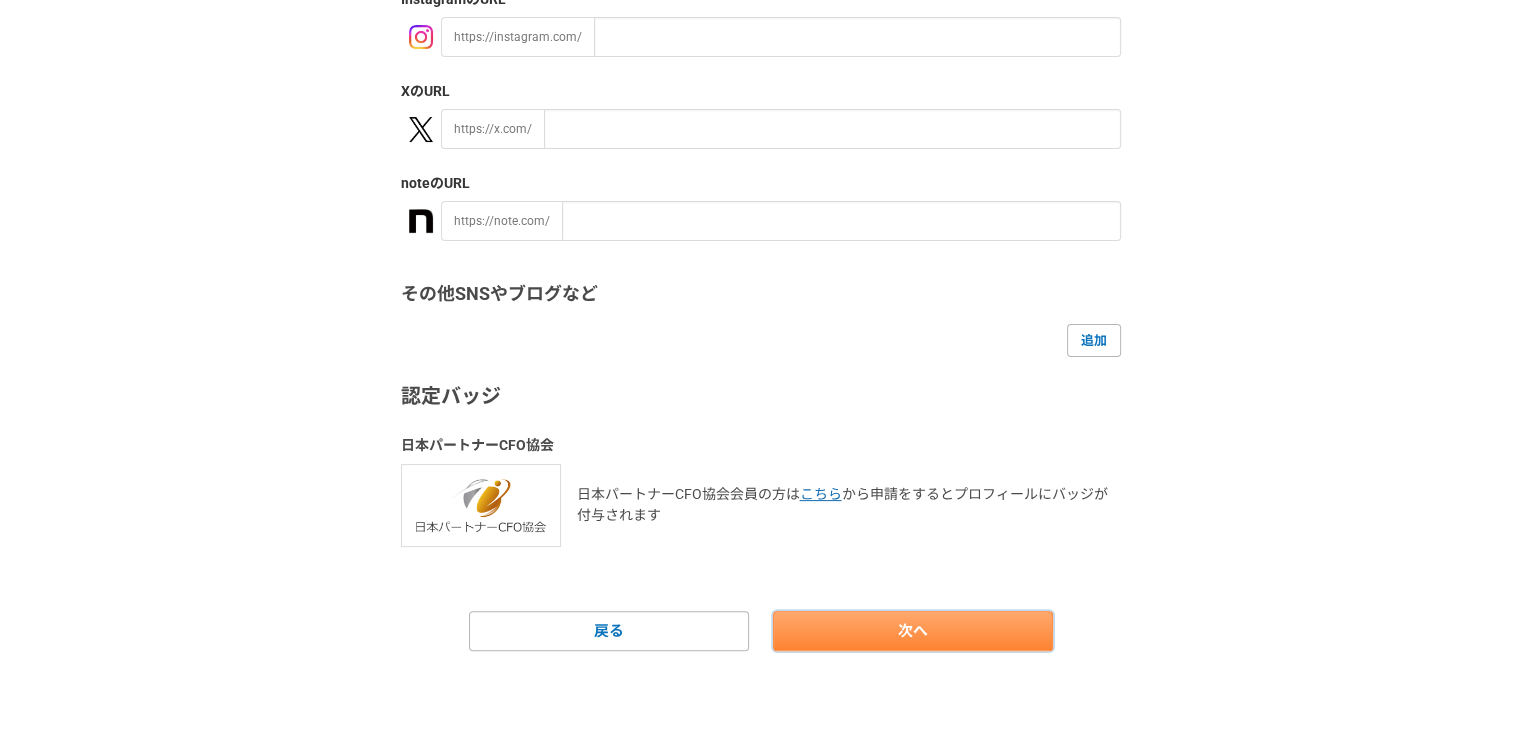 click on "次へ" at bounding box center (913, 631) 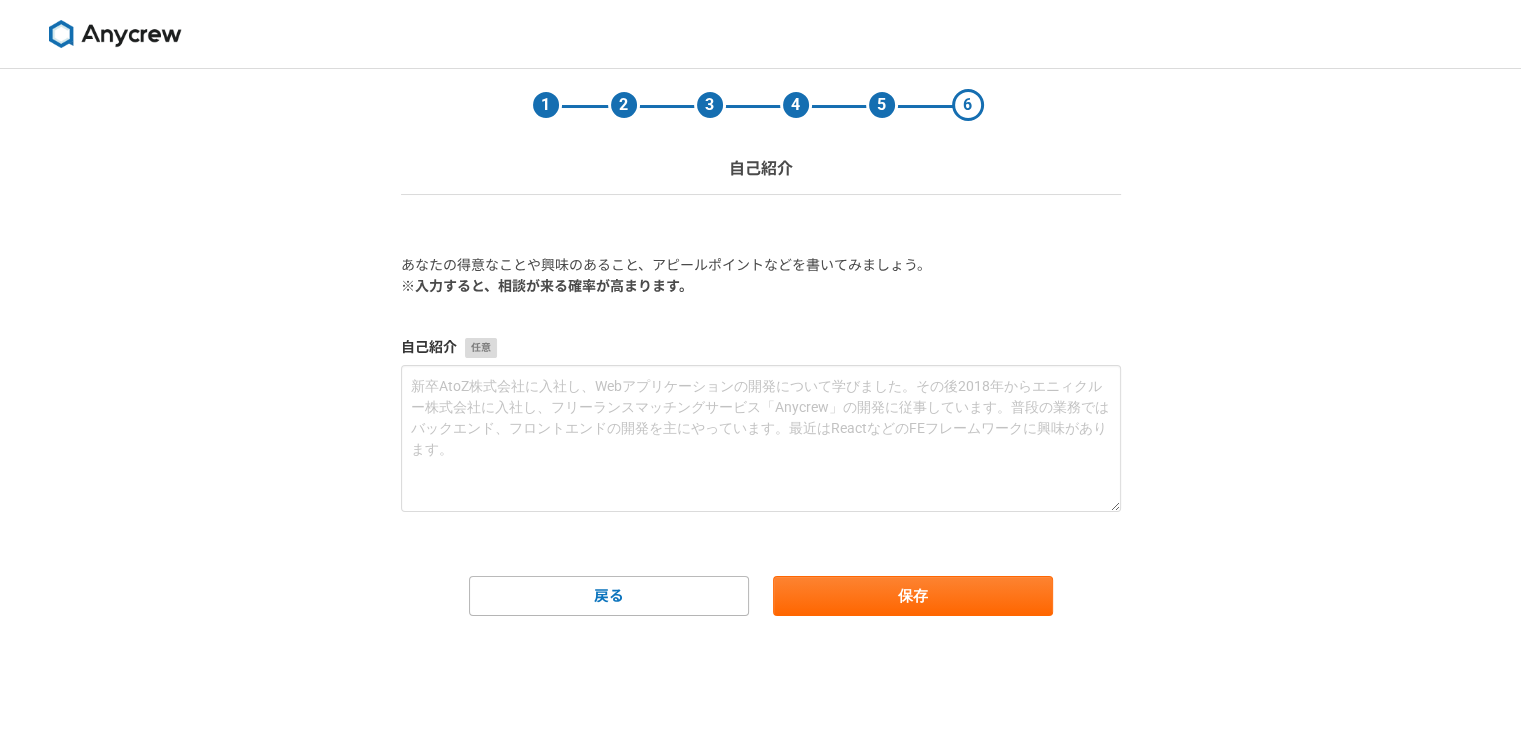 scroll, scrollTop: 0, scrollLeft: 0, axis: both 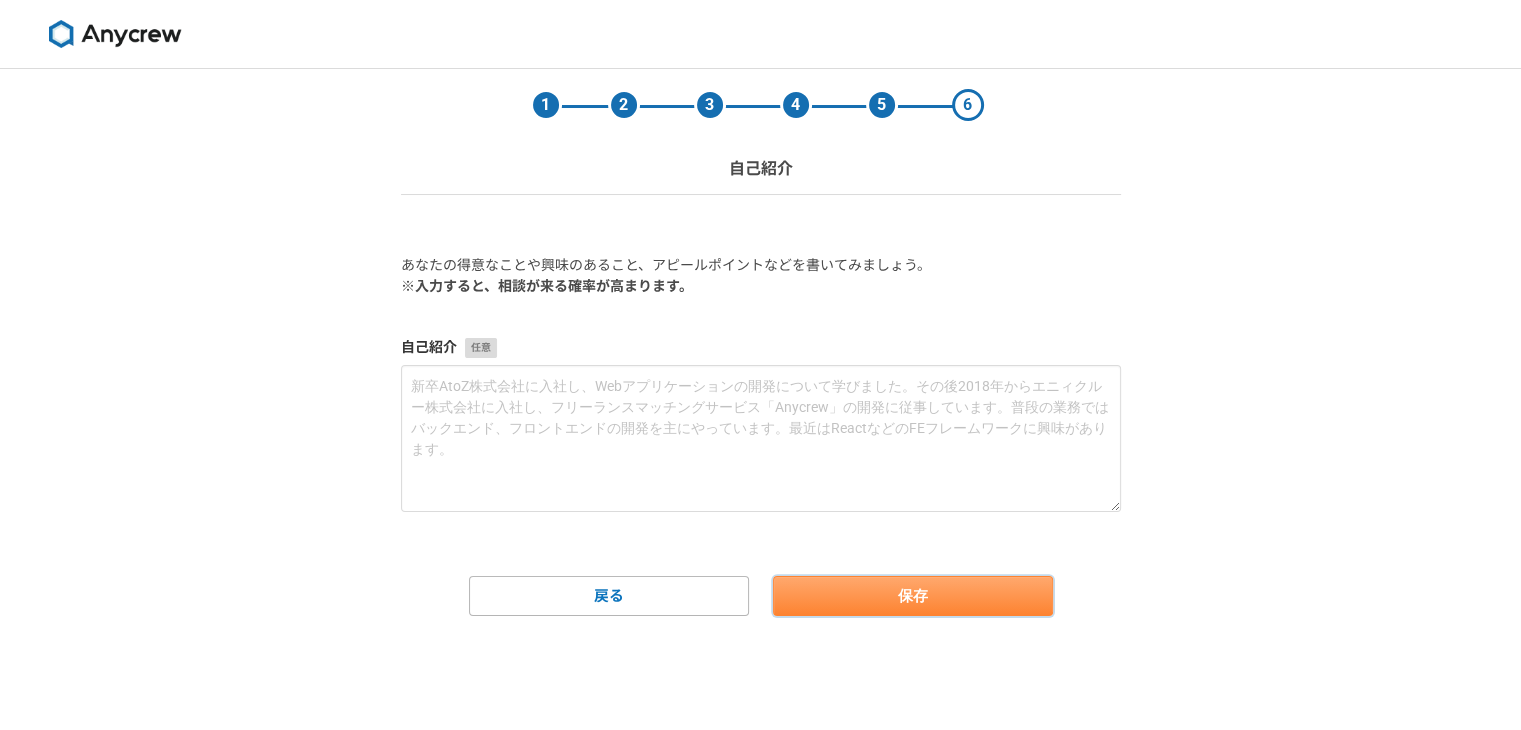 click on "保存" at bounding box center (913, 596) 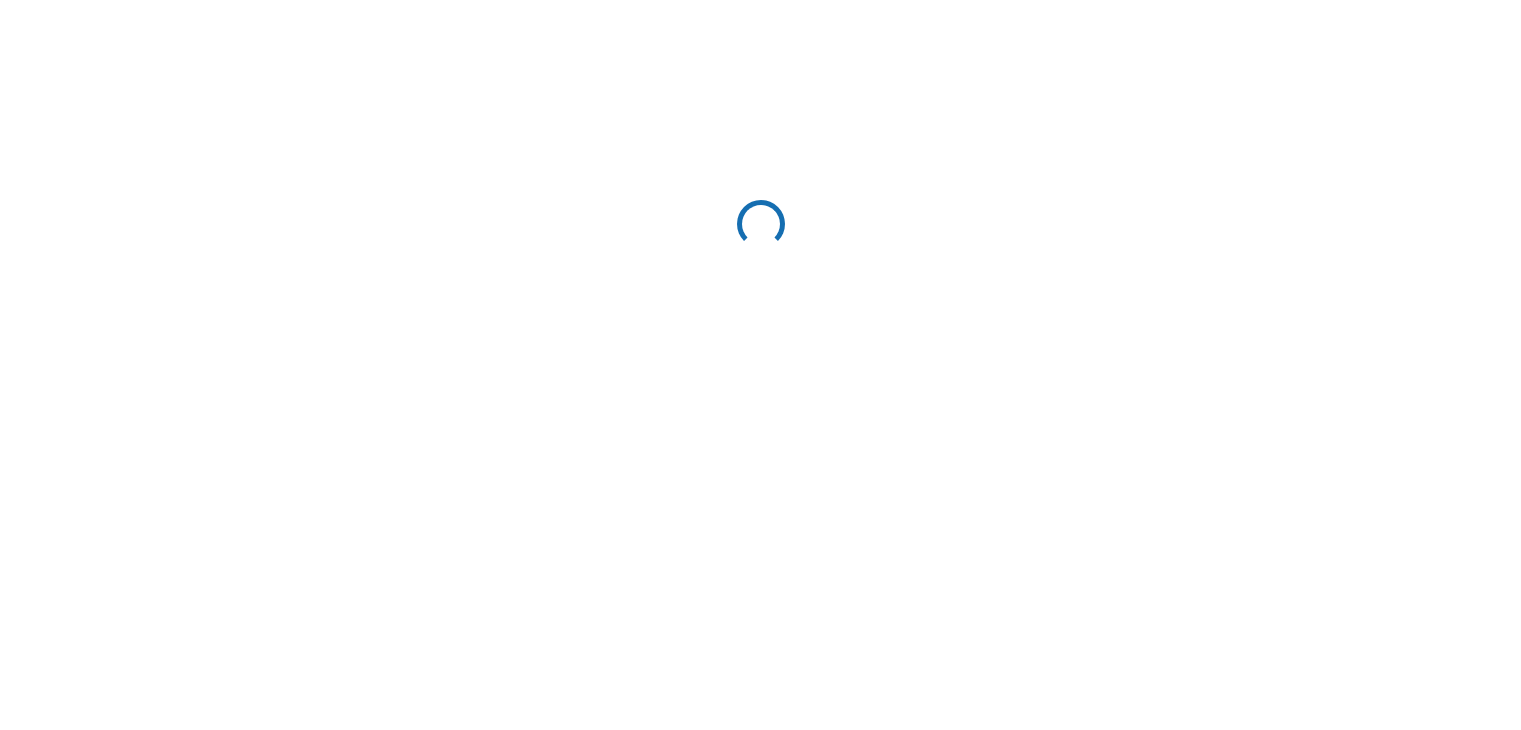 scroll, scrollTop: 0, scrollLeft: 0, axis: both 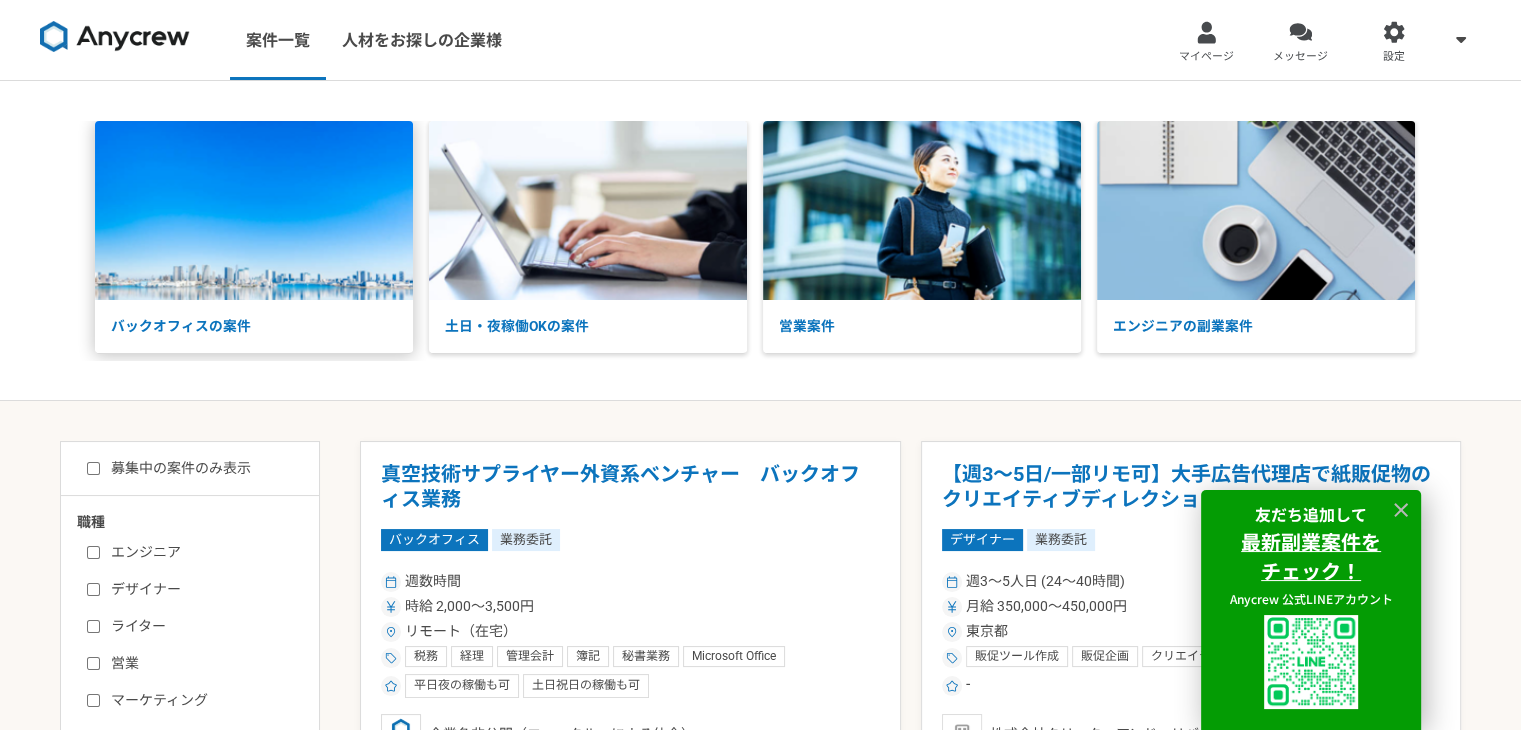 click at bounding box center [254, 210] 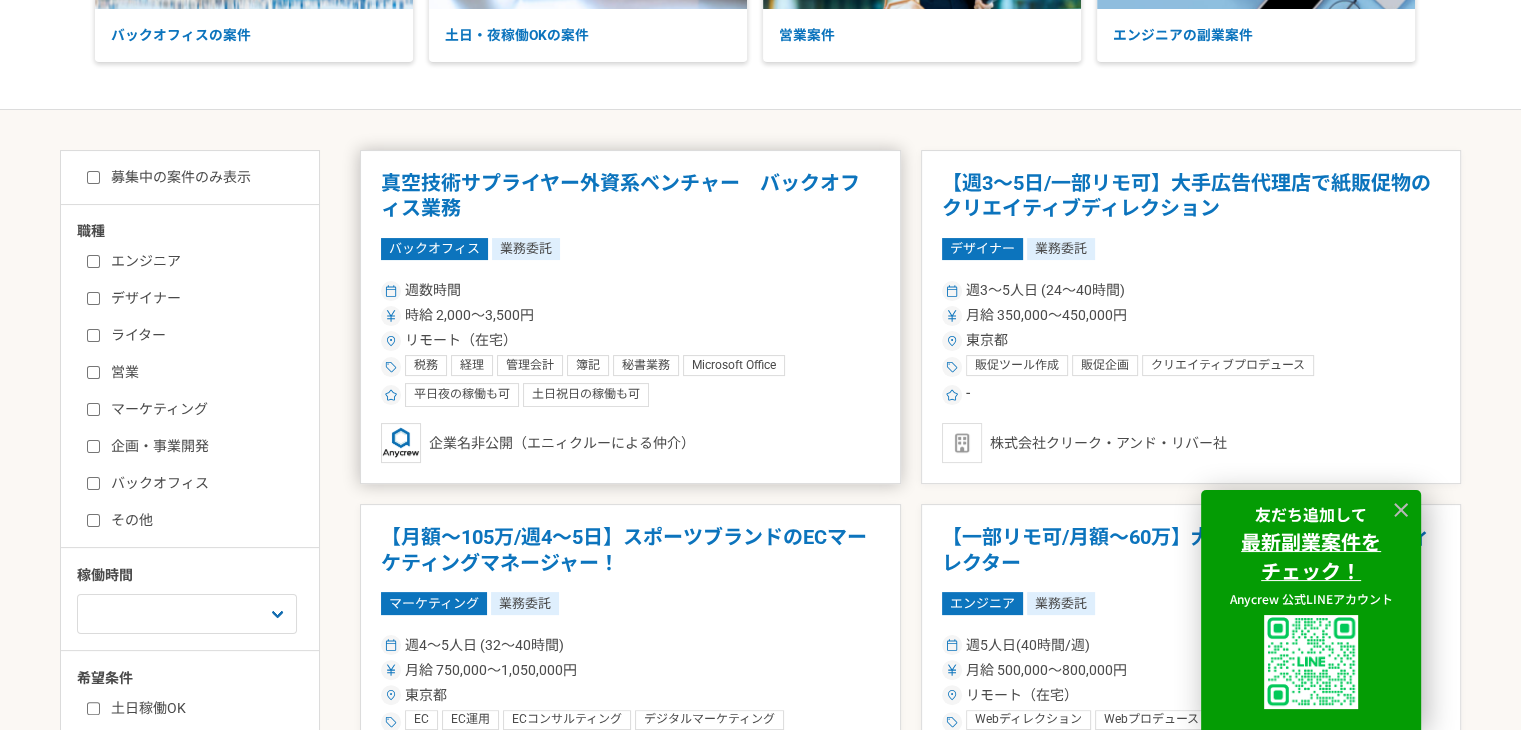 scroll, scrollTop: 290, scrollLeft: 0, axis: vertical 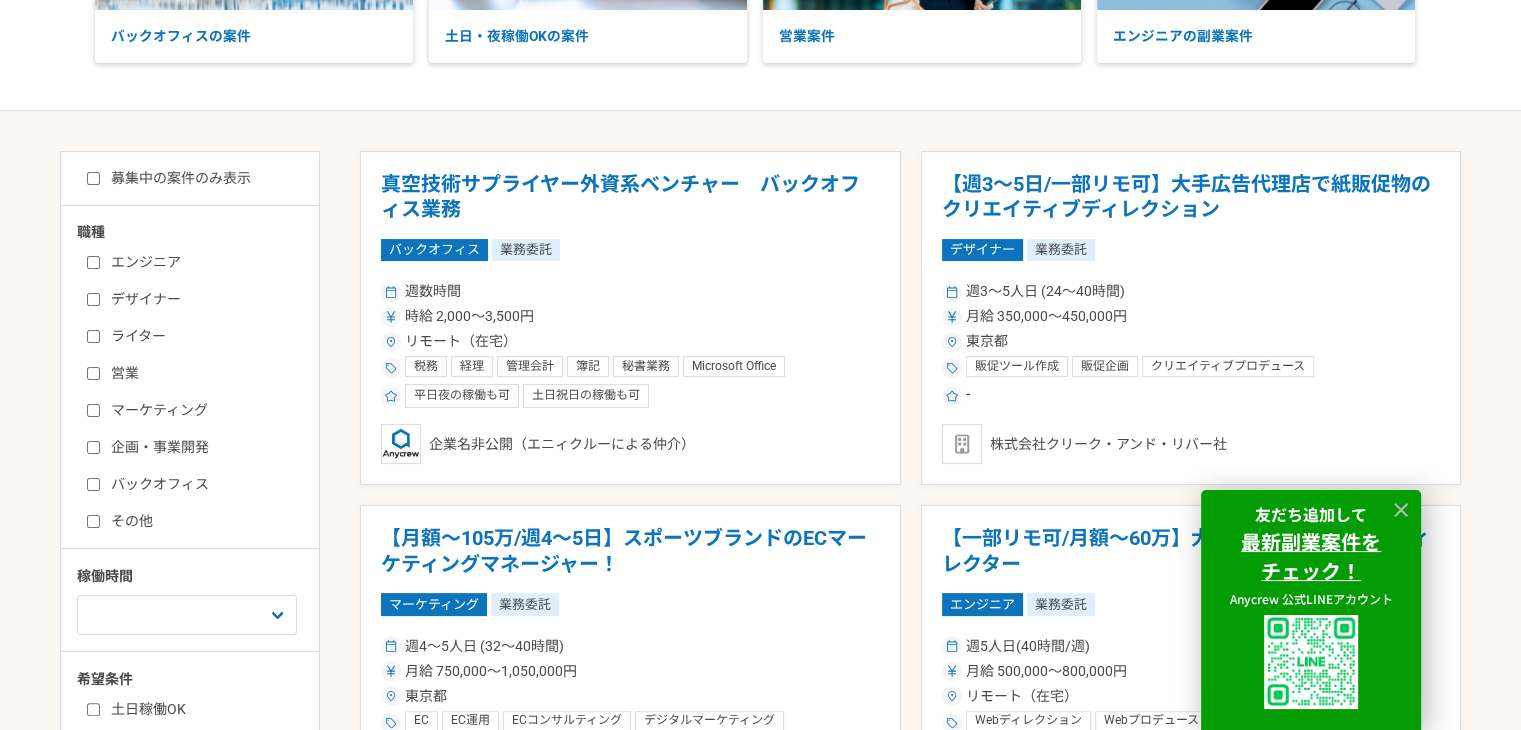 click on "営業" at bounding box center (202, 373) 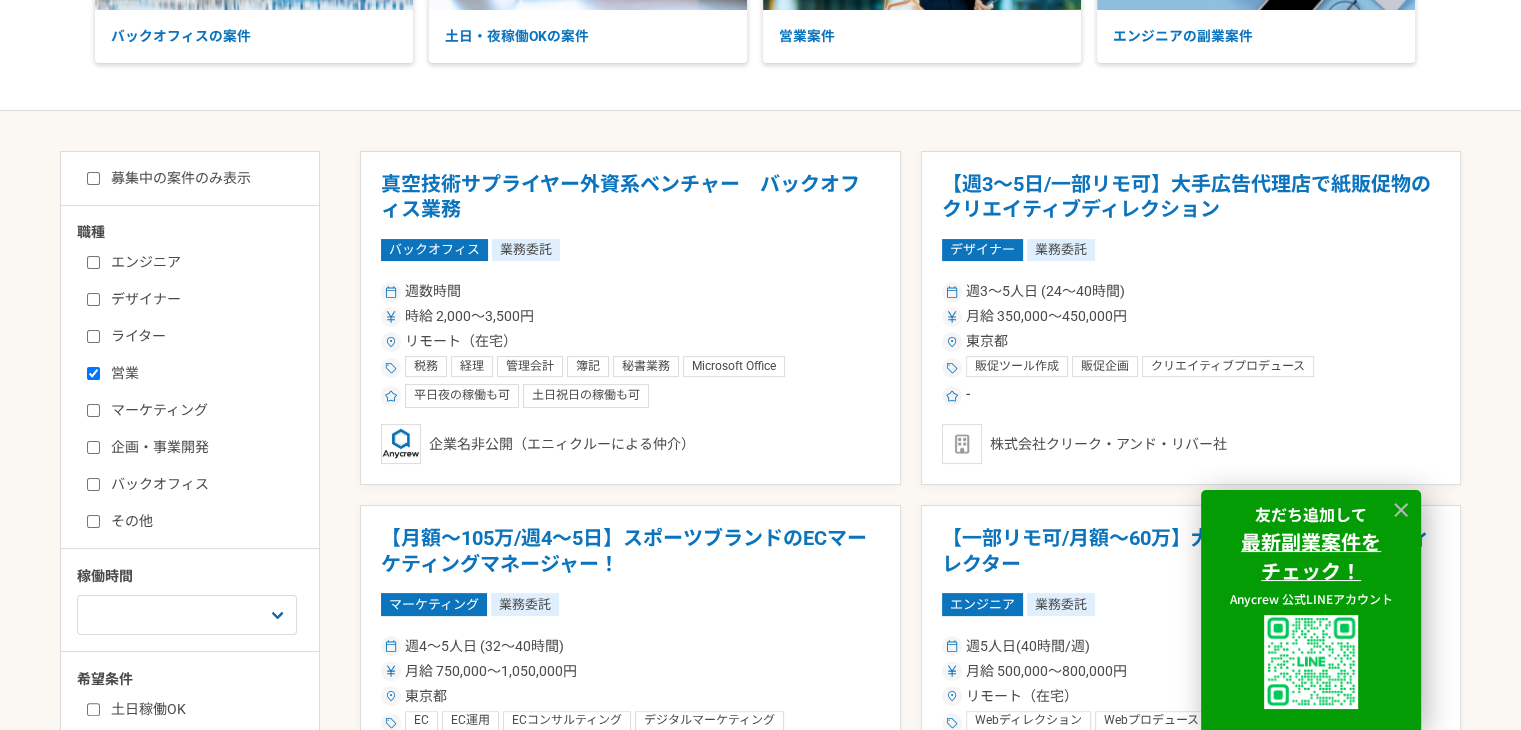 checkbox on "true" 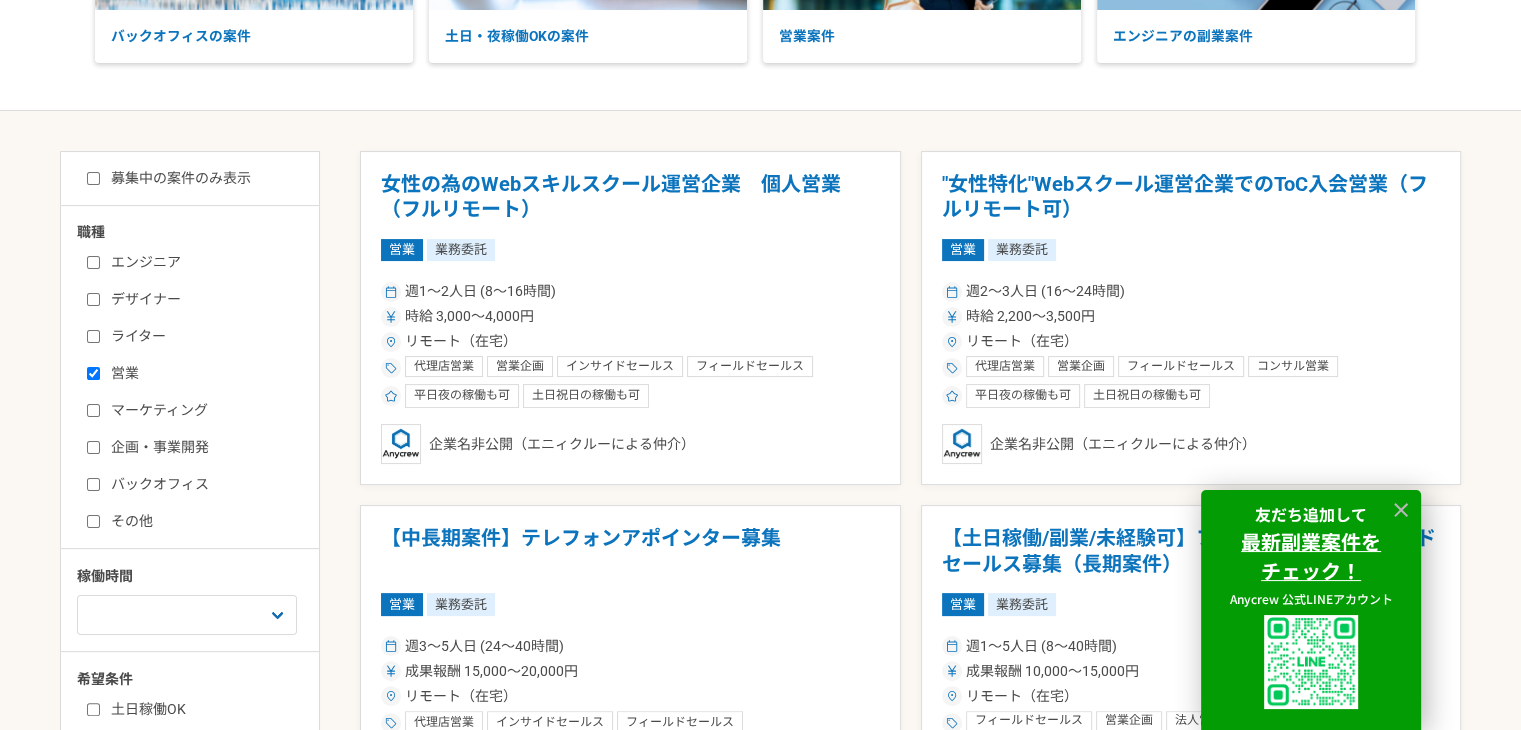 click on "マーケティング" at bounding box center (202, 410) 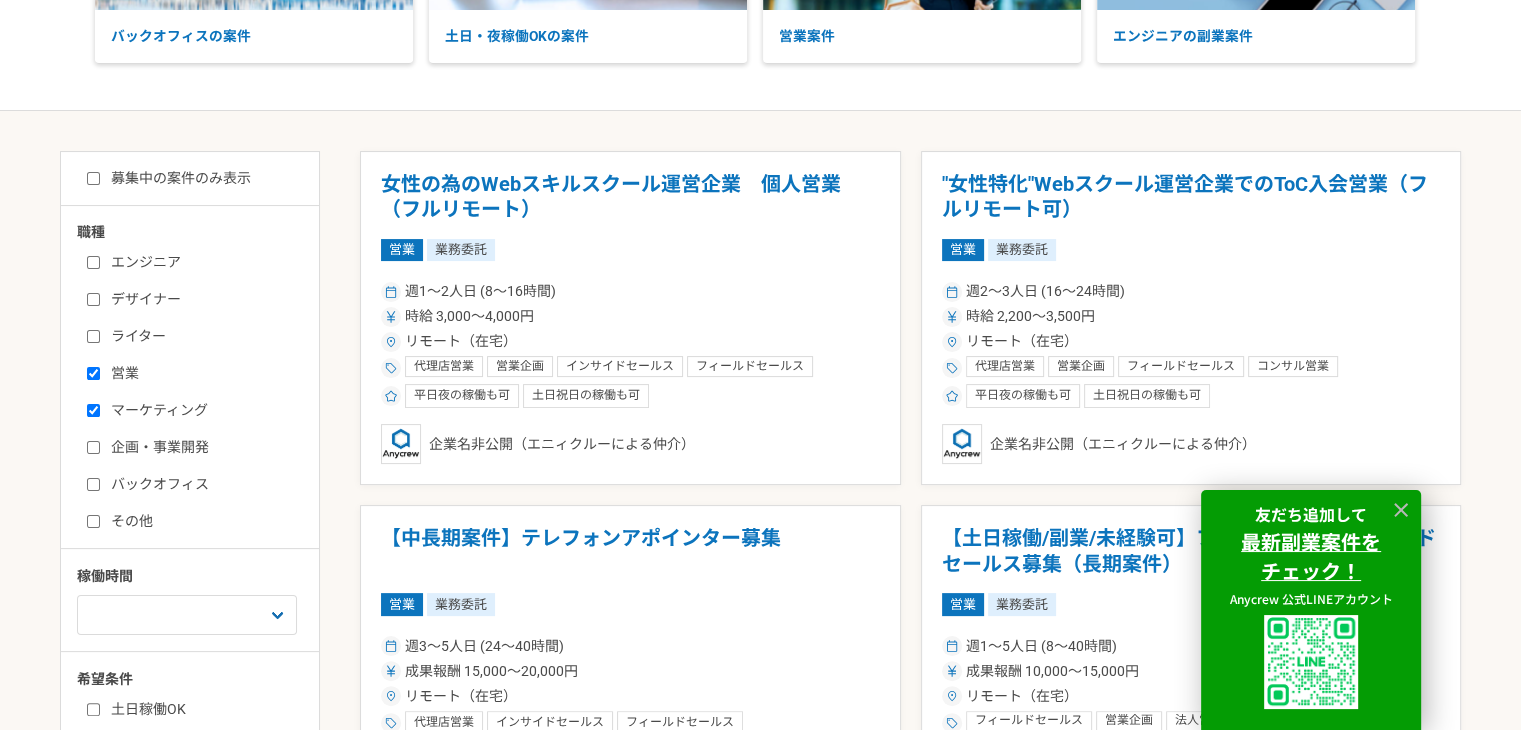 checkbox on "true" 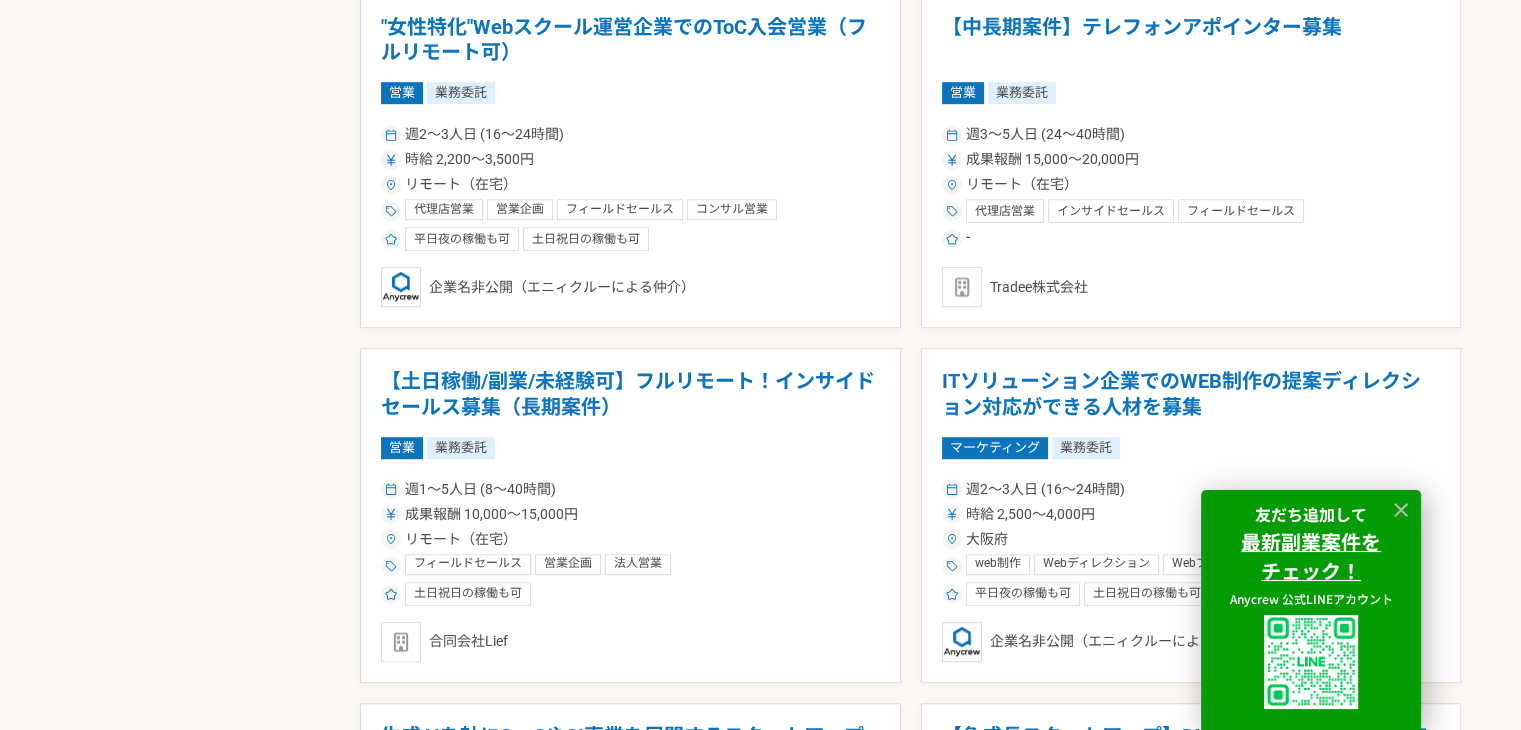 scroll, scrollTop: 0, scrollLeft: 0, axis: both 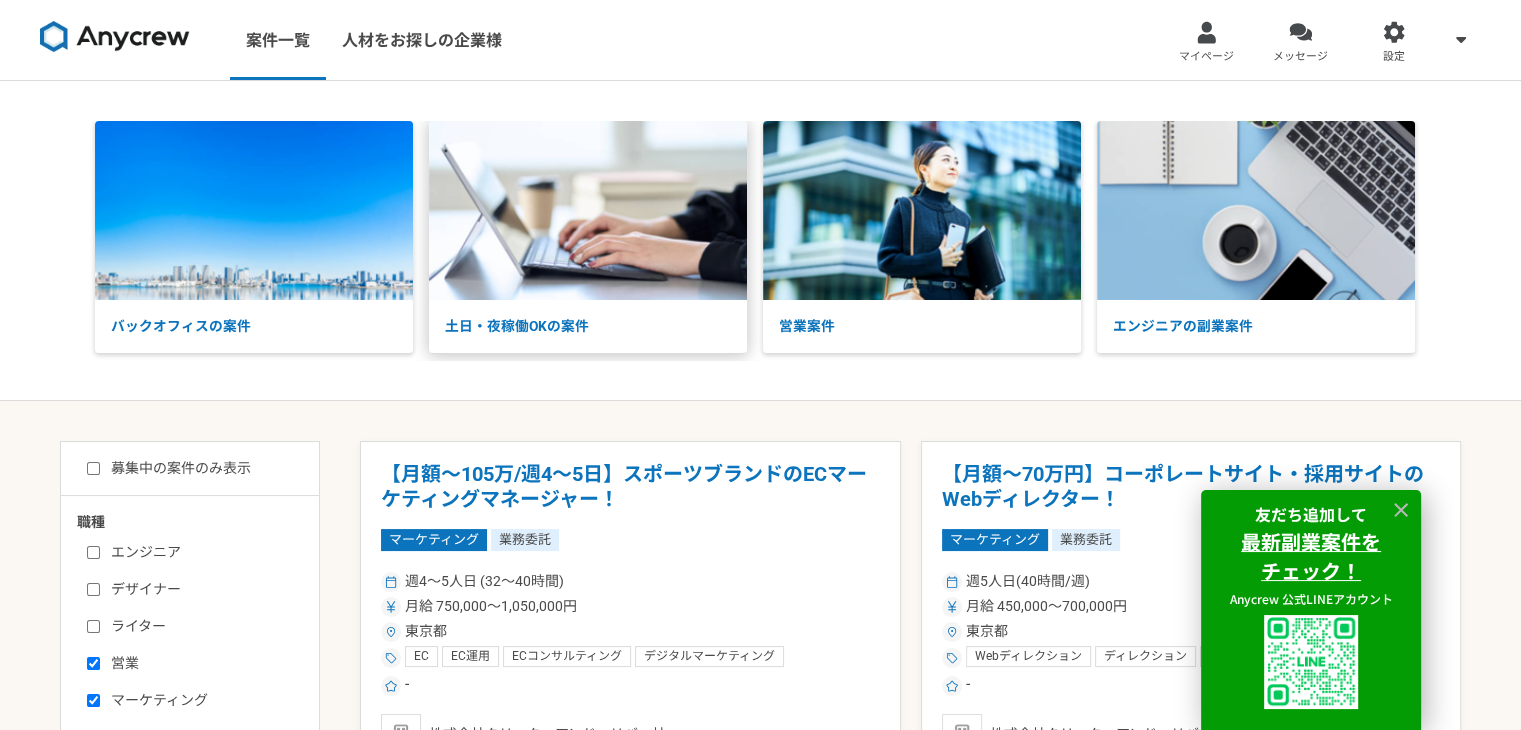 click on "土日・夜稼働OKの案件" at bounding box center (588, 326) 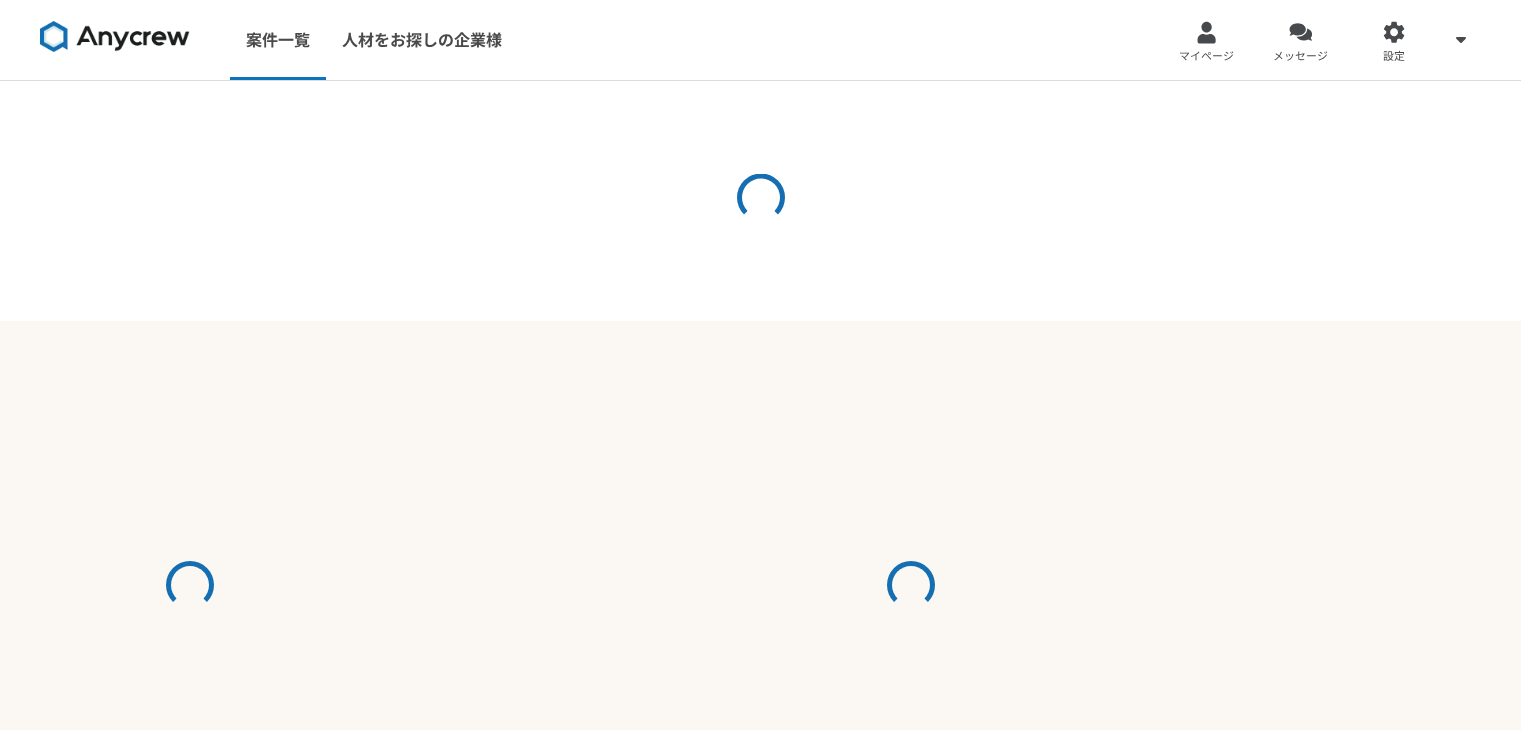 scroll, scrollTop: 0, scrollLeft: 0, axis: both 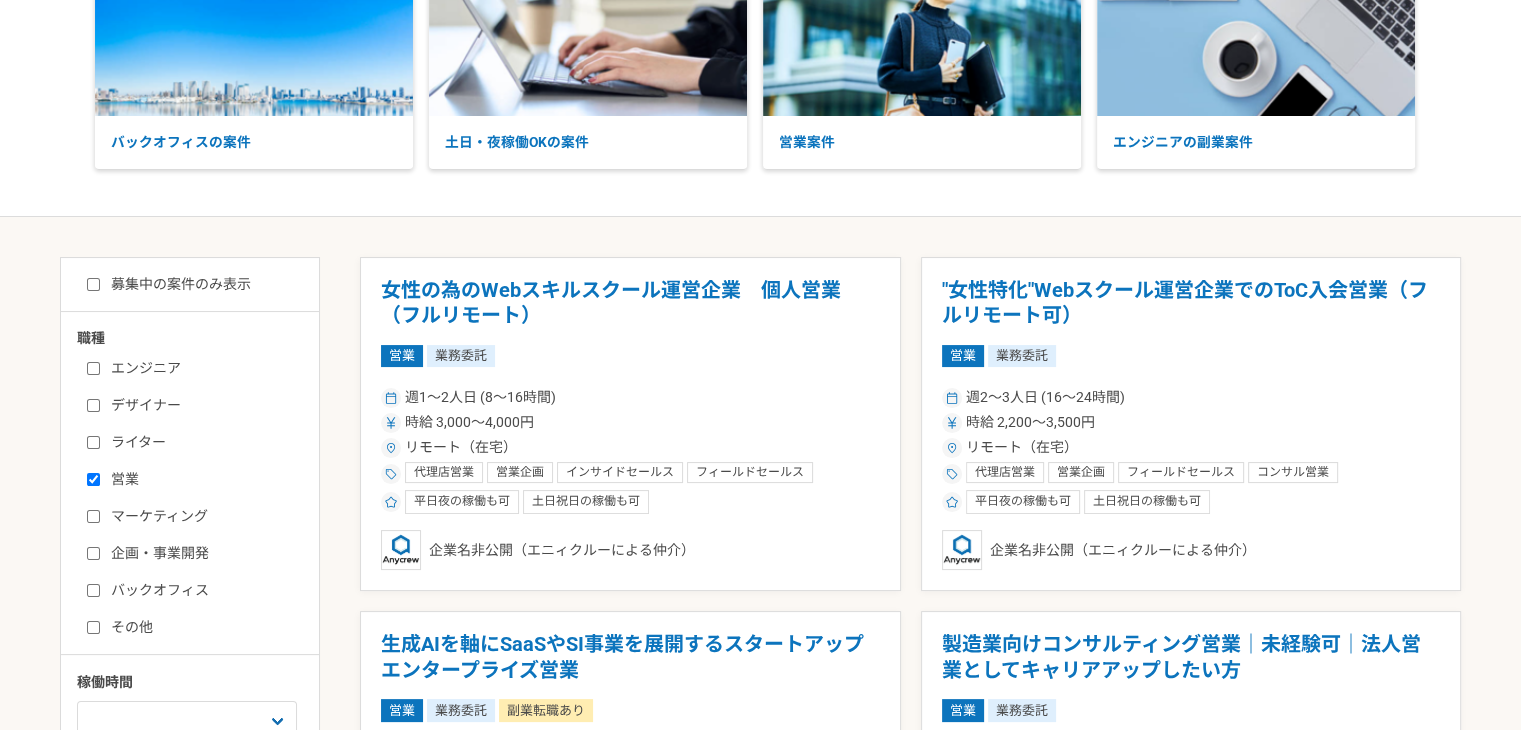 click on "マーケティング" at bounding box center (202, 516) 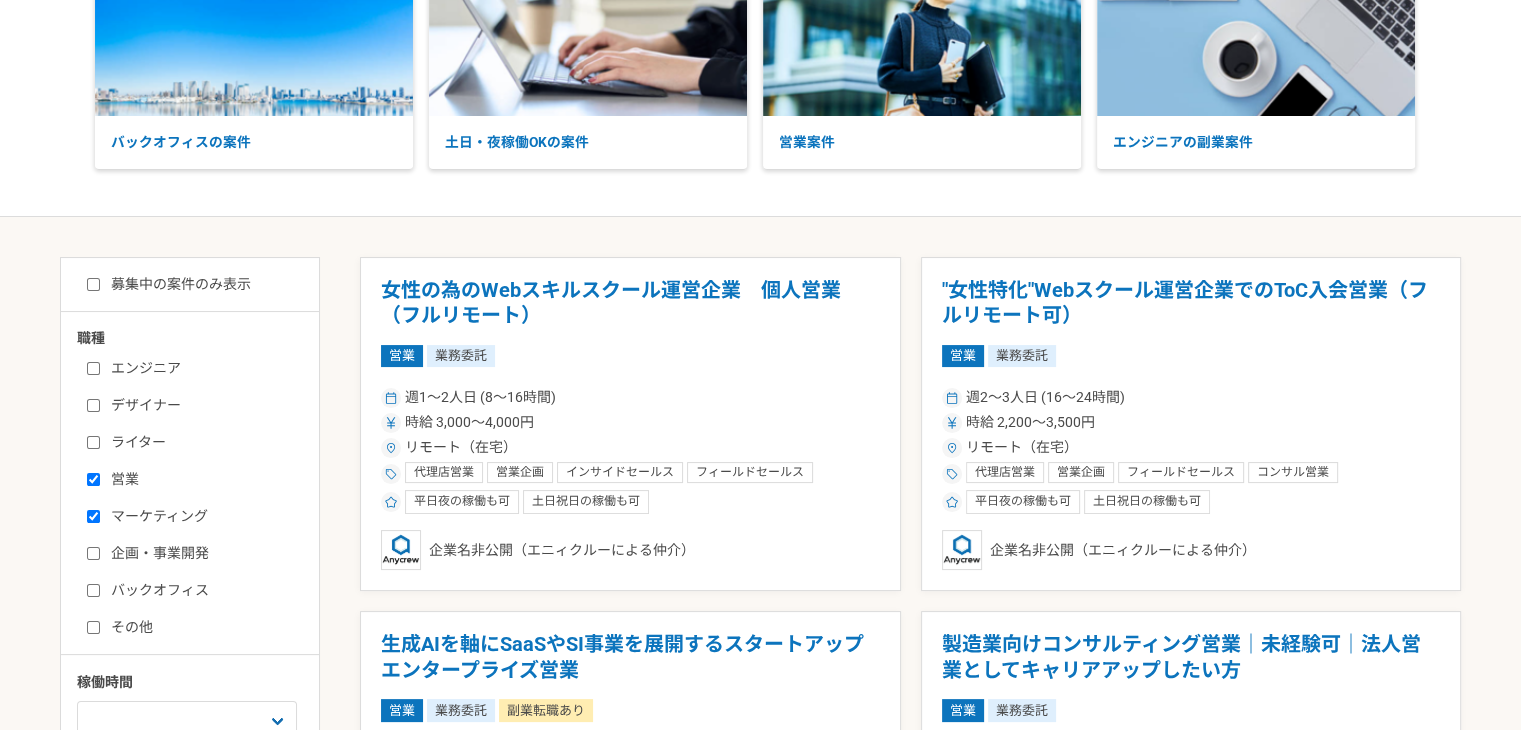 checkbox on "true" 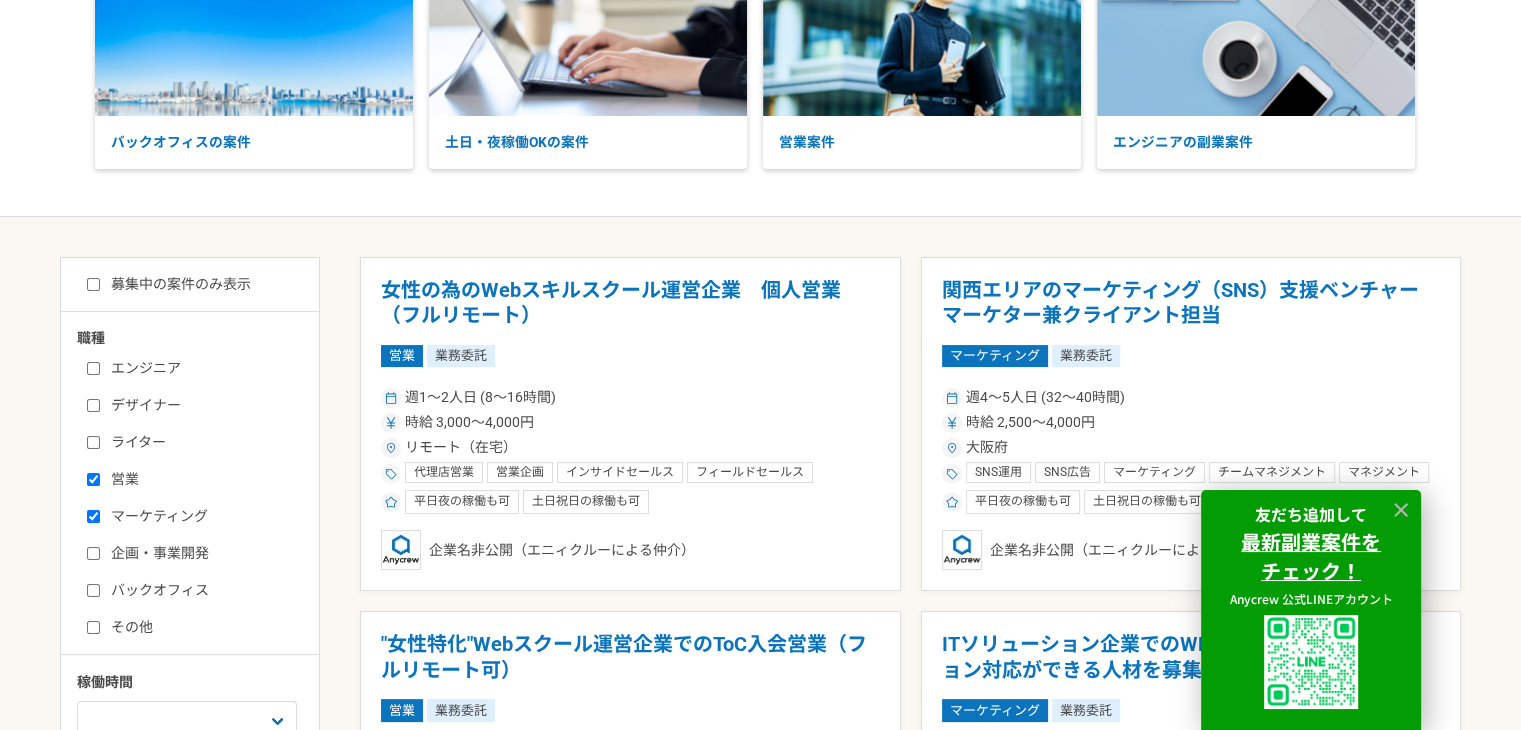 click on "営業" at bounding box center [202, 479] 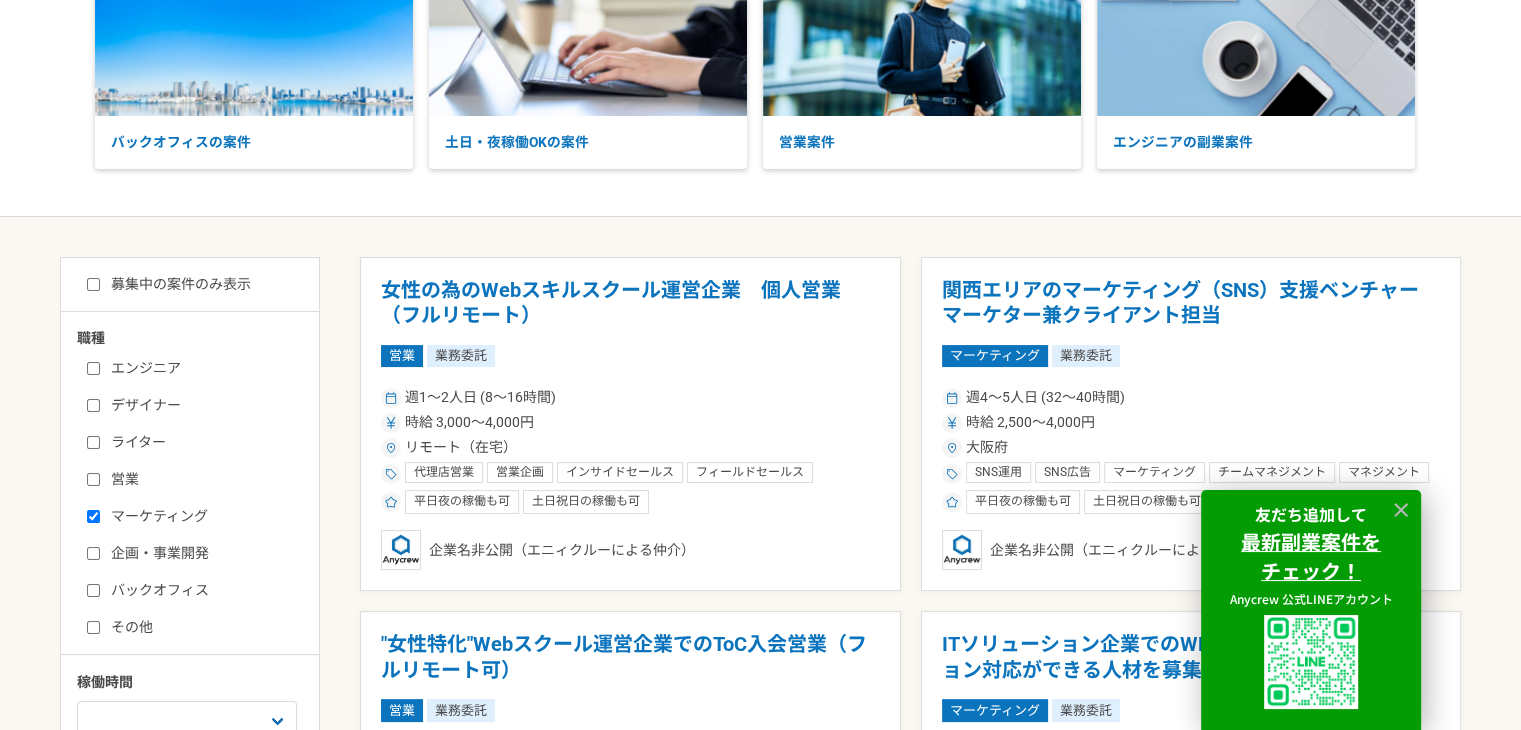 checkbox on "false" 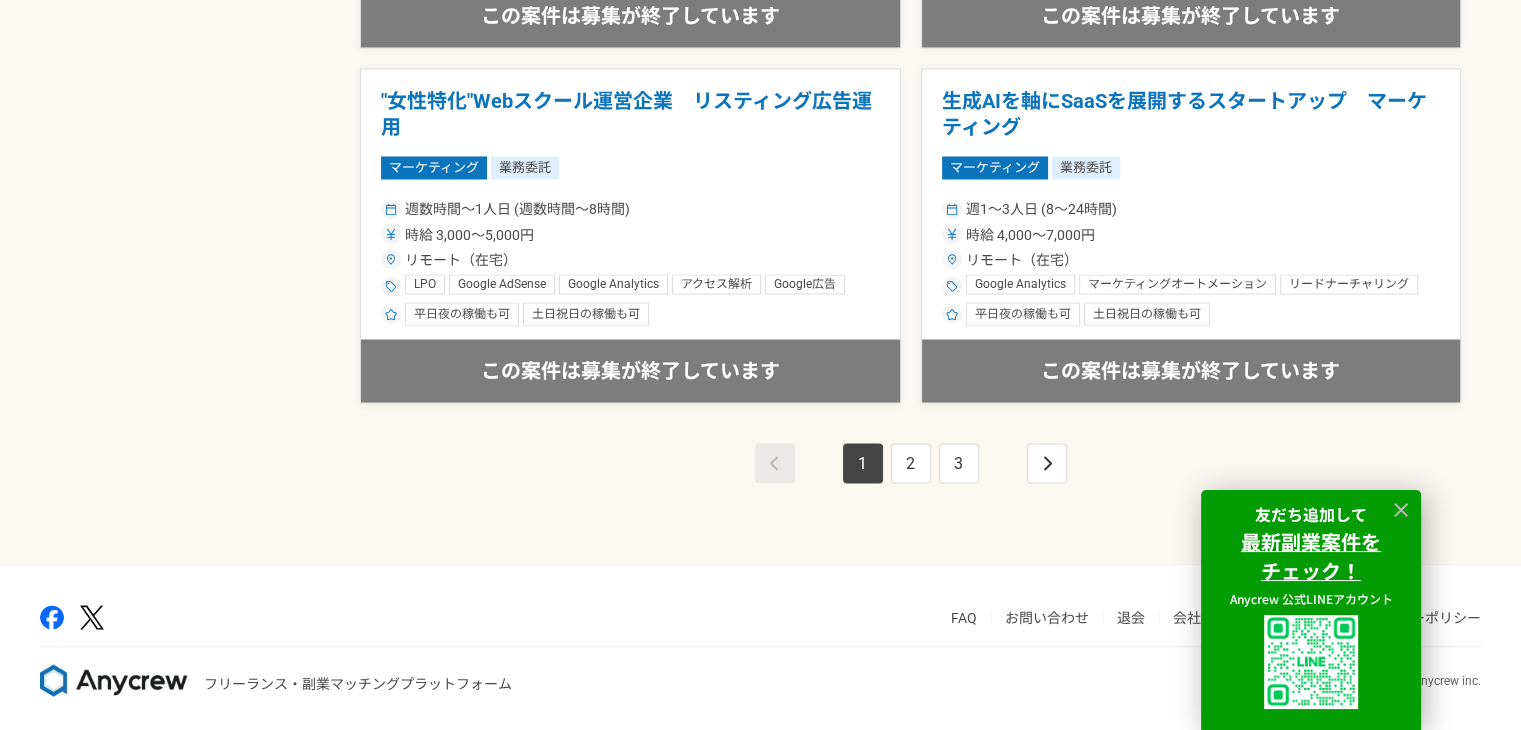 scroll, scrollTop: 3565, scrollLeft: 0, axis: vertical 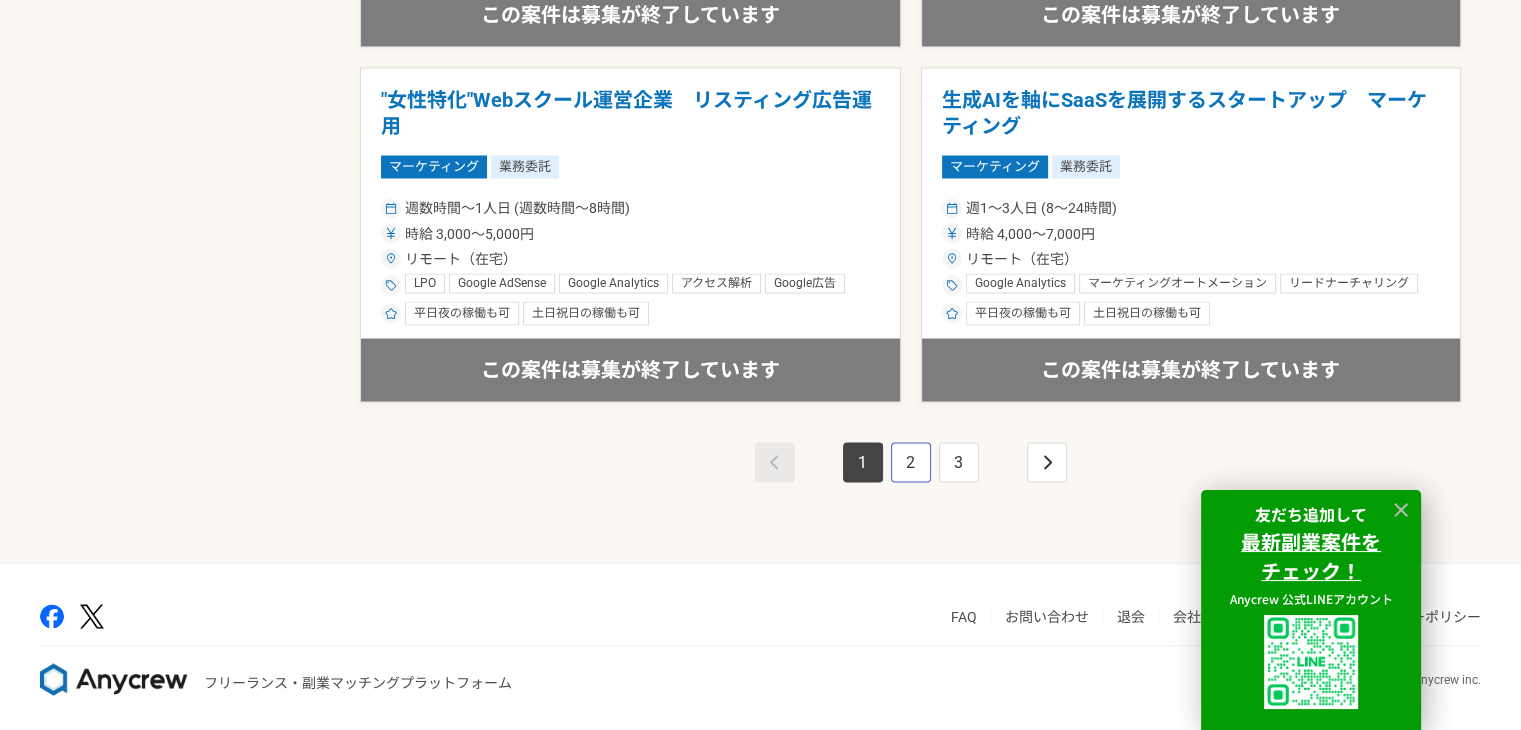 click on "2" at bounding box center (911, 462) 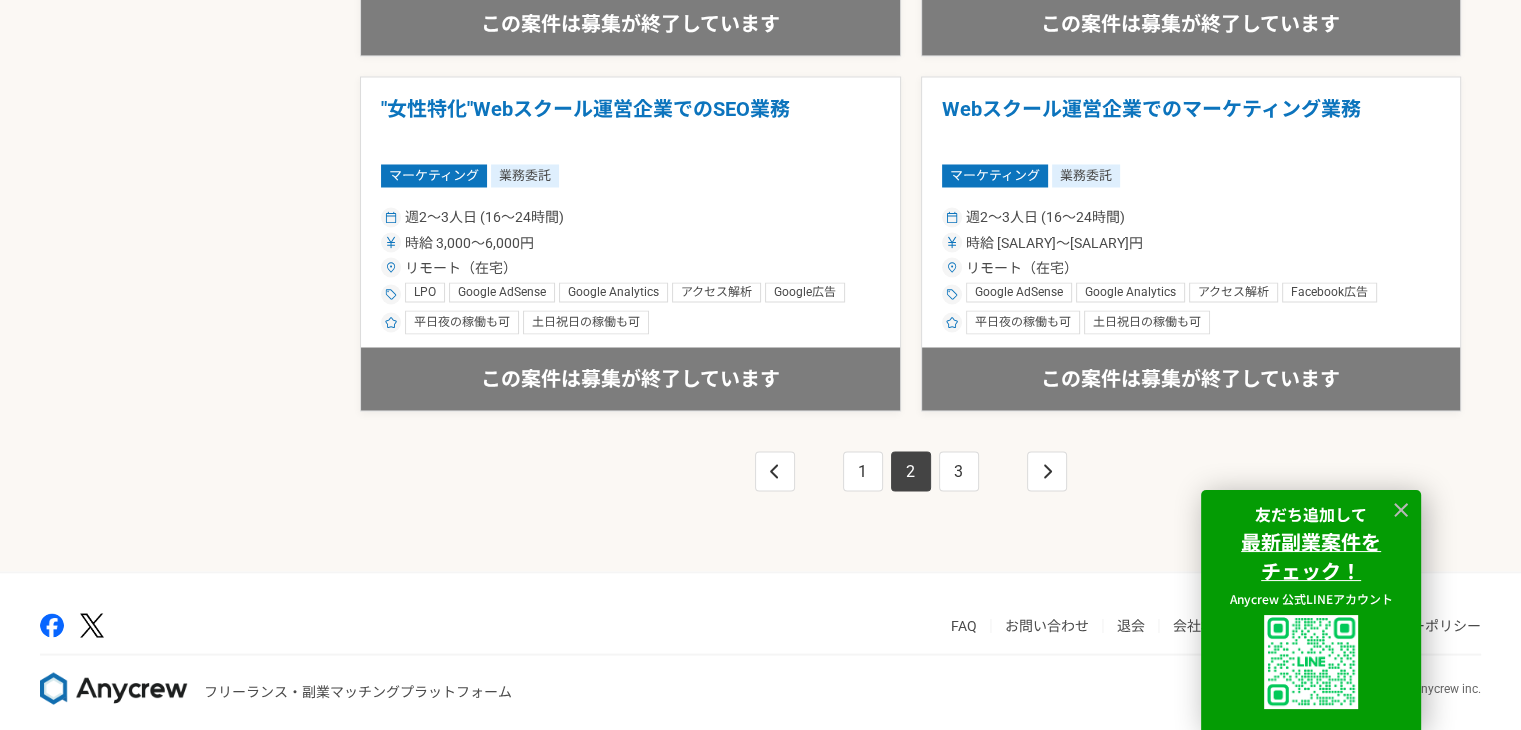 scroll, scrollTop: 3565, scrollLeft: 0, axis: vertical 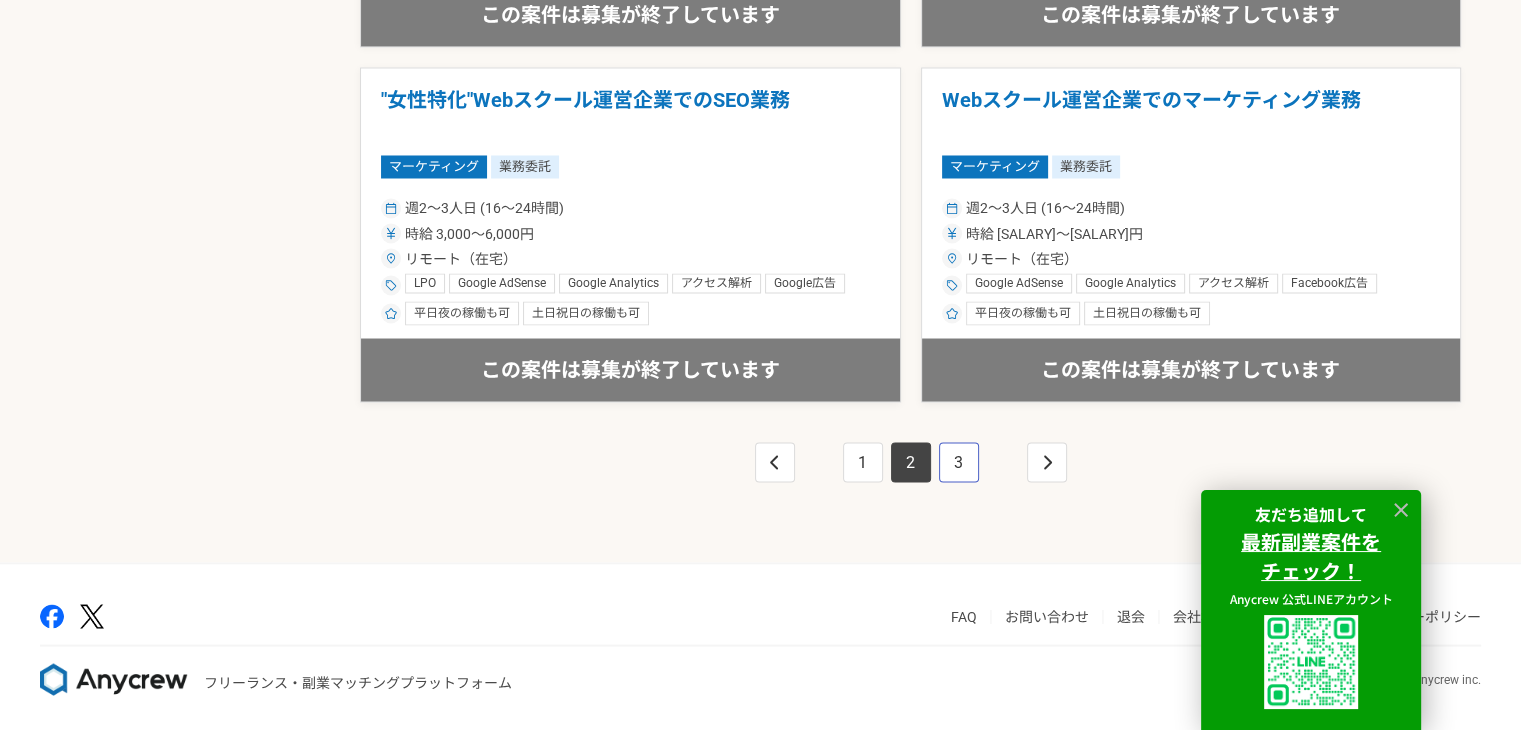 click on "3" at bounding box center (959, 462) 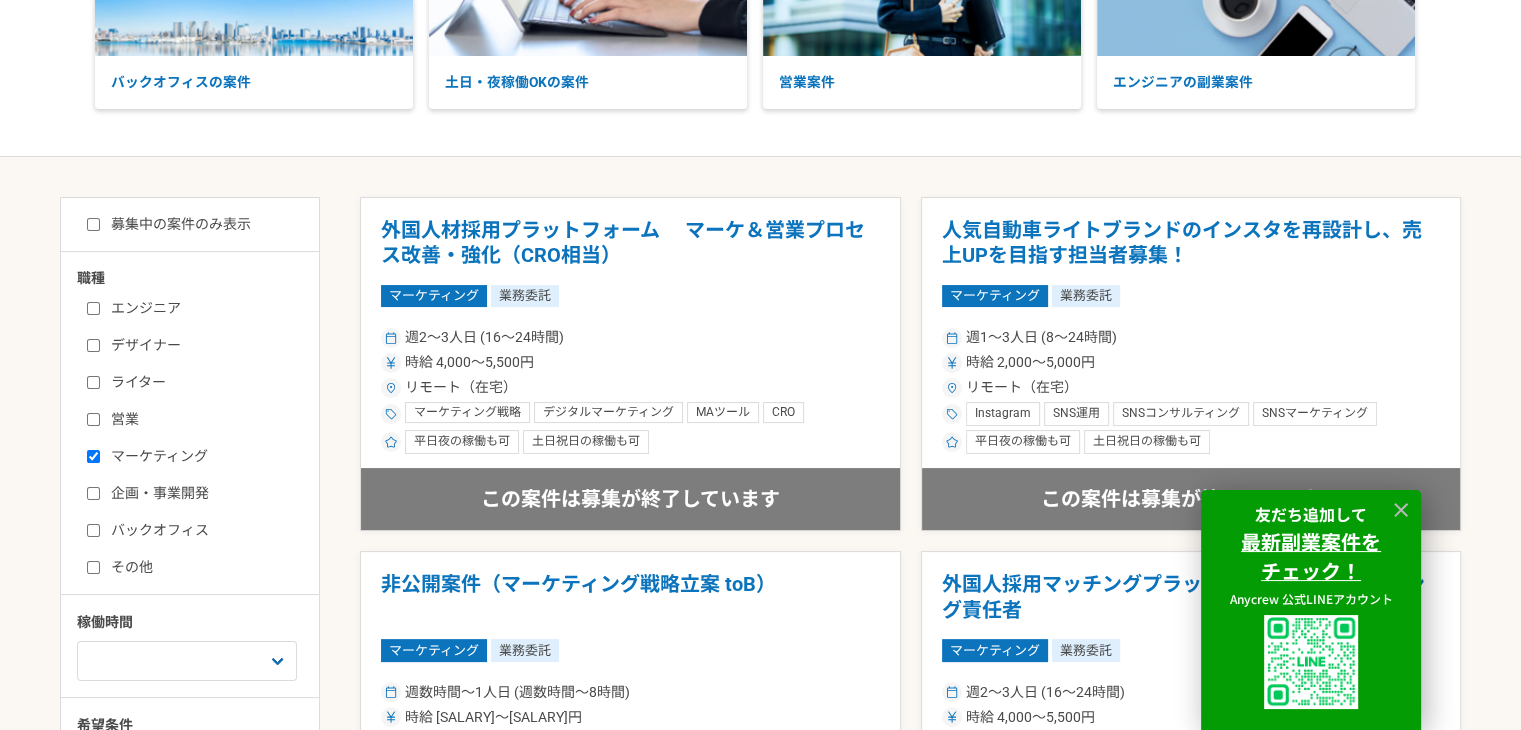 scroll, scrollTop: 280, scrollLeft: 0, axis: vertical 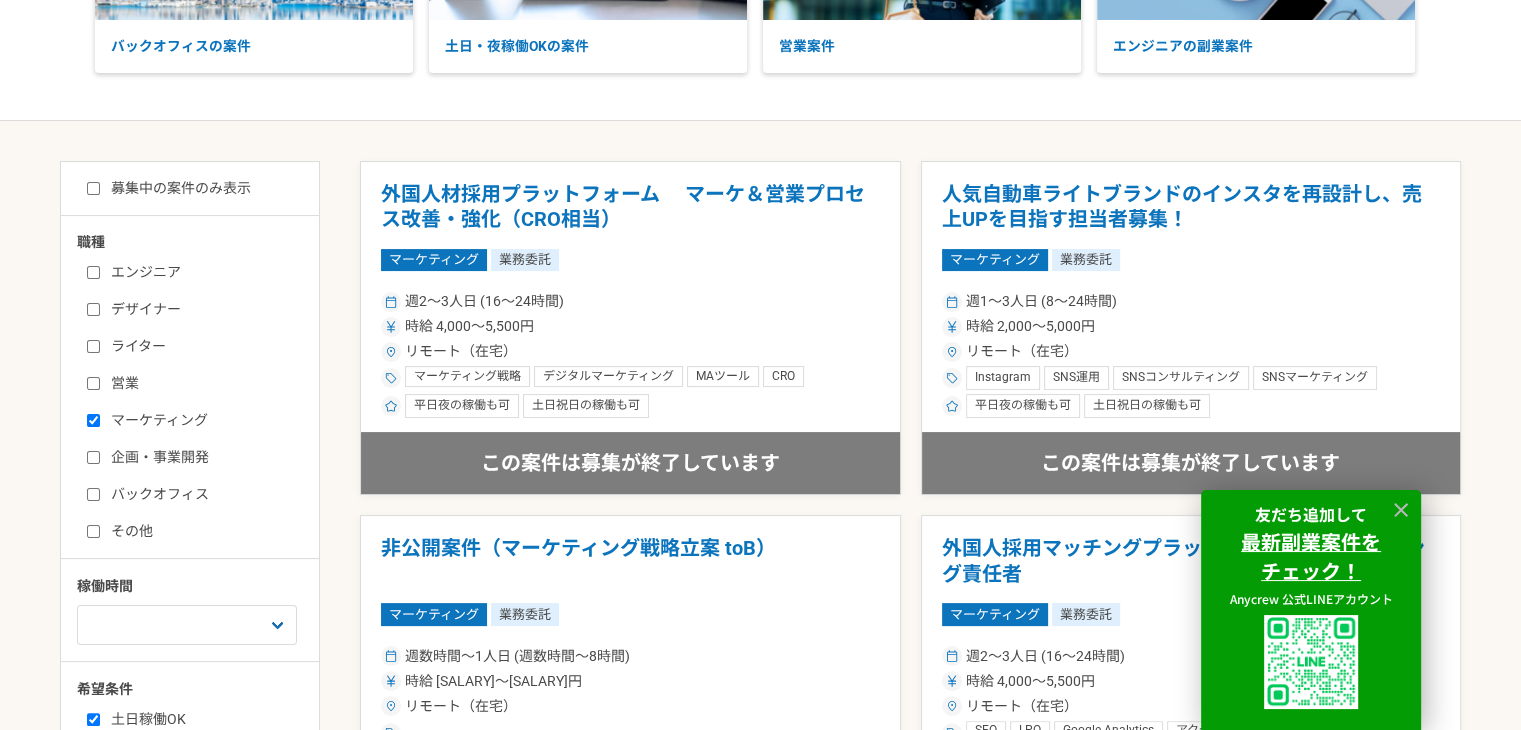 click on "エンジニア デザイナー ライター 営業 マーケティング 企画・事業開発 バックオフィス その他" at bounding box center (197, 399) 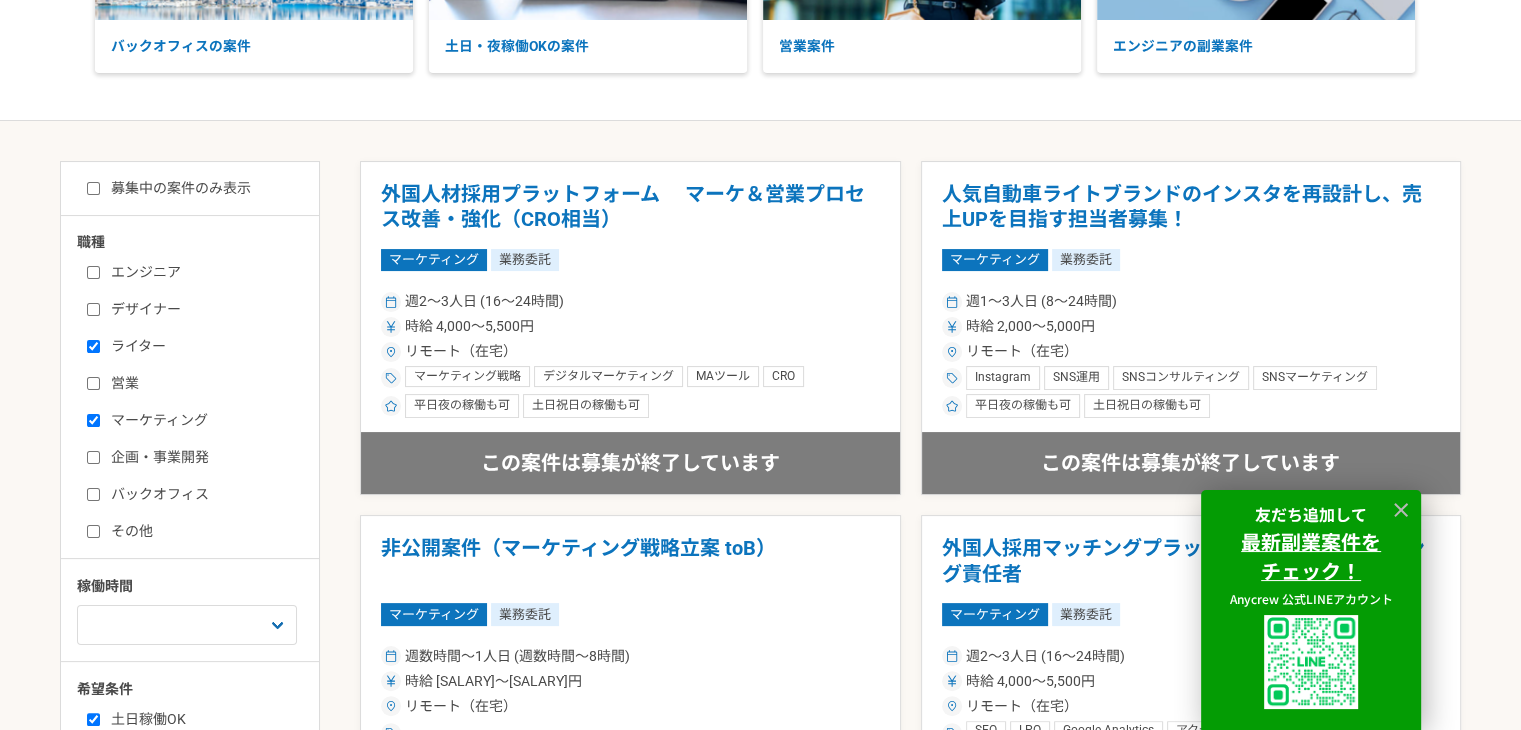 checkbox on "true" 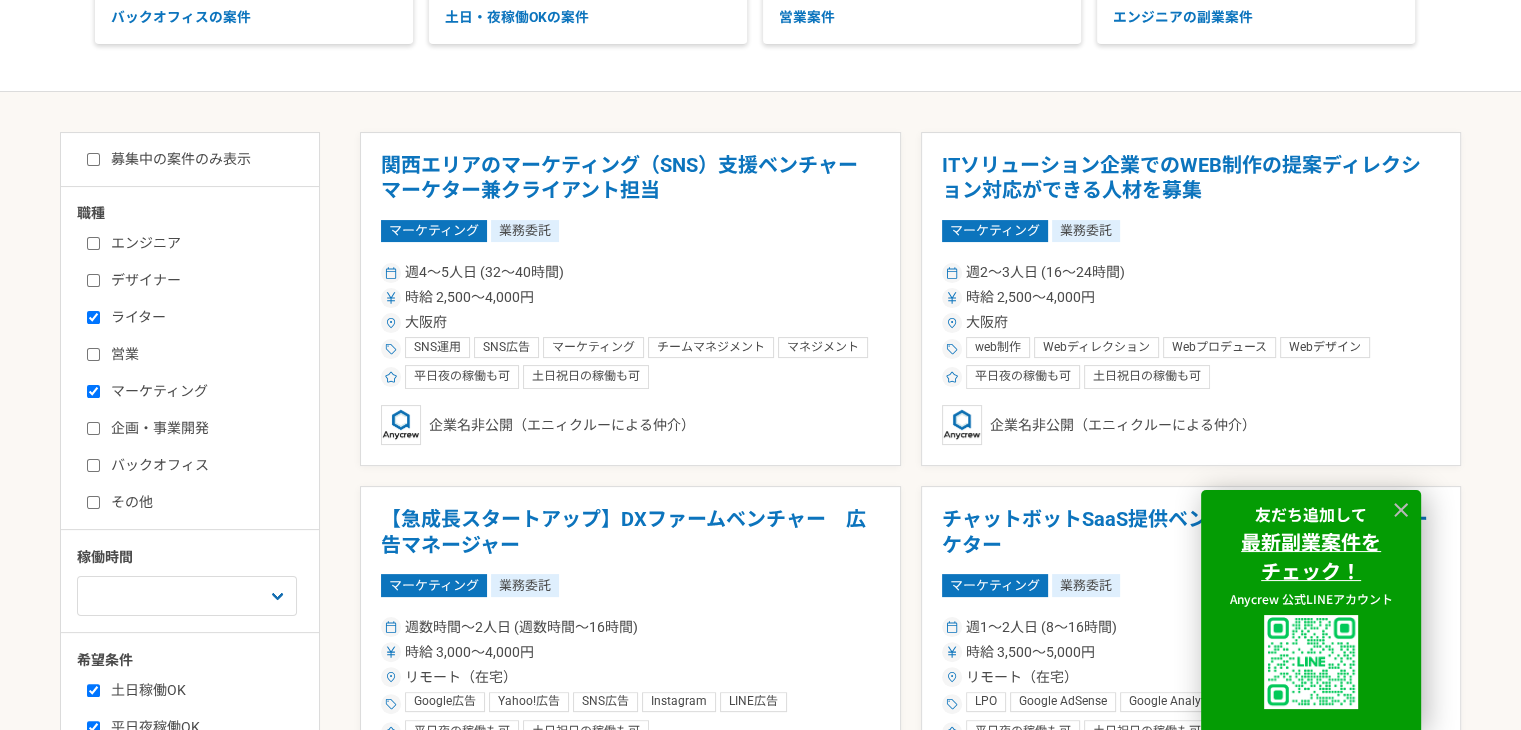 scroll, scrollTop: 357, scrollLeft: 0, axis: vertical 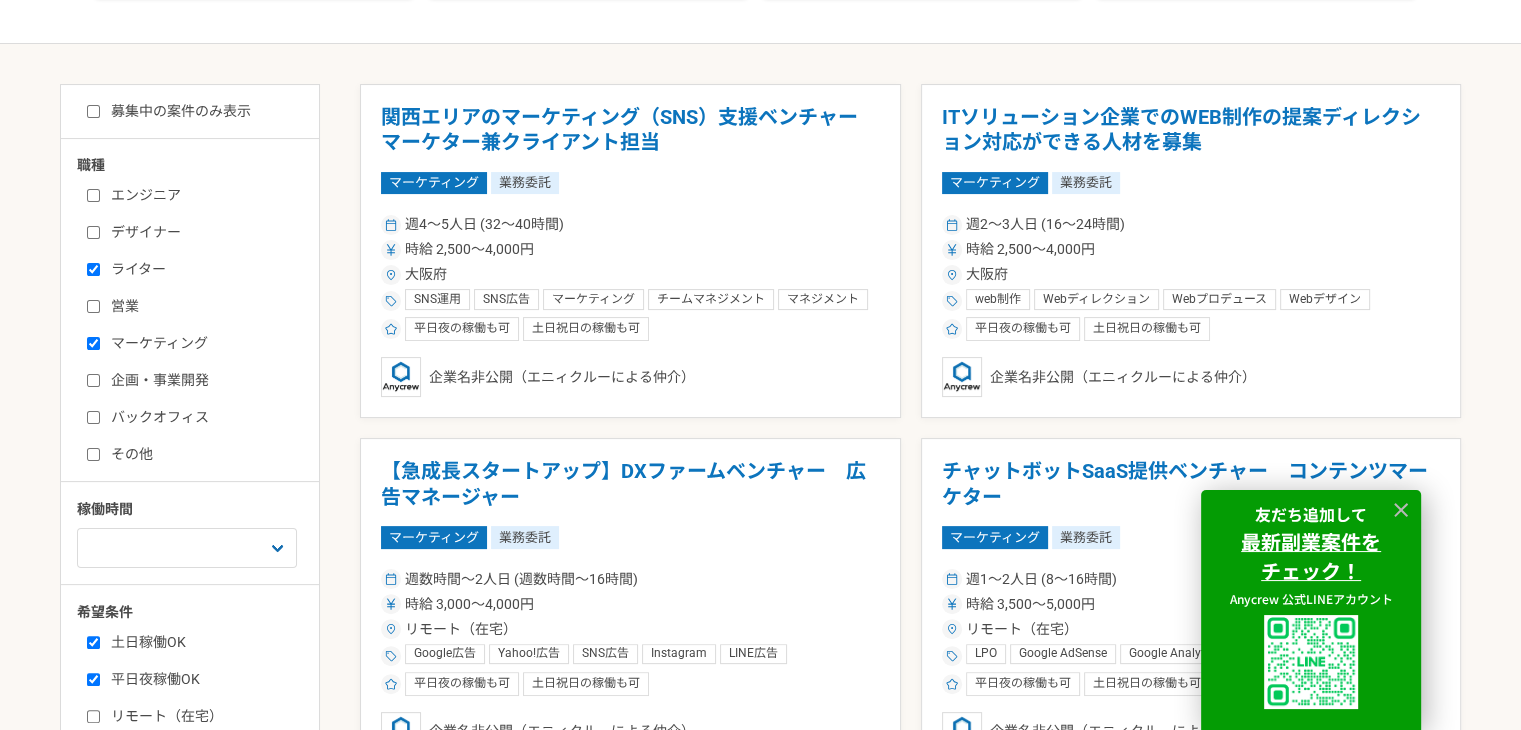 click on "マーケティング" at bounding box center [93, 343] 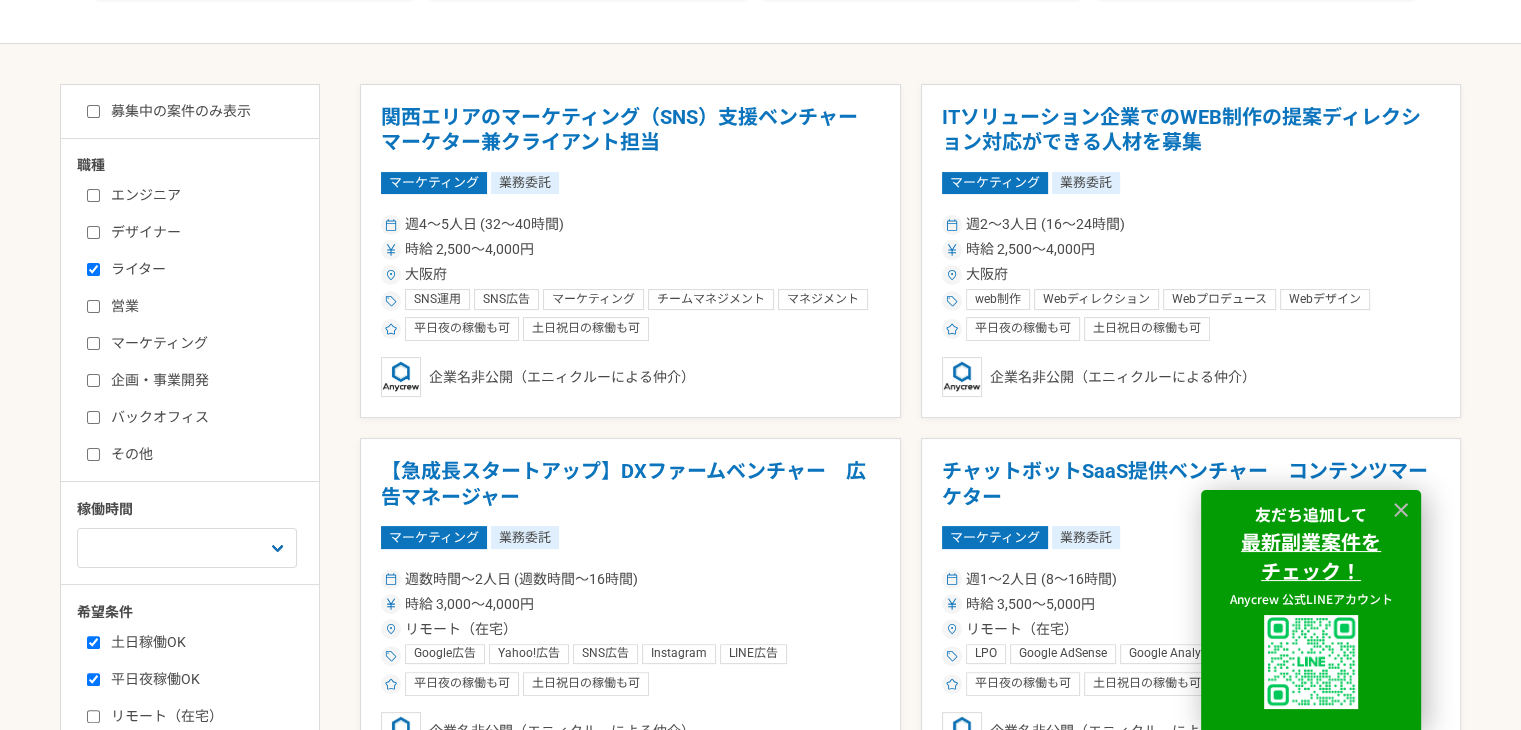 checkbox on "false" 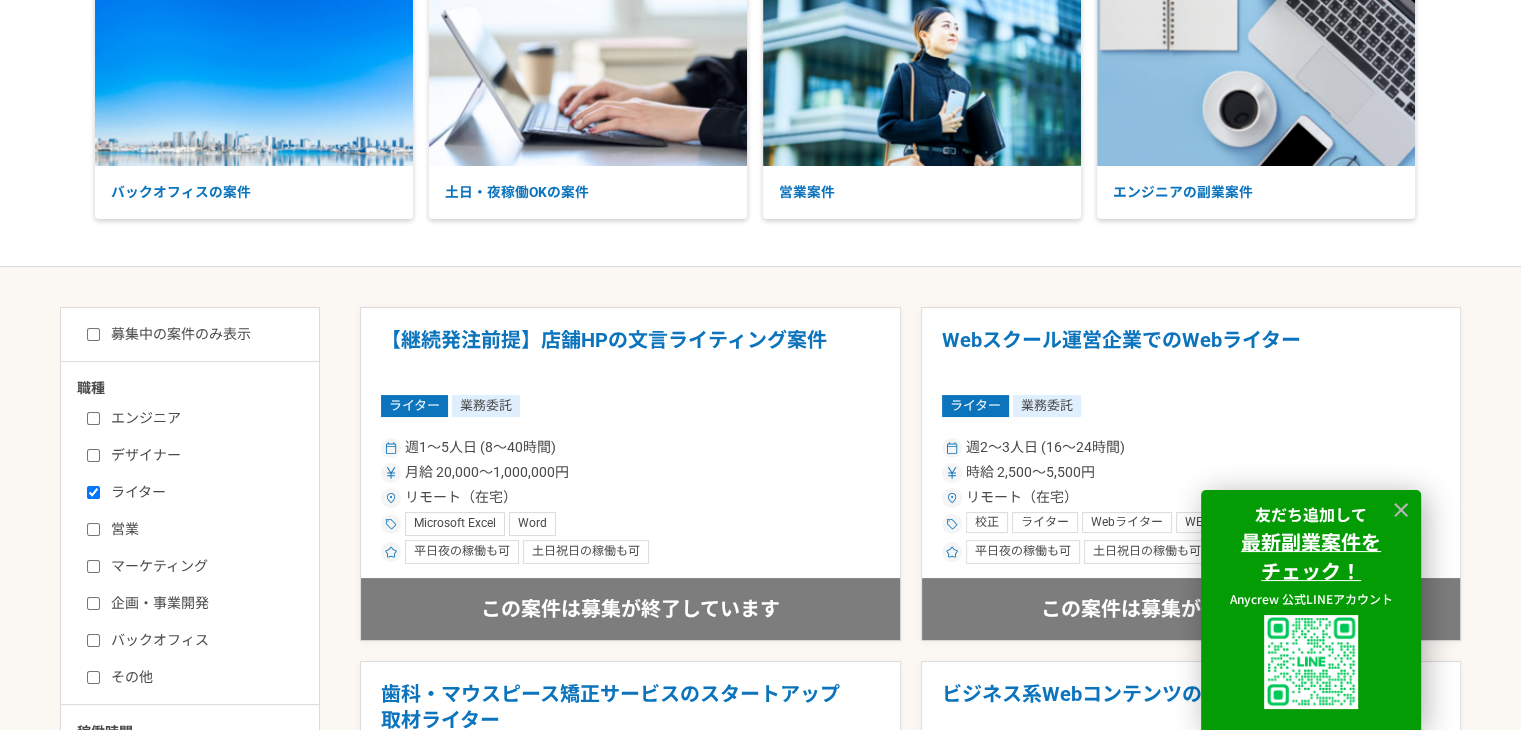 scroll, scrollTop: 0, scrollLeft: 0, axis: both 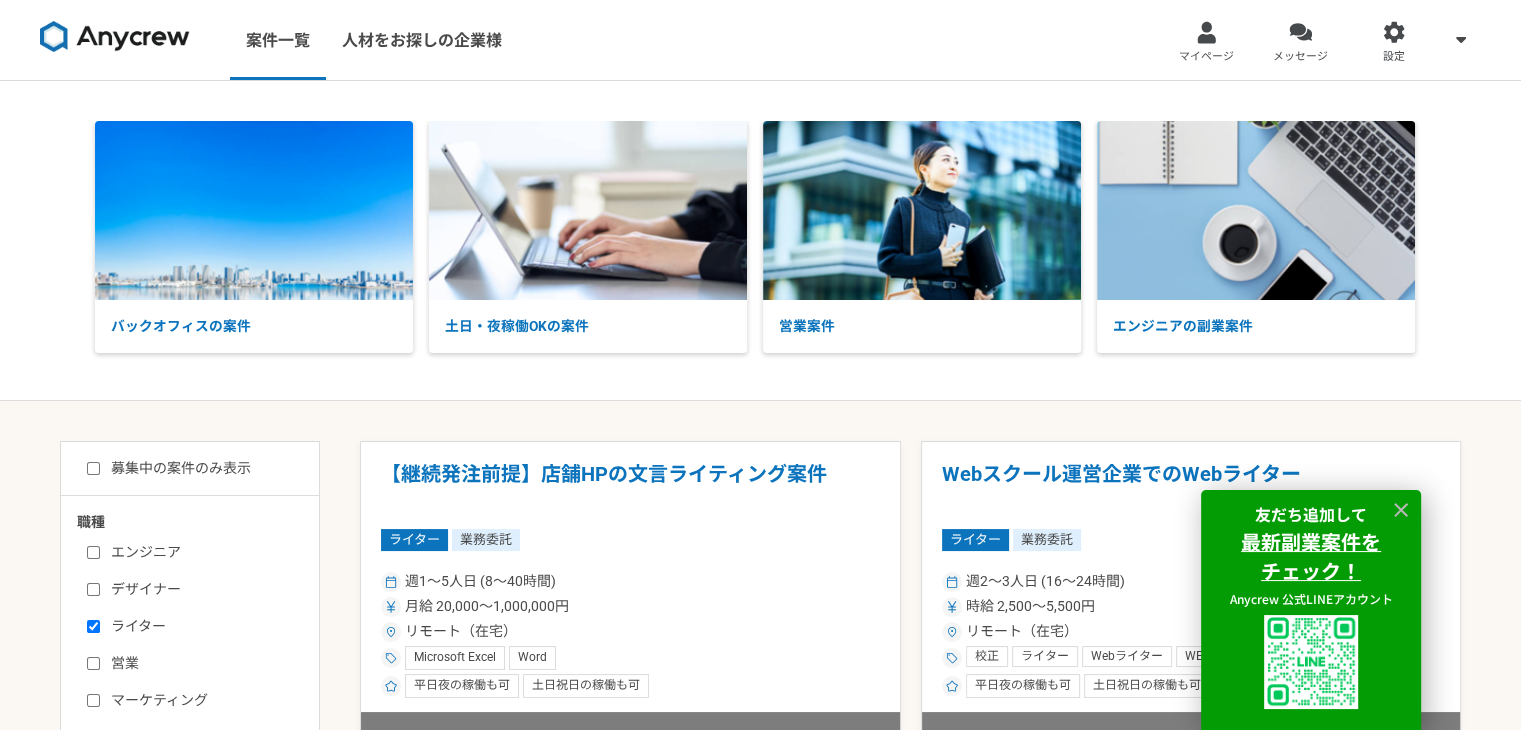 click on "ライター" at bounding box center (202, 626) 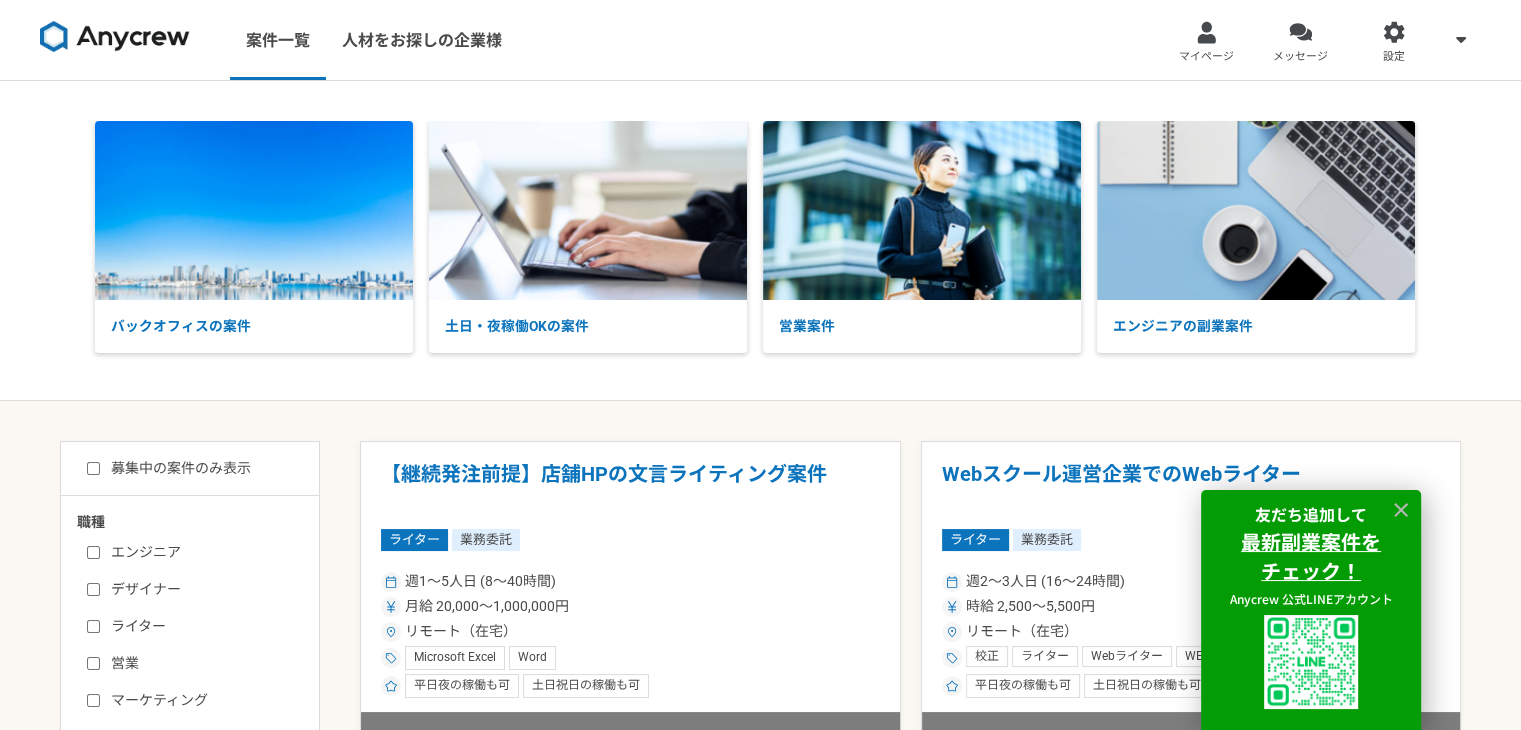 checkbox on "false" 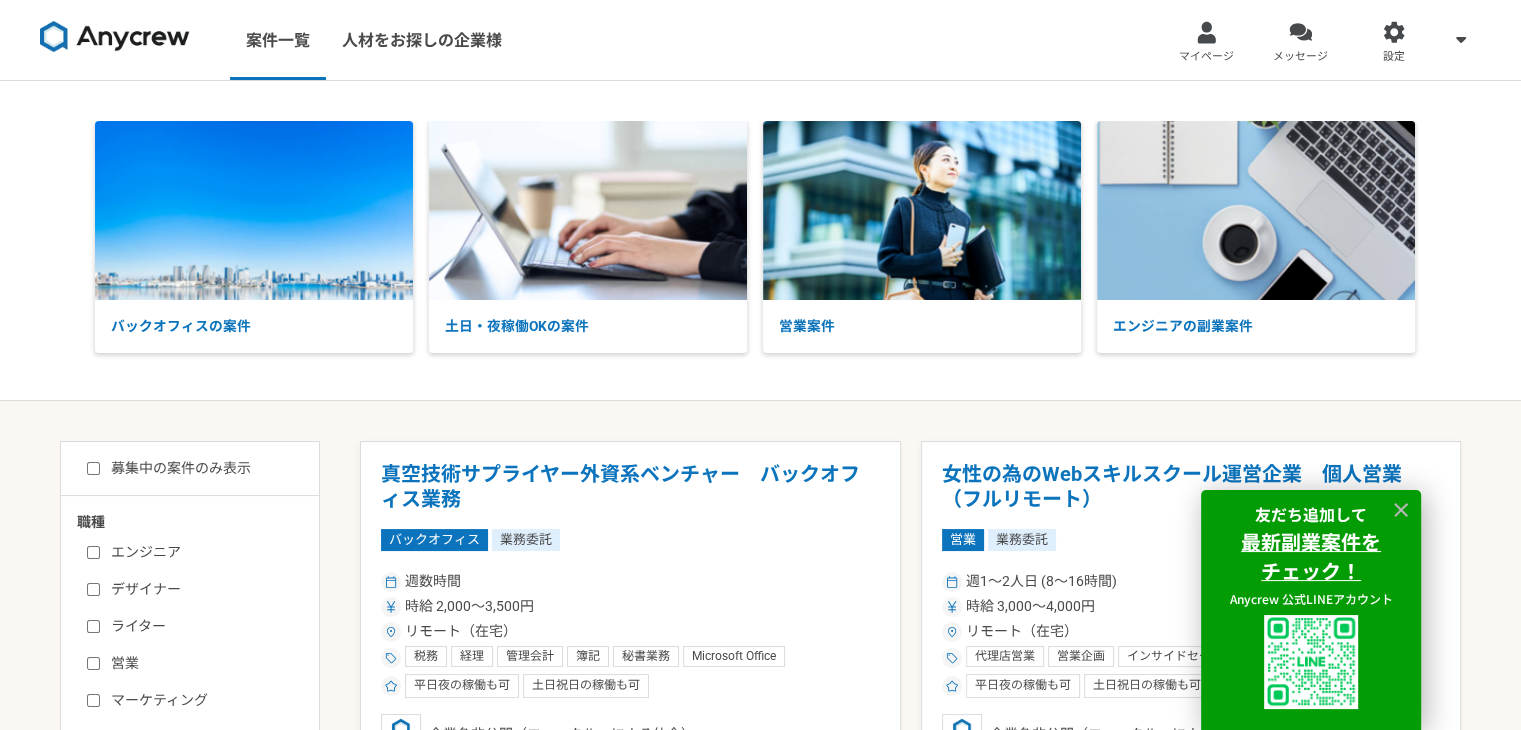 scroll, scrollTop: 83, scrollLeft: 0, axis: vertical 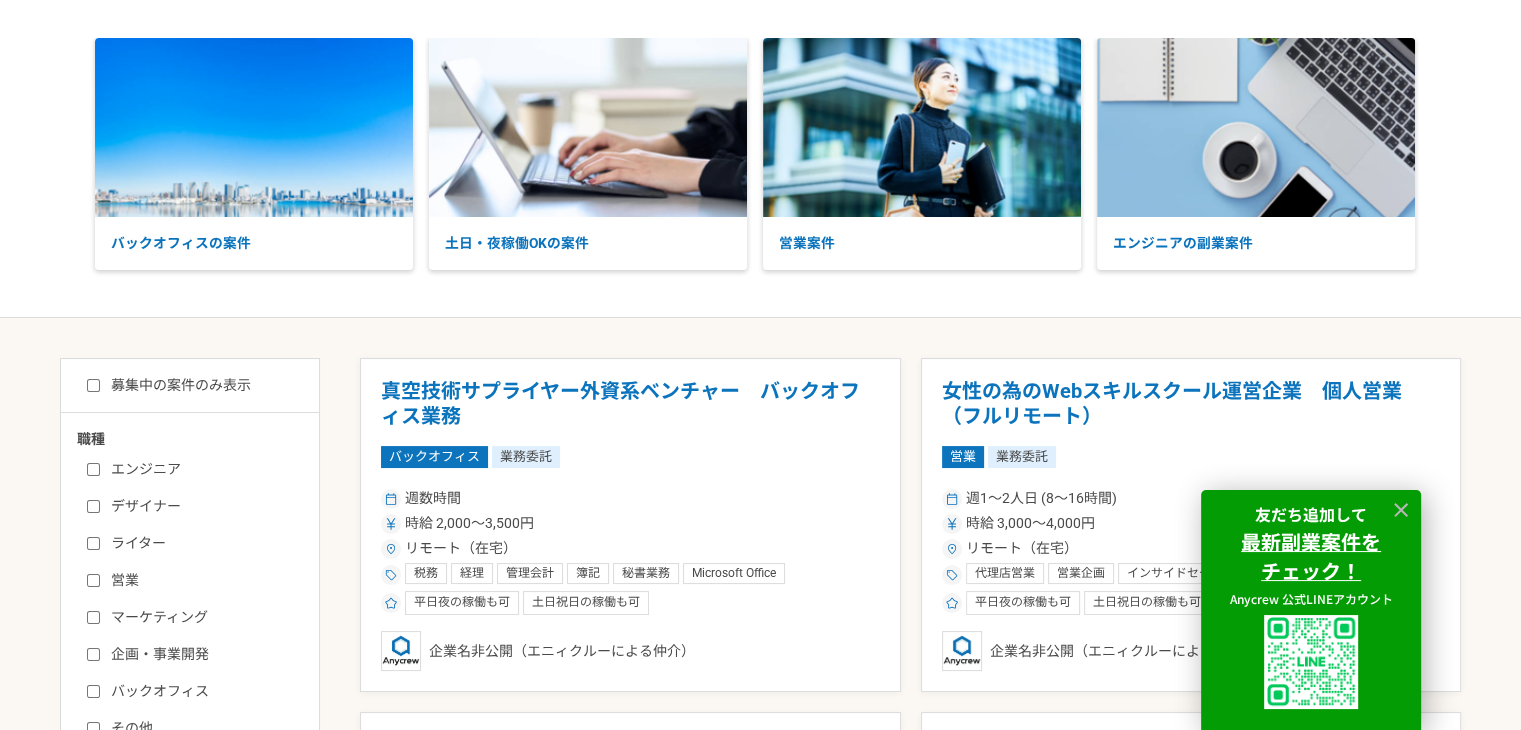 click on "マーケティング" at bounding box center [93, 617] 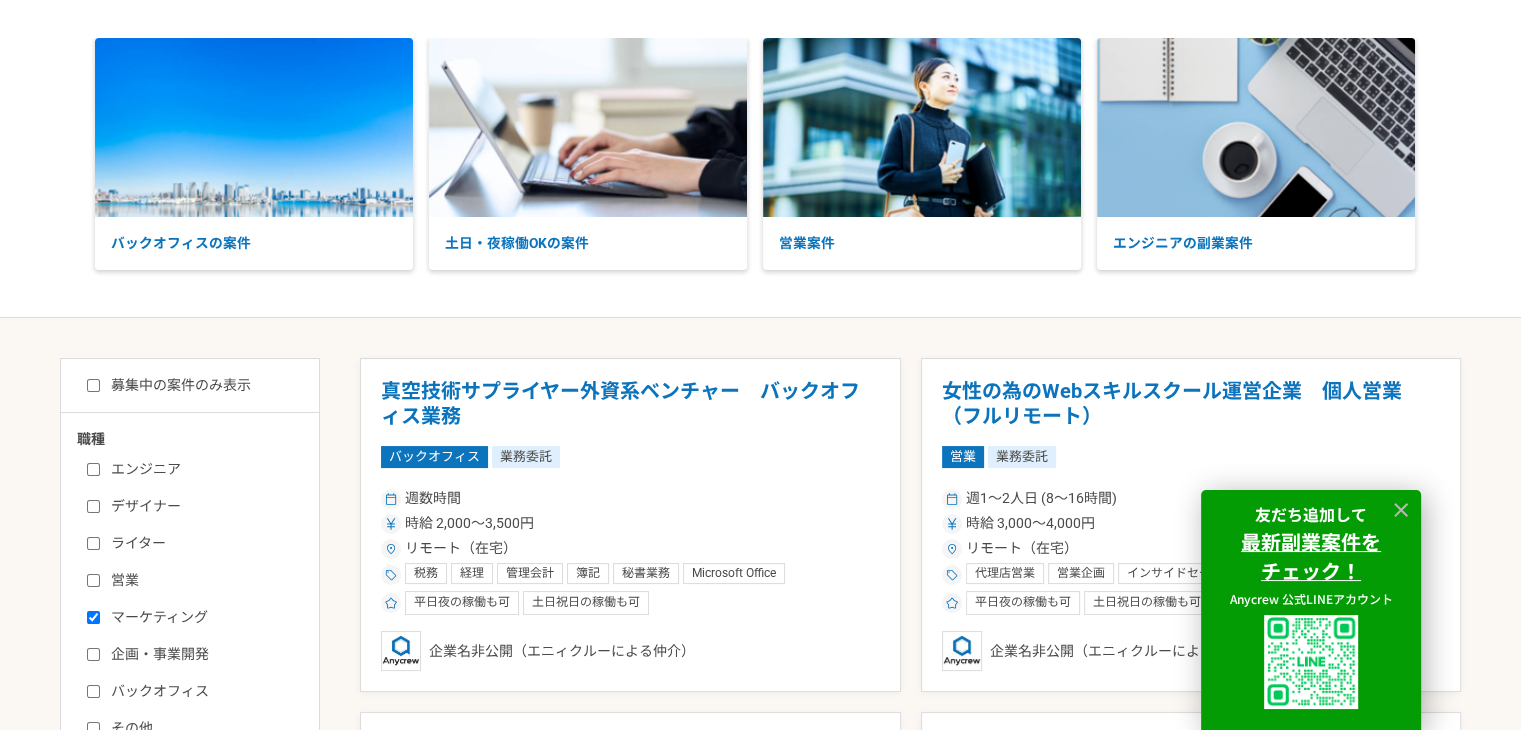 checkbox on "true" 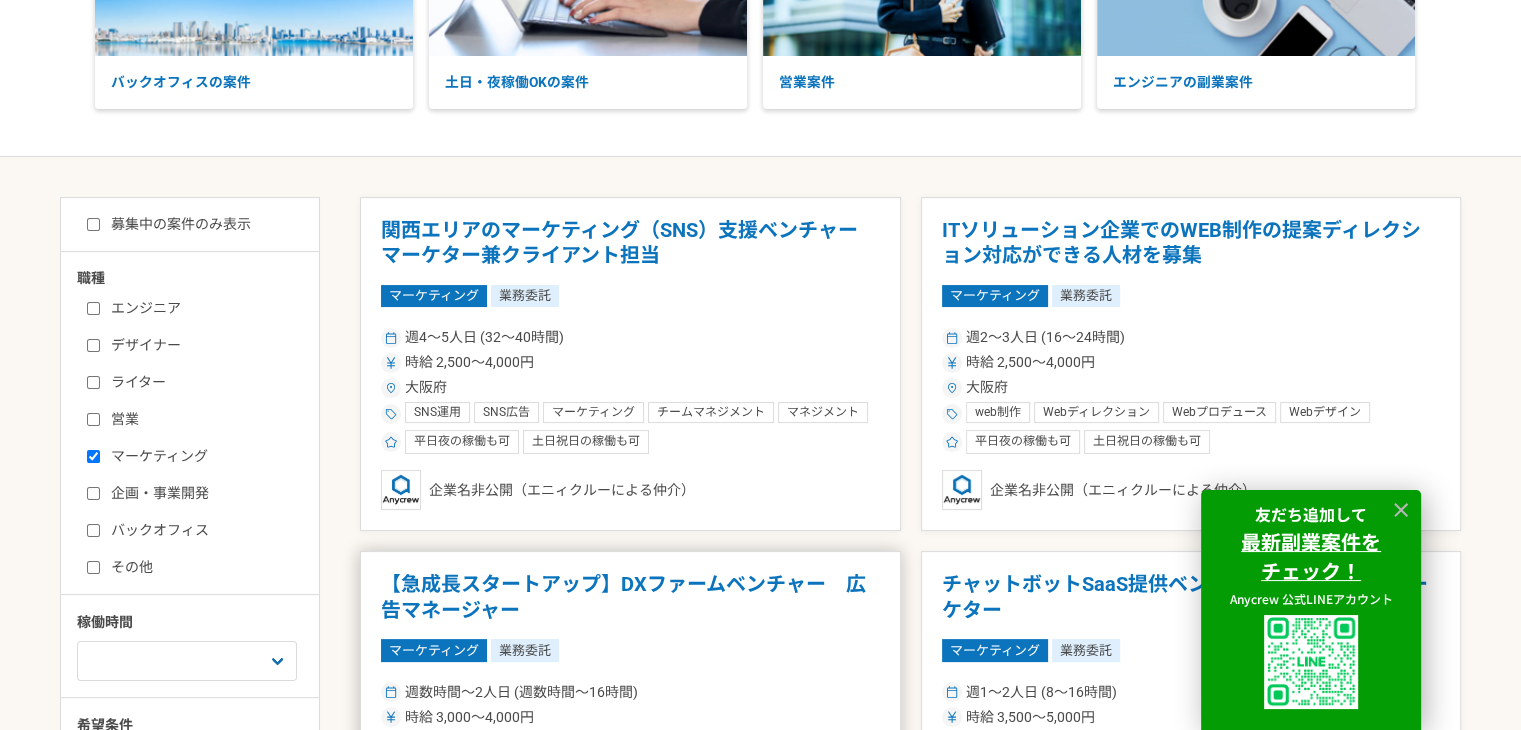 scroll, scrollTop: 0, scrollLeft: 0, axis: both 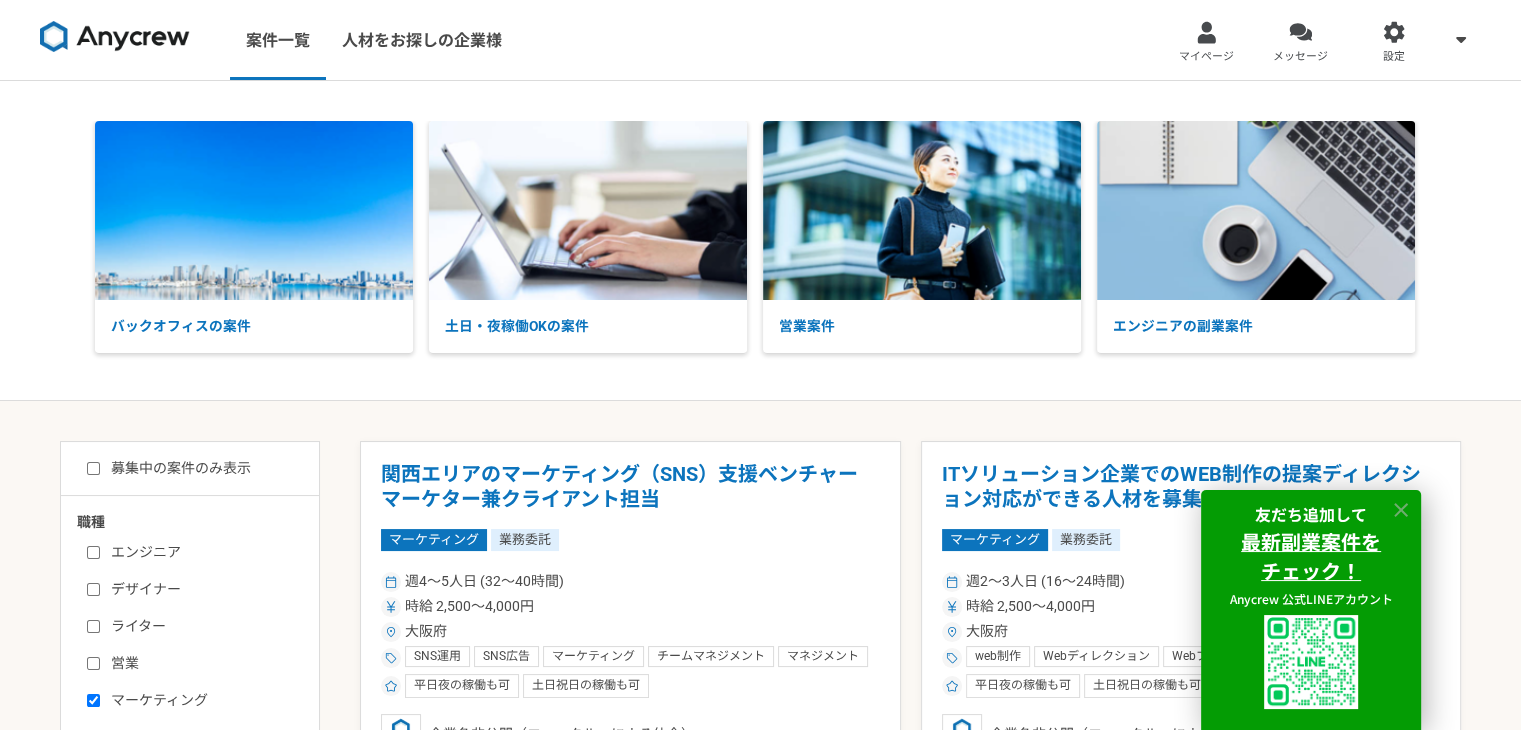 click 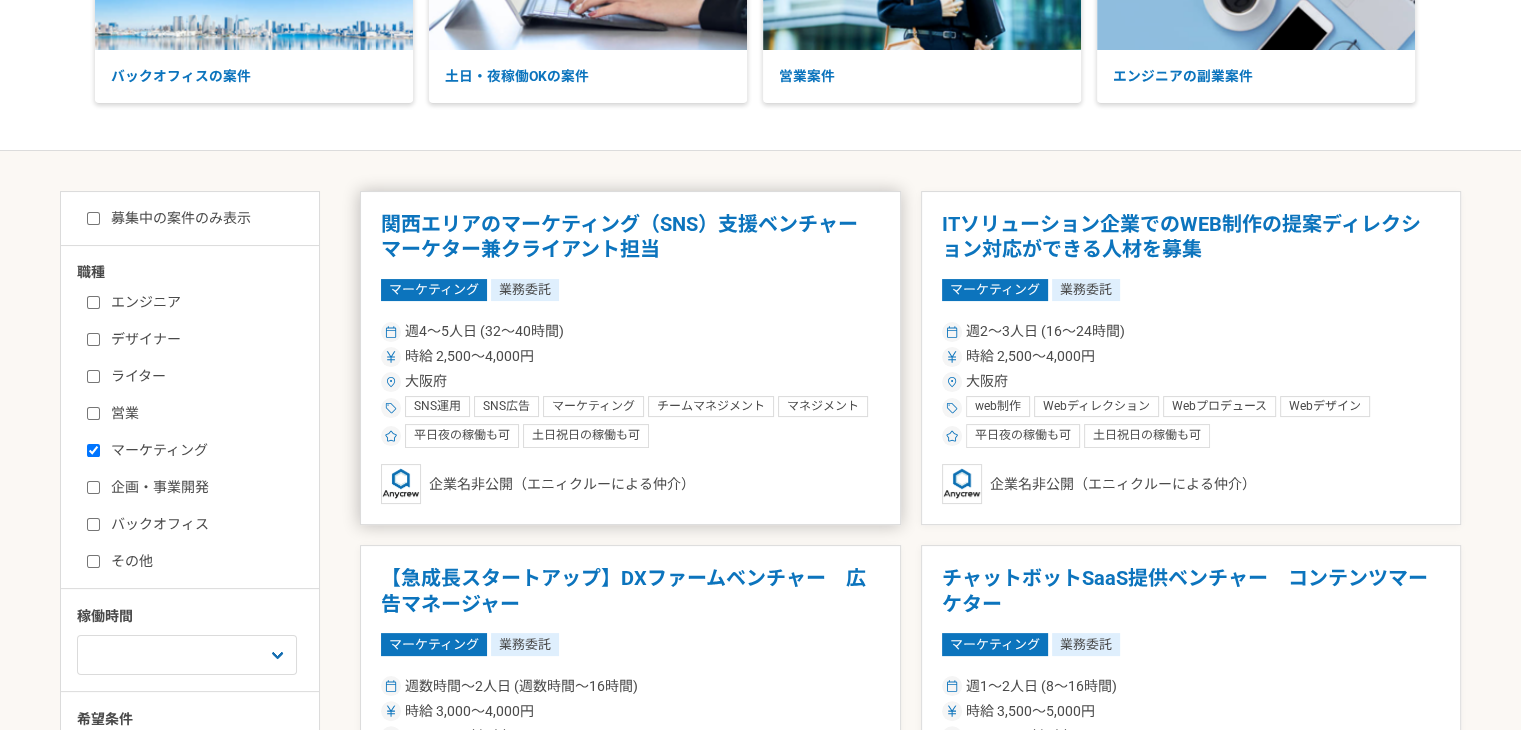 scroll, scrollTop: 272, scrollLeft: 0, axis: vertical 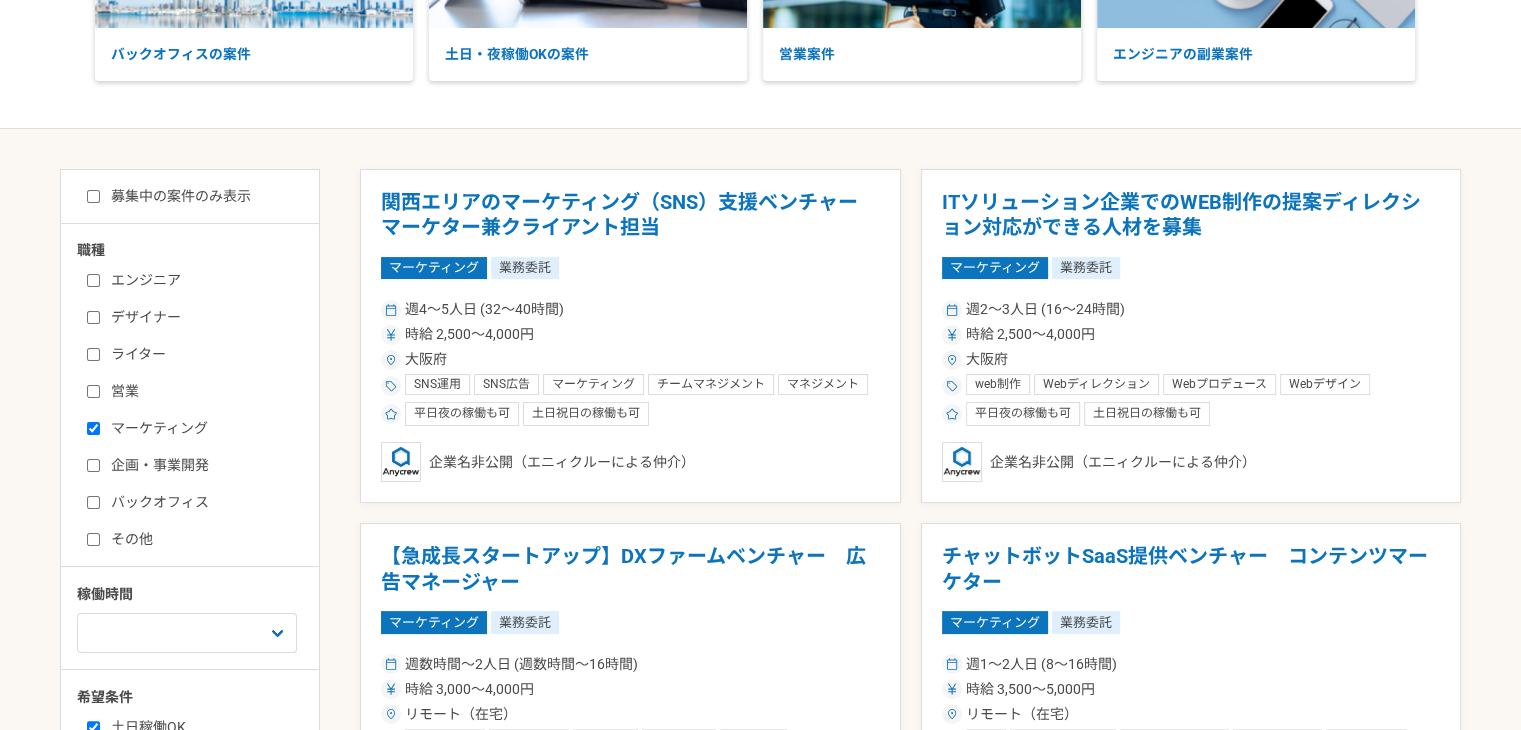 click on "ライター" at bounding box center [202, 354] 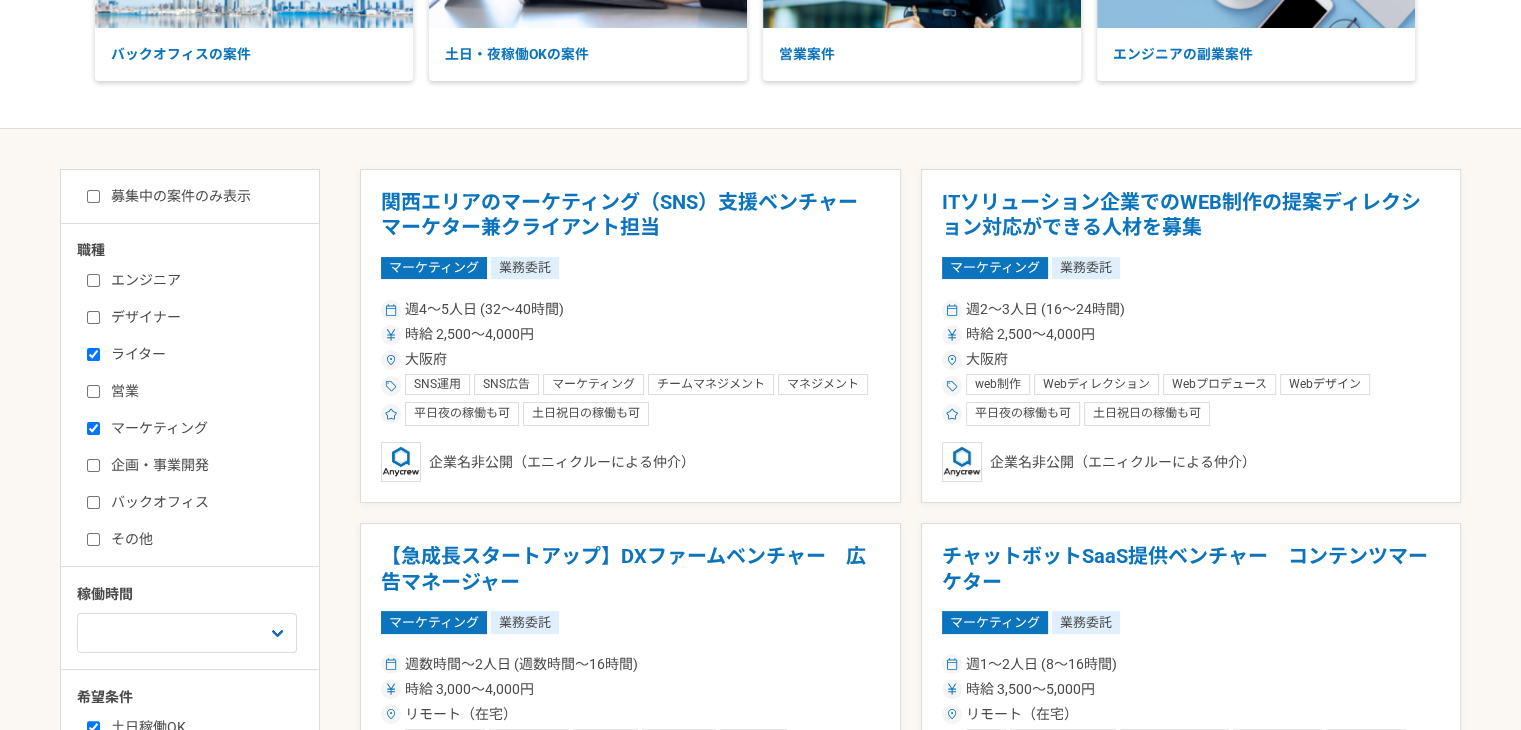 checkbox on "true" 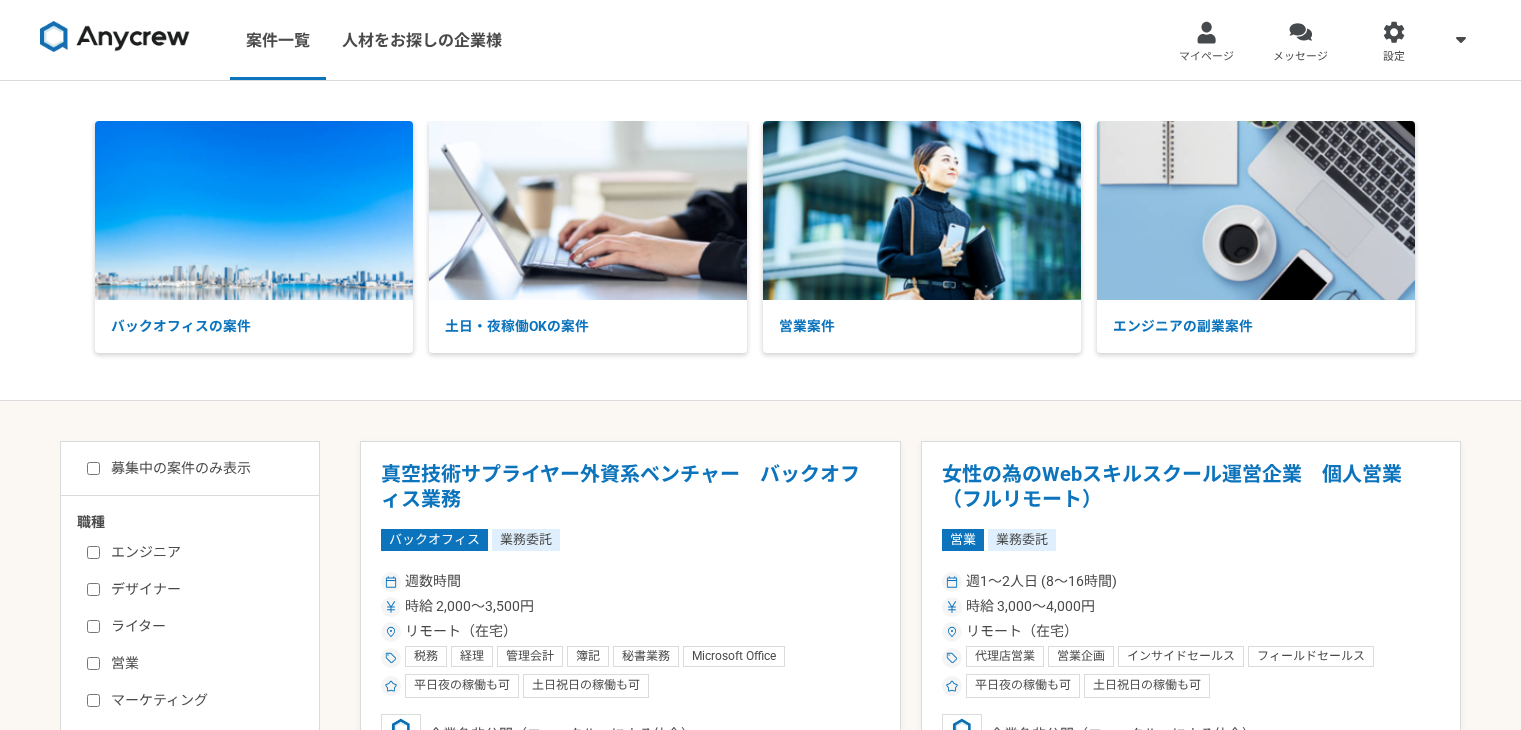 select on "2" 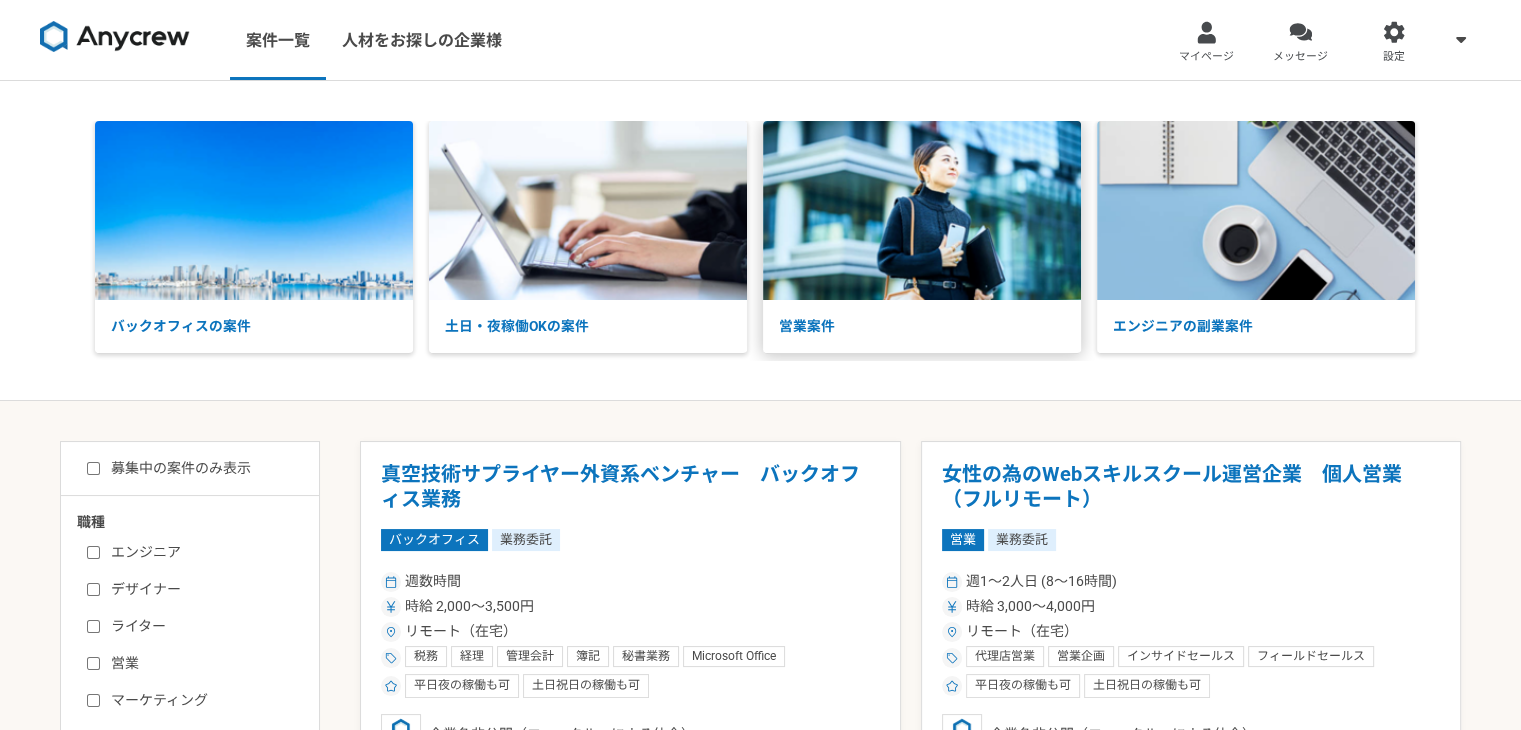 scroll, scrollTop: 0, scrollLeft: 0, axis: both 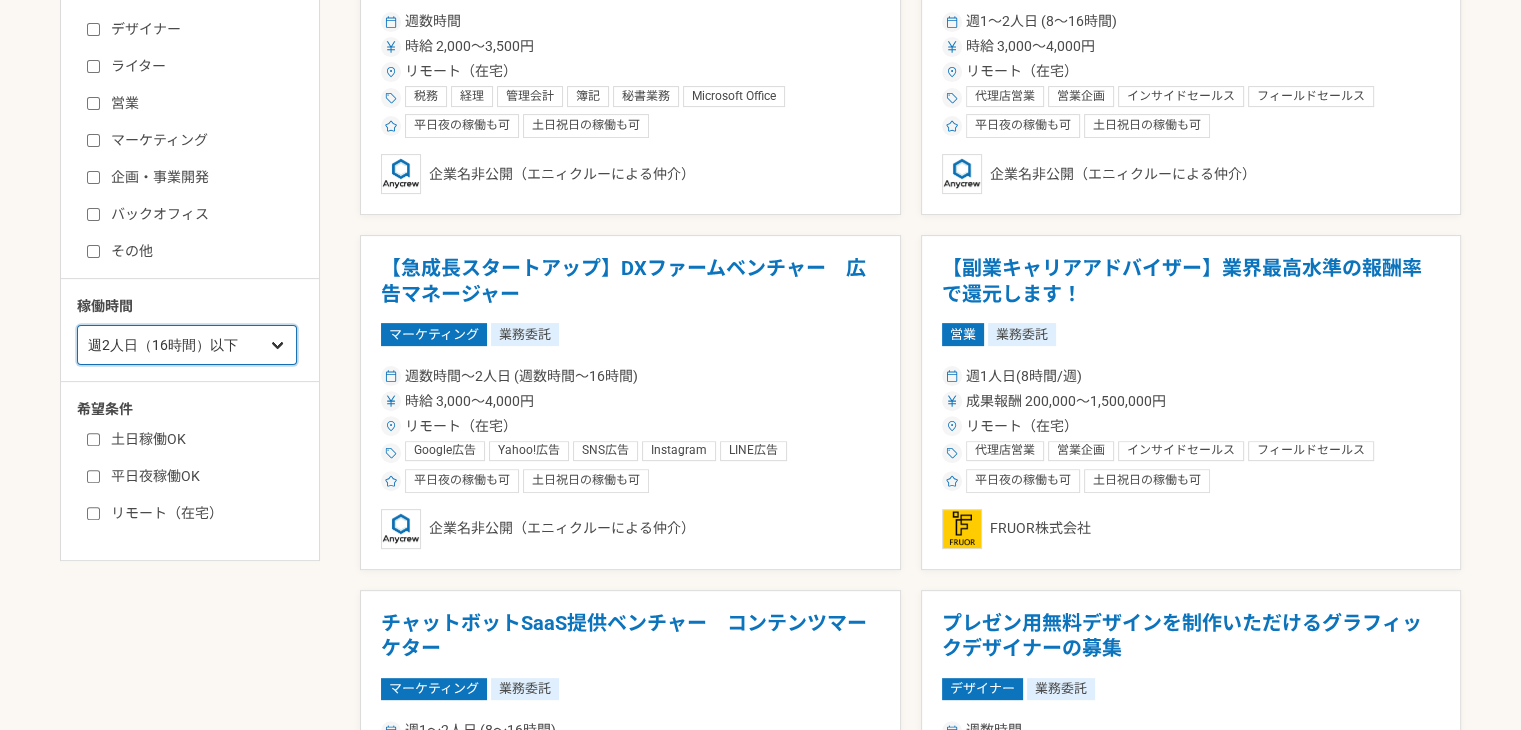 click on "週1人日（8時間）以下 週2人日（16時間）以下 週3人日（24時間）以下 週4人日（32時間）以下 週5人日（40時間）以下" at bounding box center (187, 345) 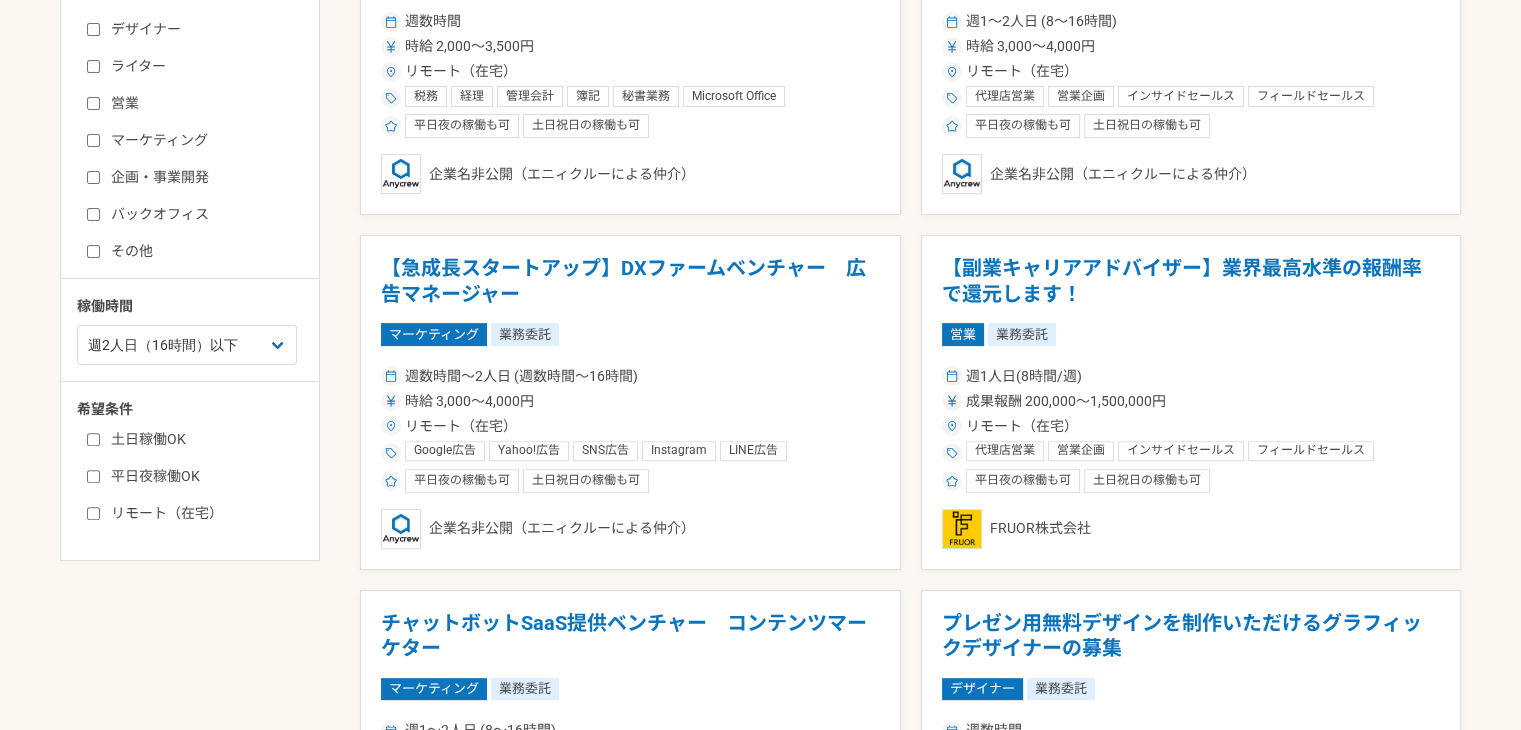 click on "土日稼働OK" at bounding box center [202, 439] 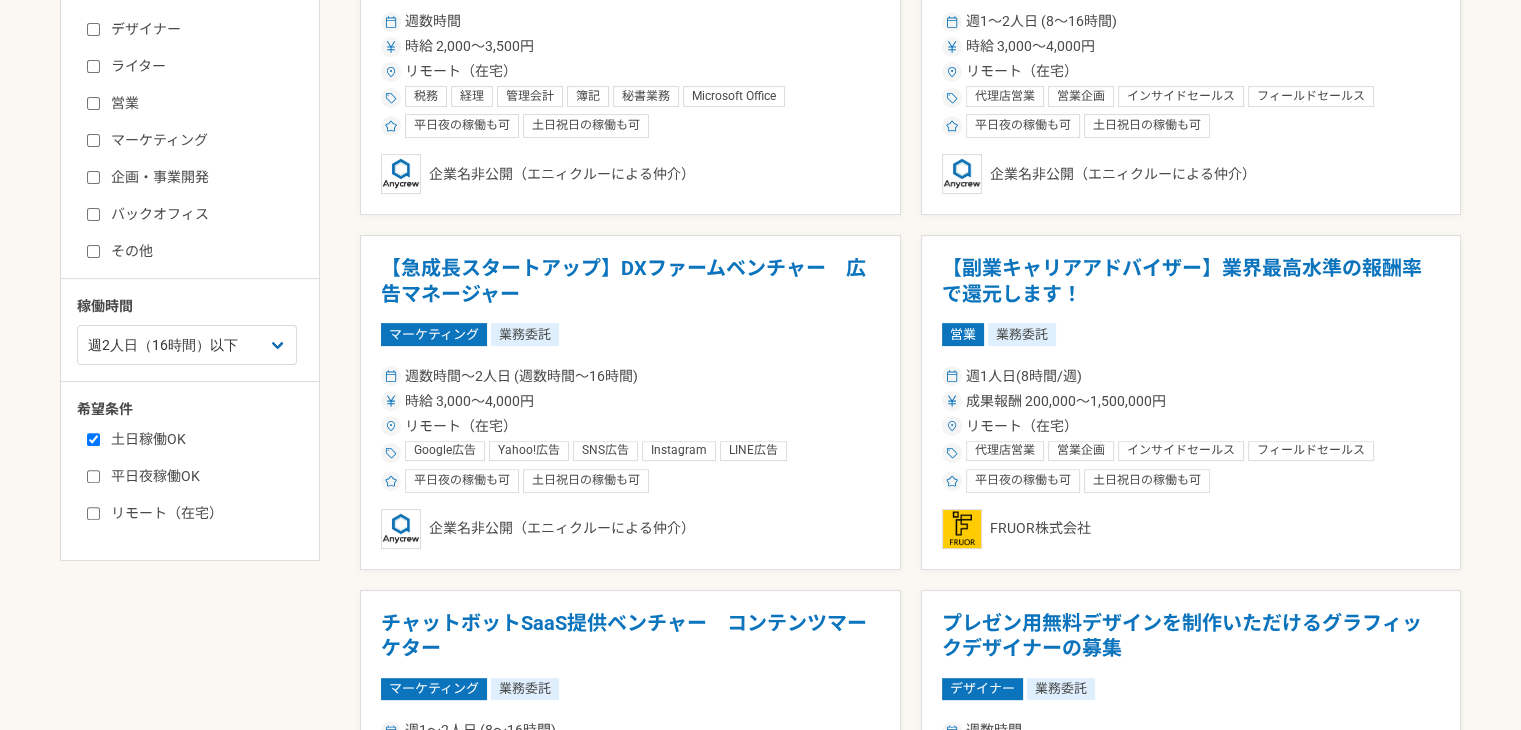 checkbox on "true" 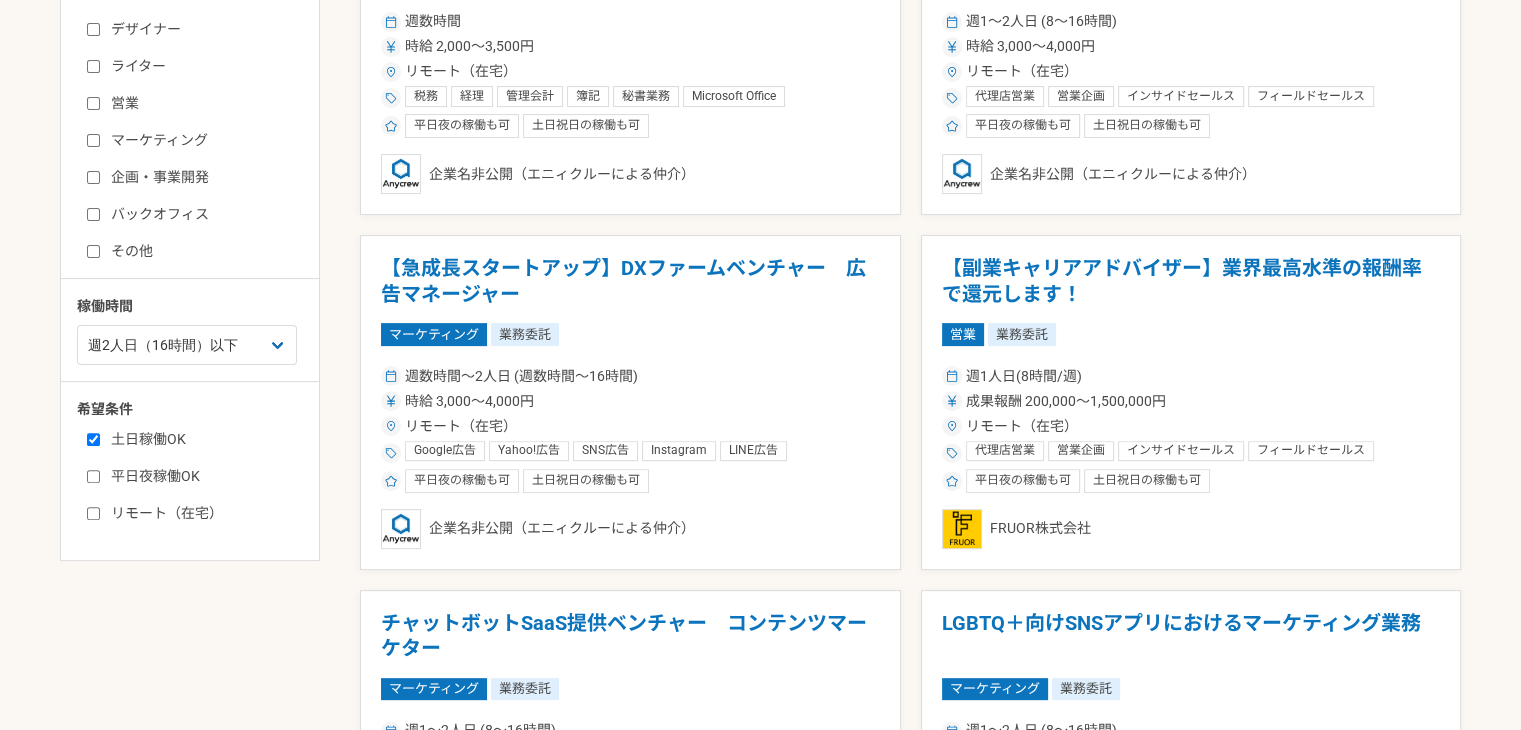 click on "平日夜稼働OK" at bounding box center (202, 476) 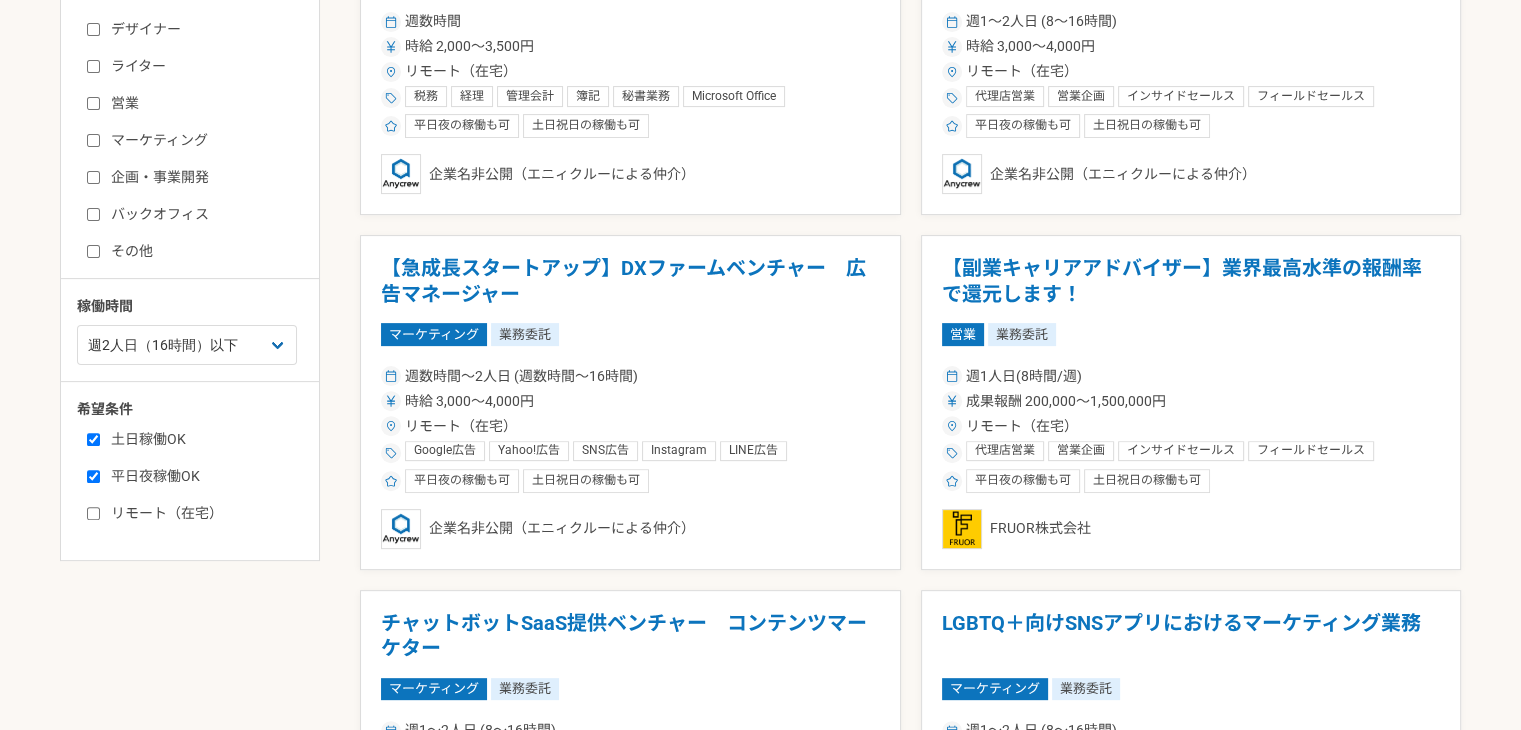 checkbox on "true" 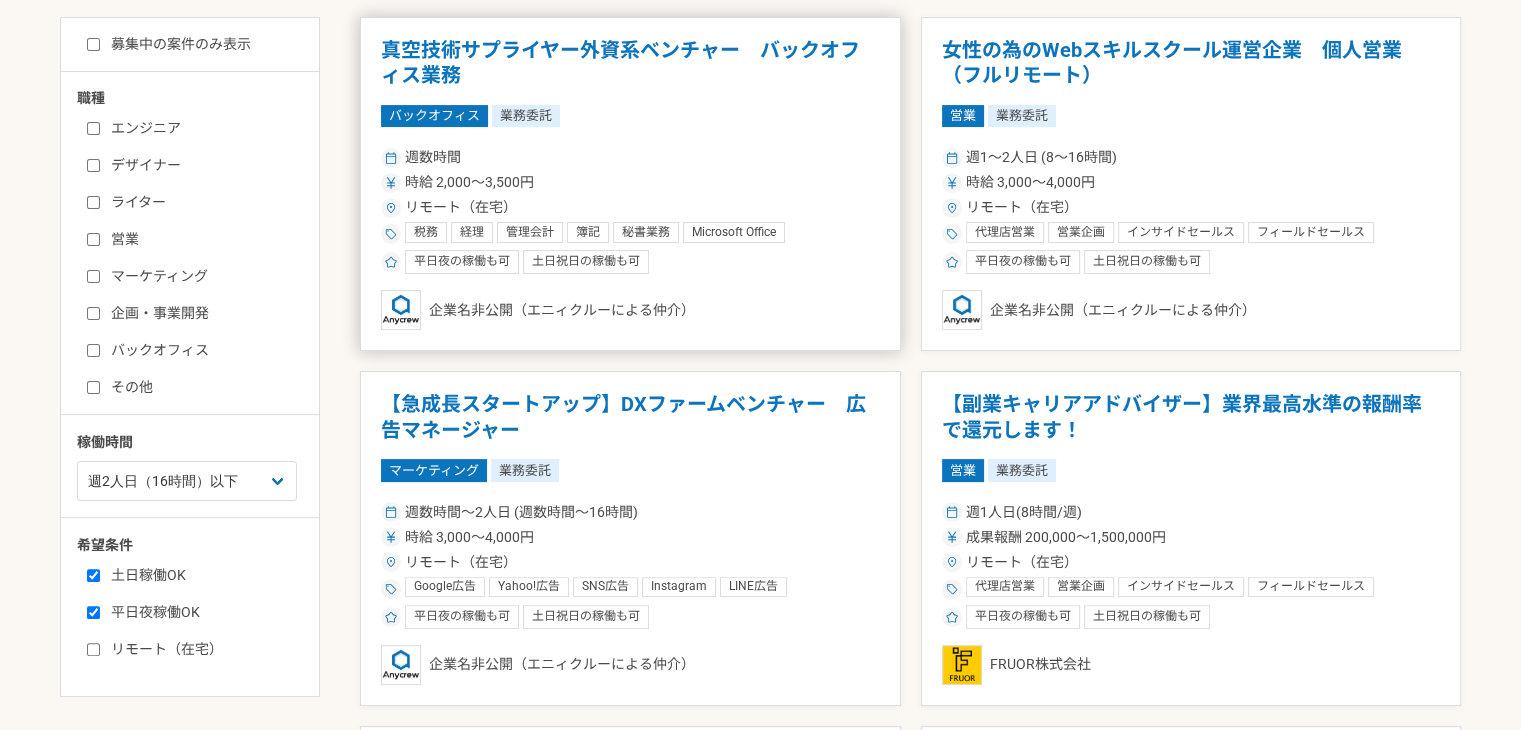 scroll, scrollTop: 424, scrollLeft: 0, axis: vertical 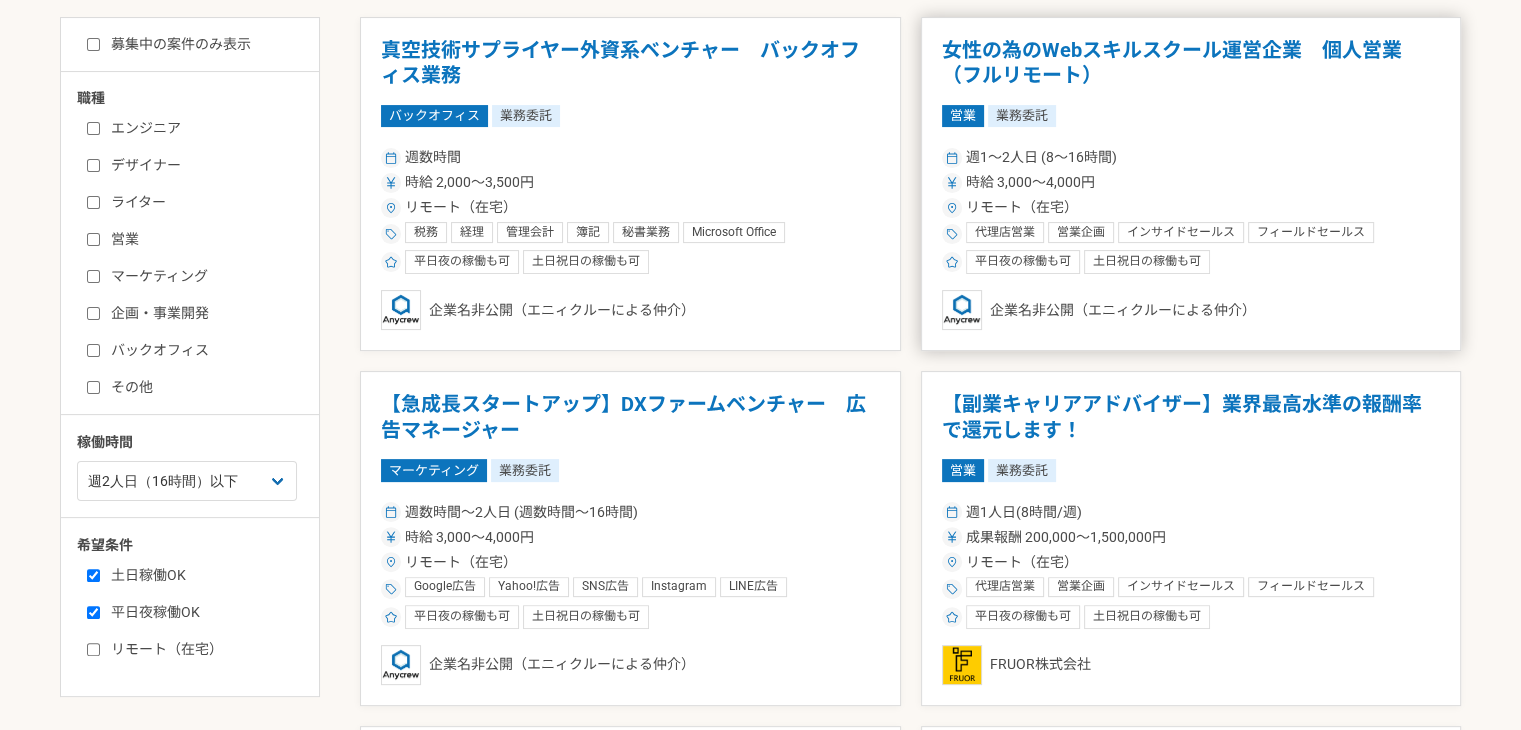 click on "女性の為のWebスキルスクール運営企業　個人営業（フルリモート） 営業 業務委託 週1〜2人日 (8〜16時間) 時給 3,000〜4,000円 リモート（在宅） 代理店営業 営業企画 インサイドセールス フィールドセールス コンサル営業 営業 営業事務 営業アシスタント 個人営業 セールス 平日夜の稼働も可 土日祝日の稼働も可 企業名非公開（[COMPANY_NAME]による仲介）" at bounding box center (1191, 184) 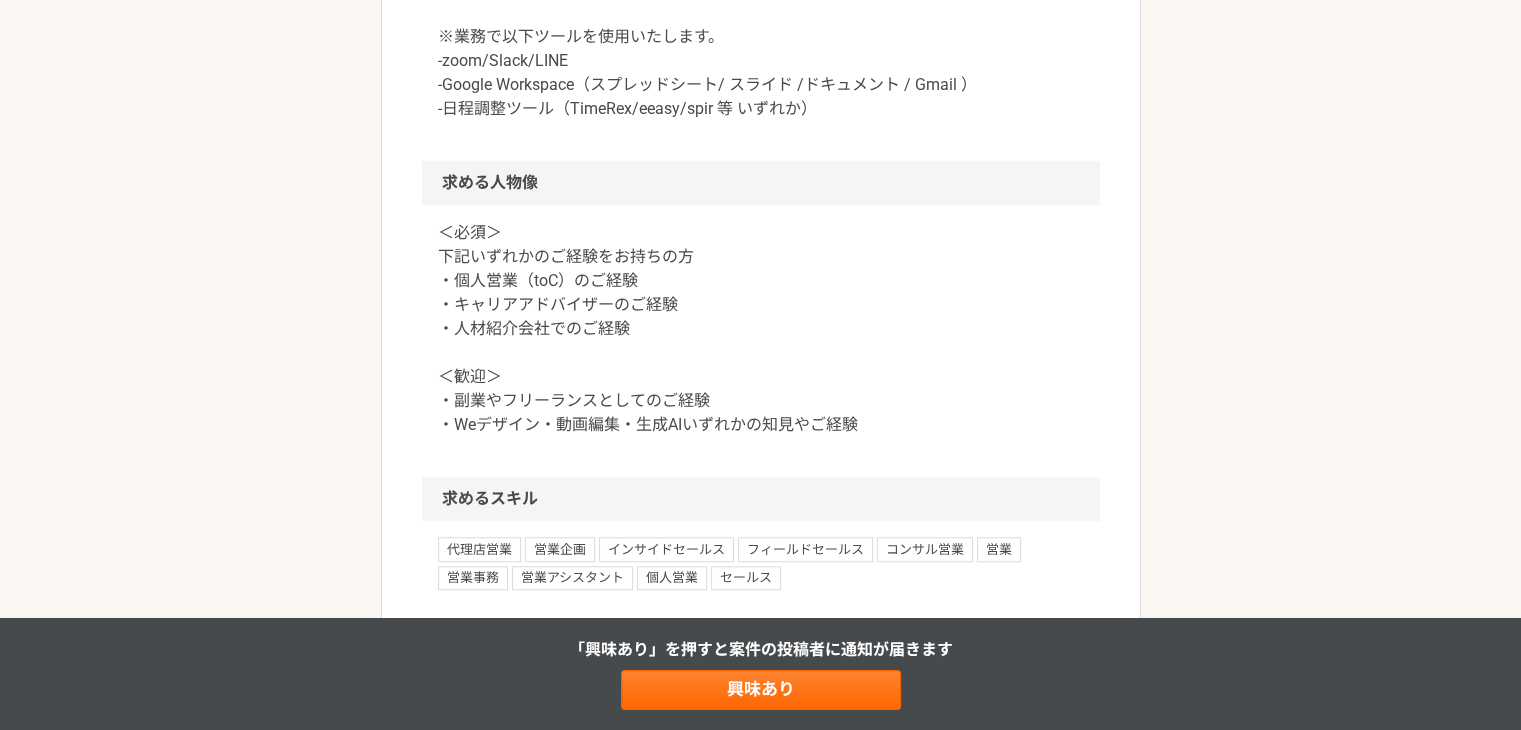 scroll, scrollTop: 1380, scrollLeft: 0, axis: vertical 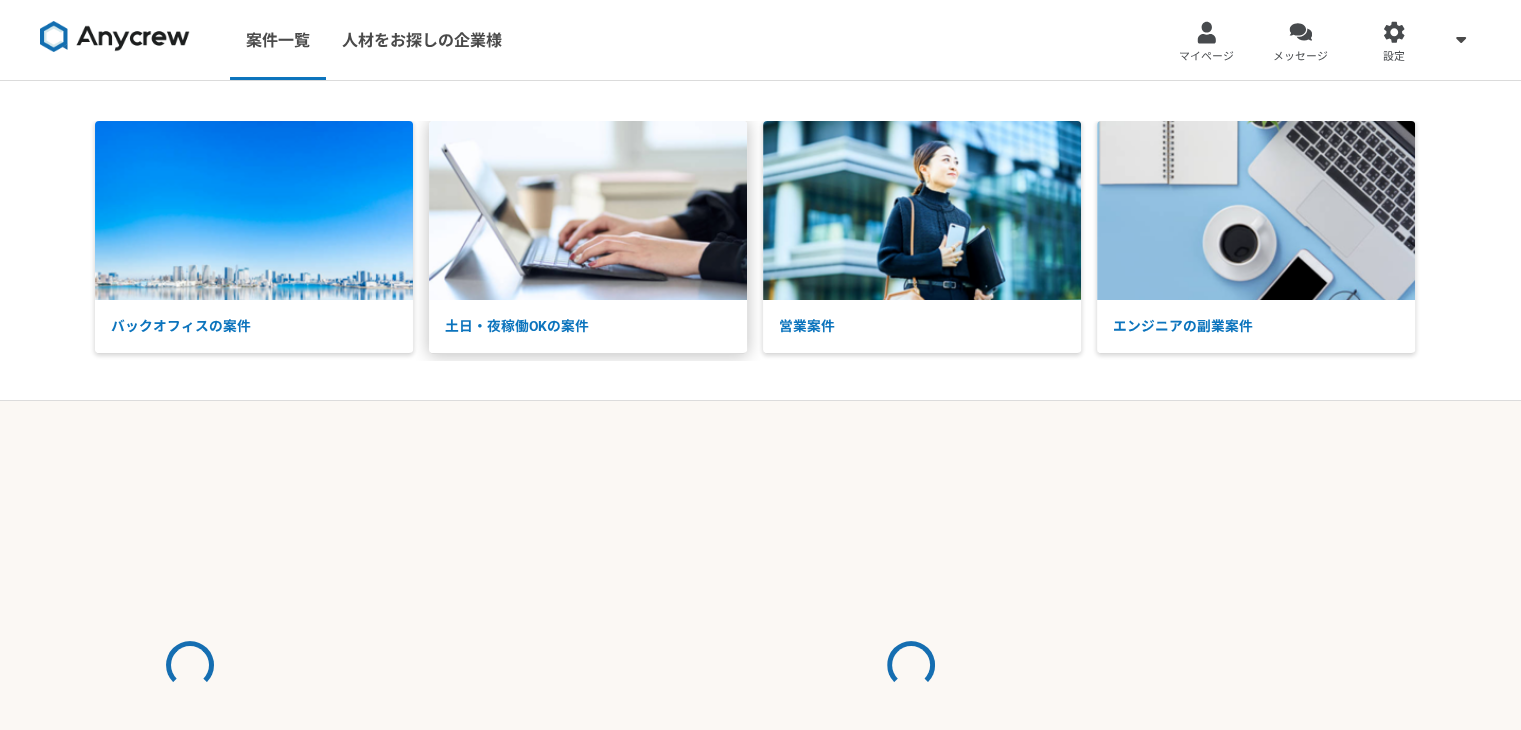 select on "2" 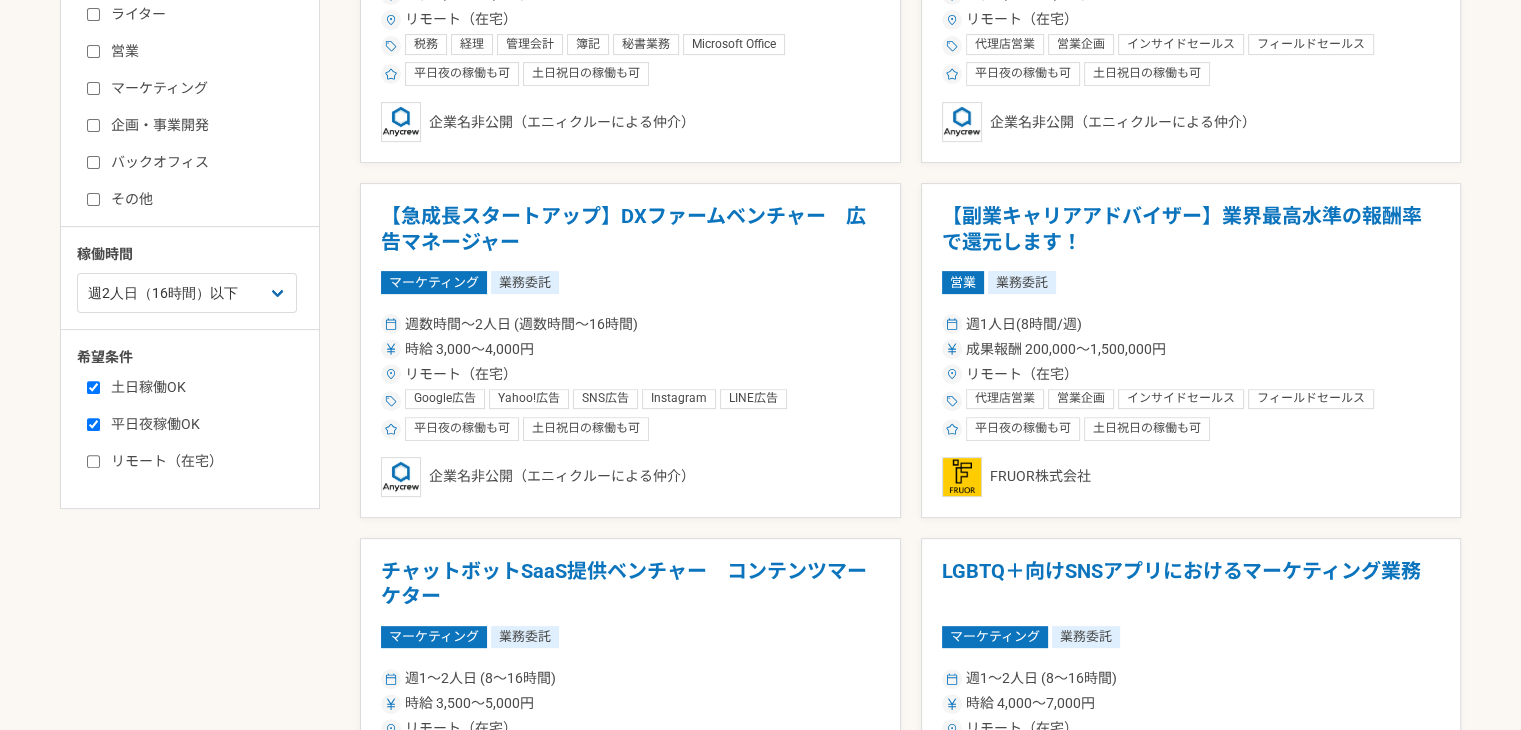 scroll, scrollTop: 659, scrollLeft: 0, axis: vertical 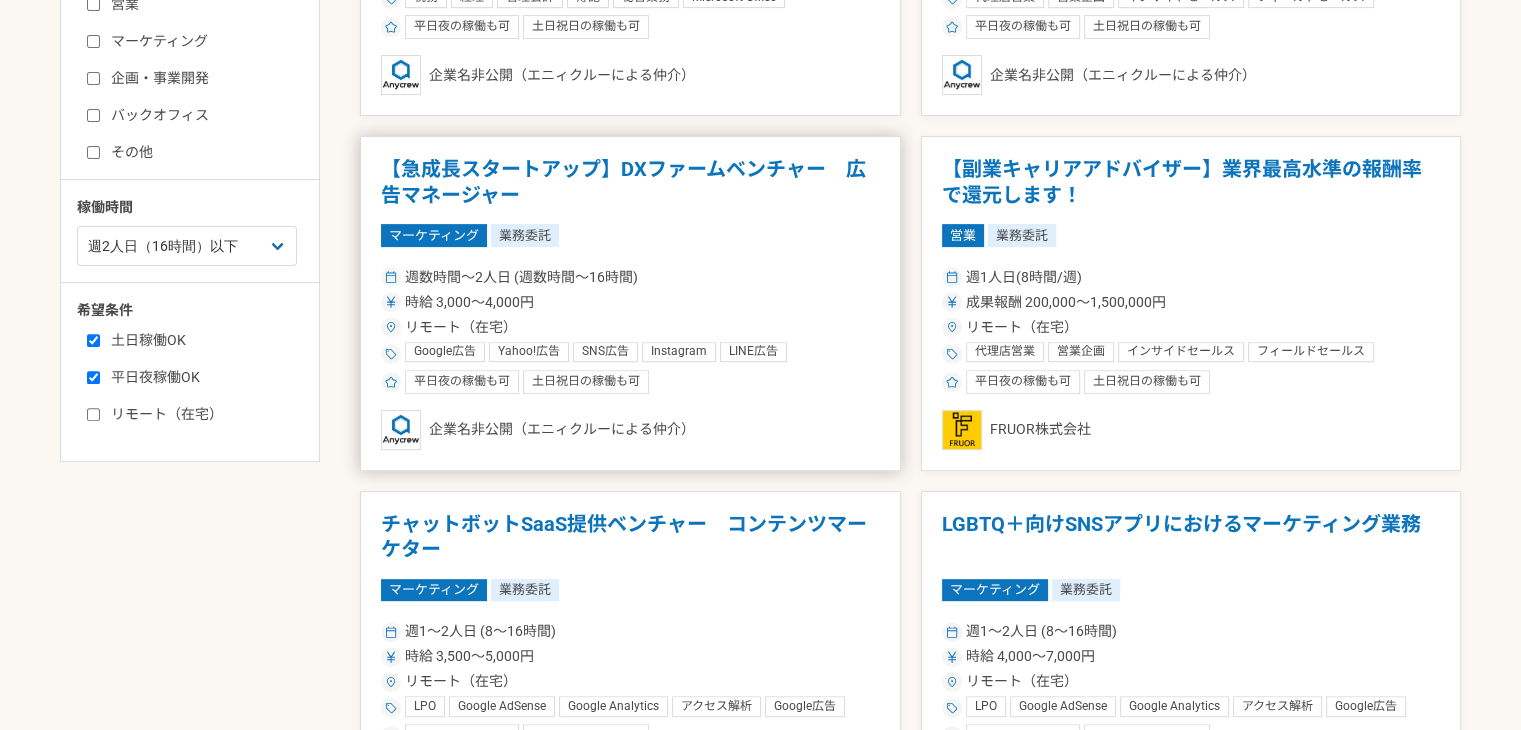 click on "週数時間〜2人日 (週数時間〜16時間)" at bounding box center [630, 277] 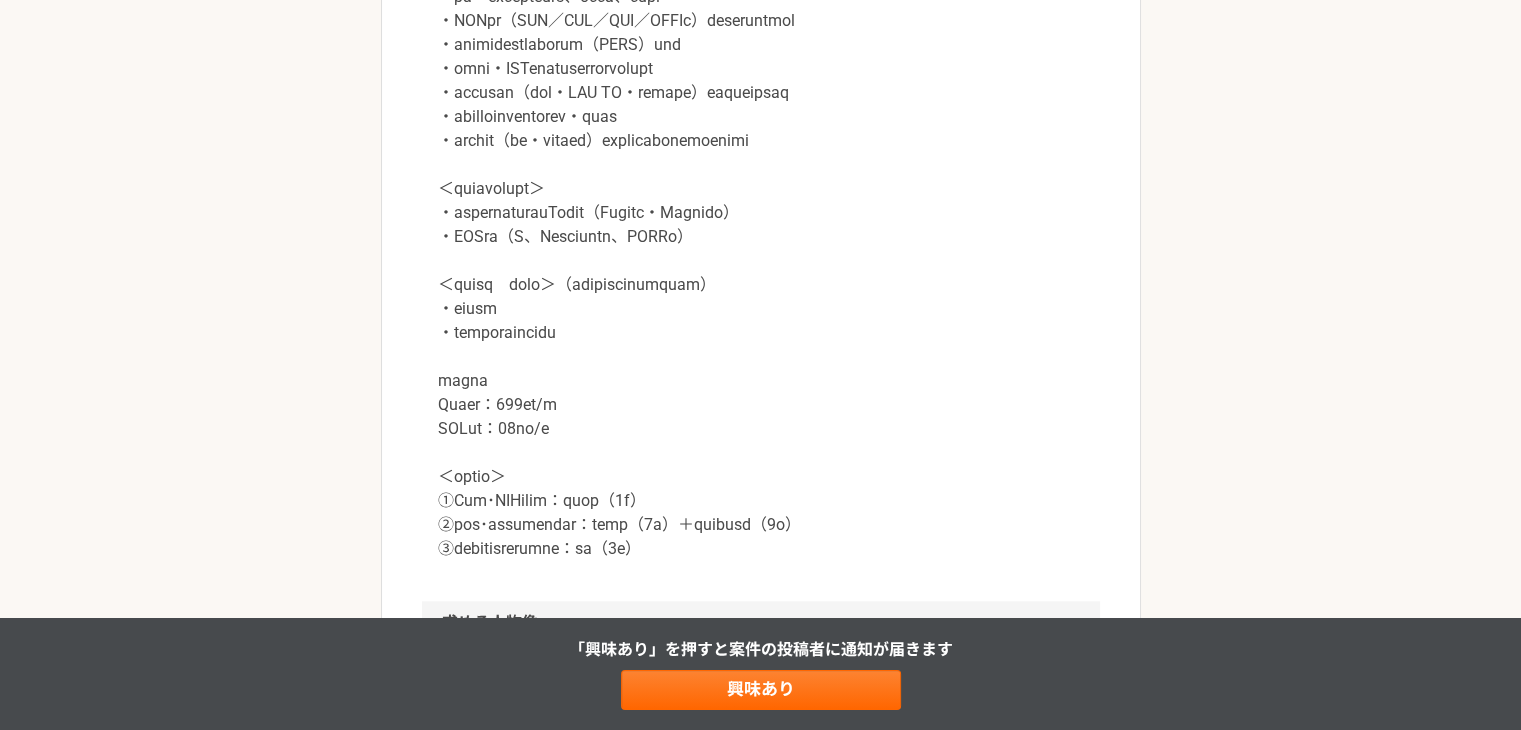 scroll, scrollTop: 1720, scrollLeft: 0, axis: vertical 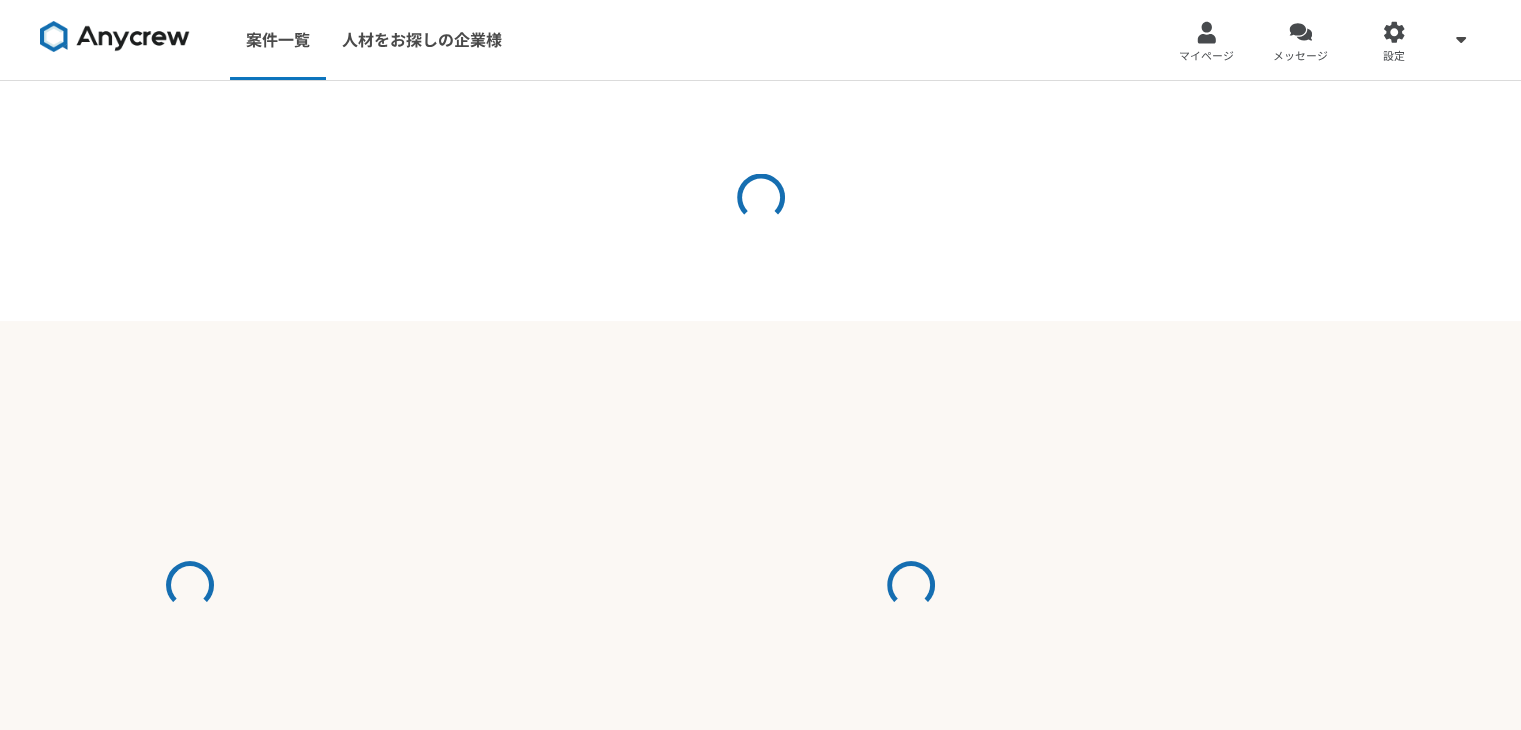 select on "2" 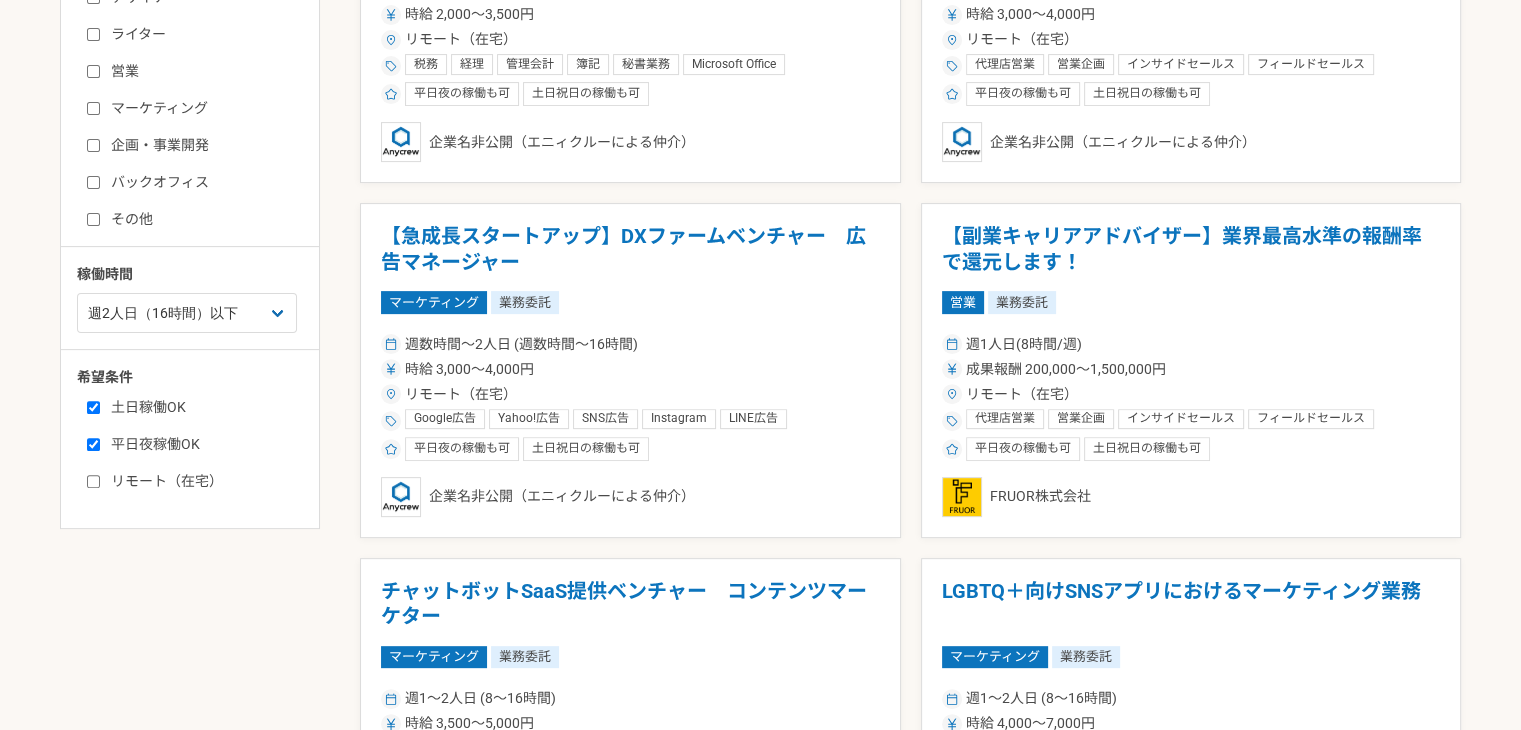 scroll, scrollTop: 618, scrollLeft: 0, axis: vertical 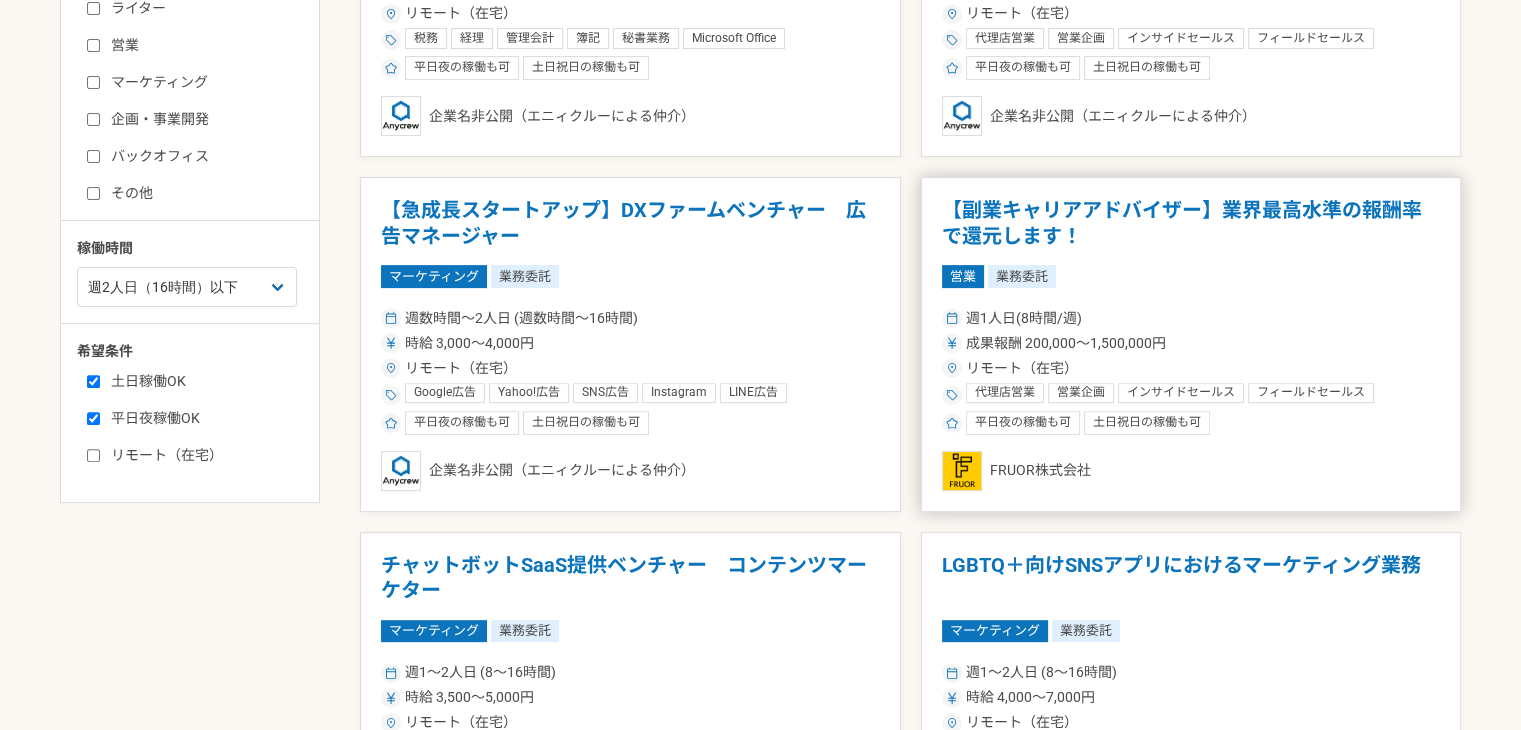 click on "【副業キャリアアドバイザー】業界最高水準の報酬率で還元します！" at bounding box center (1191, 223) 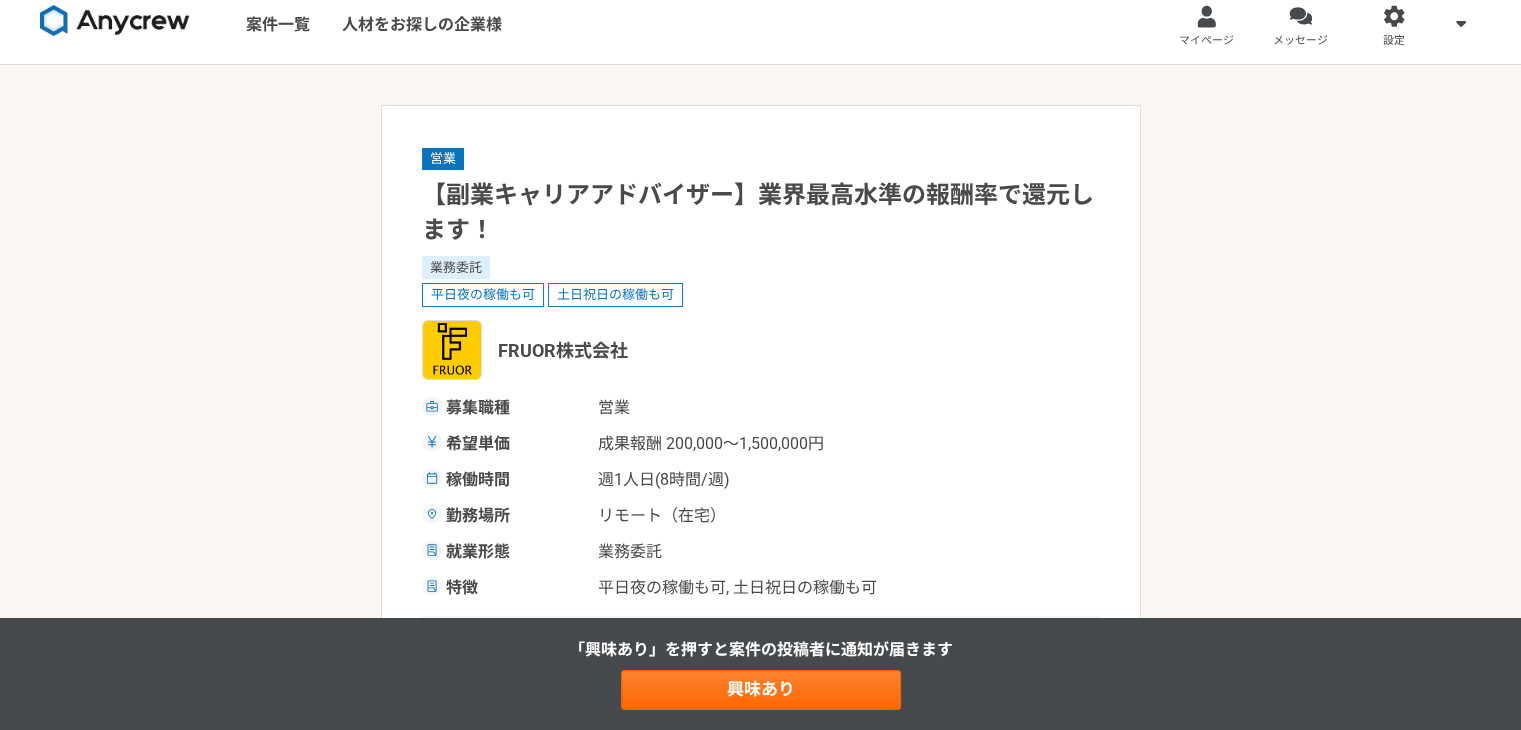 scroll, scrollTop: 0, scrollLeft: 0, axis: both 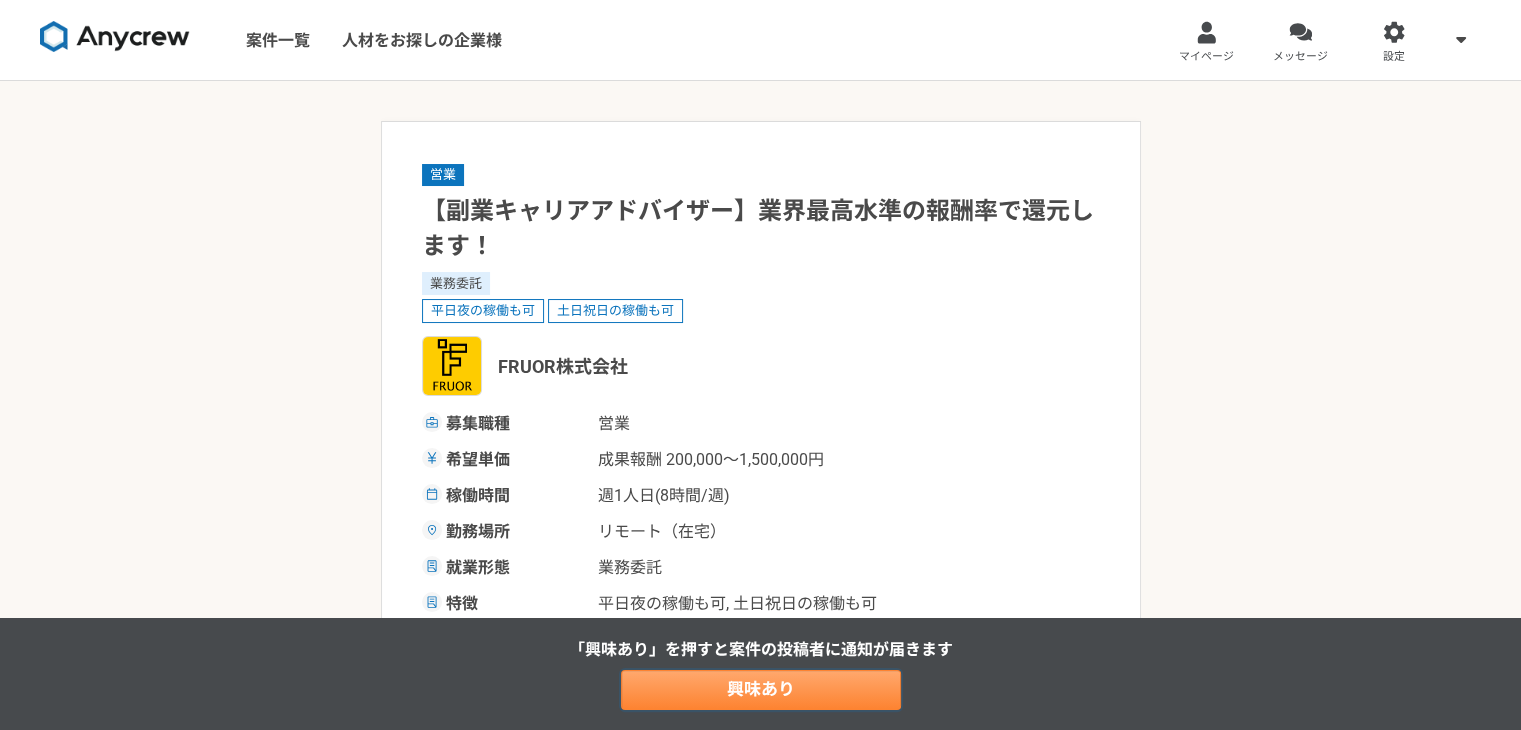 click on "興味あり" at bounding box center (761, 690) 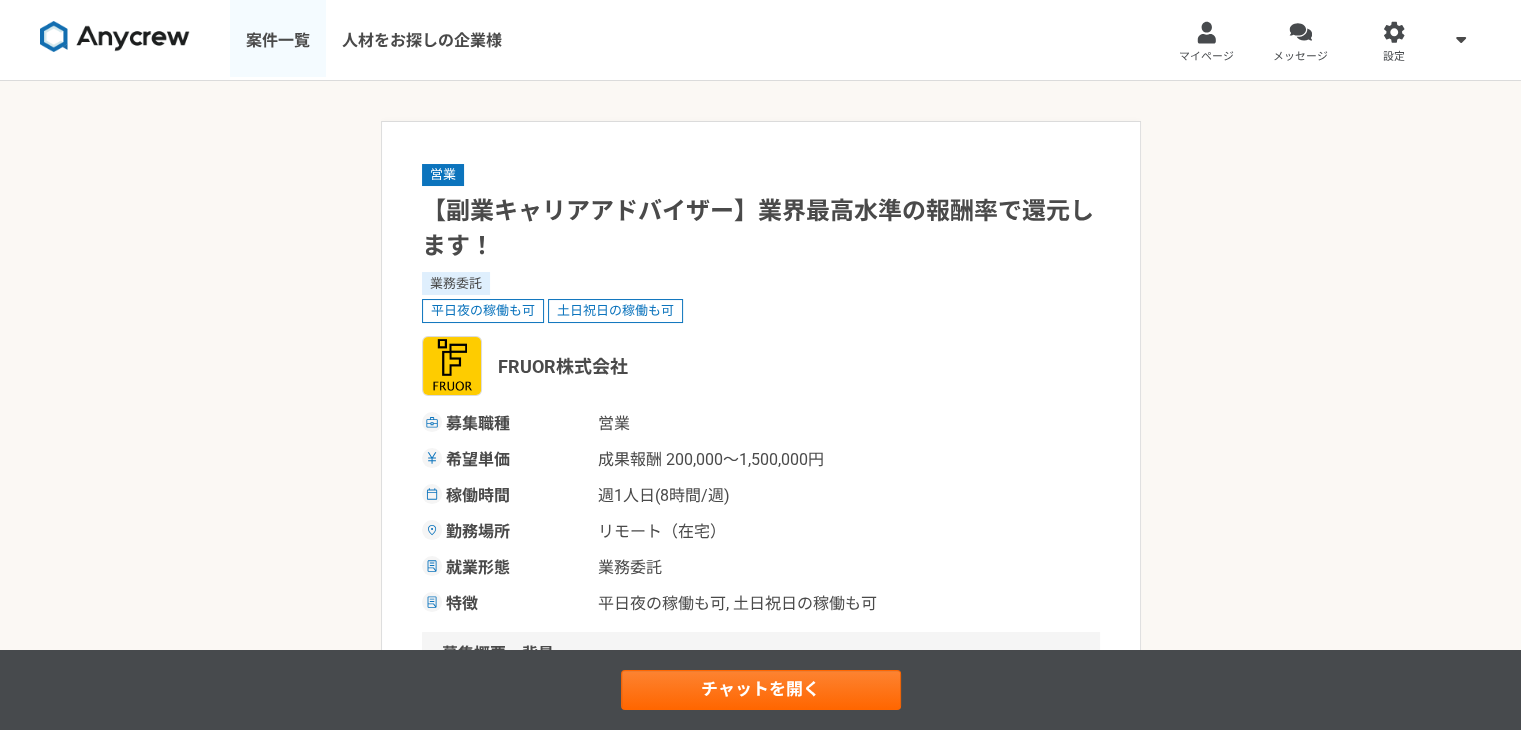 click on "案件一覧" at bounding box center (278, 40) 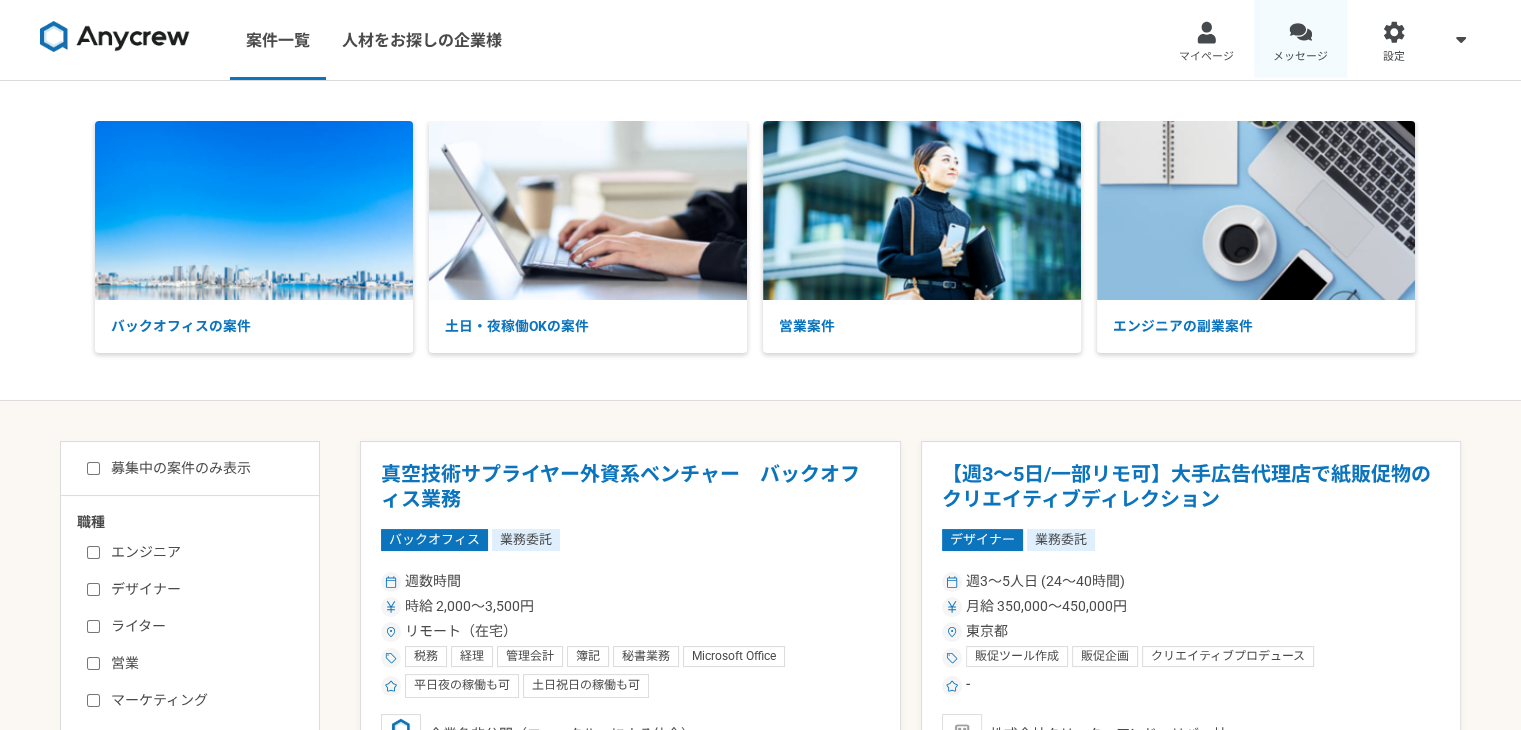 click on "メッセージ" at bounding box center (1300, 57) 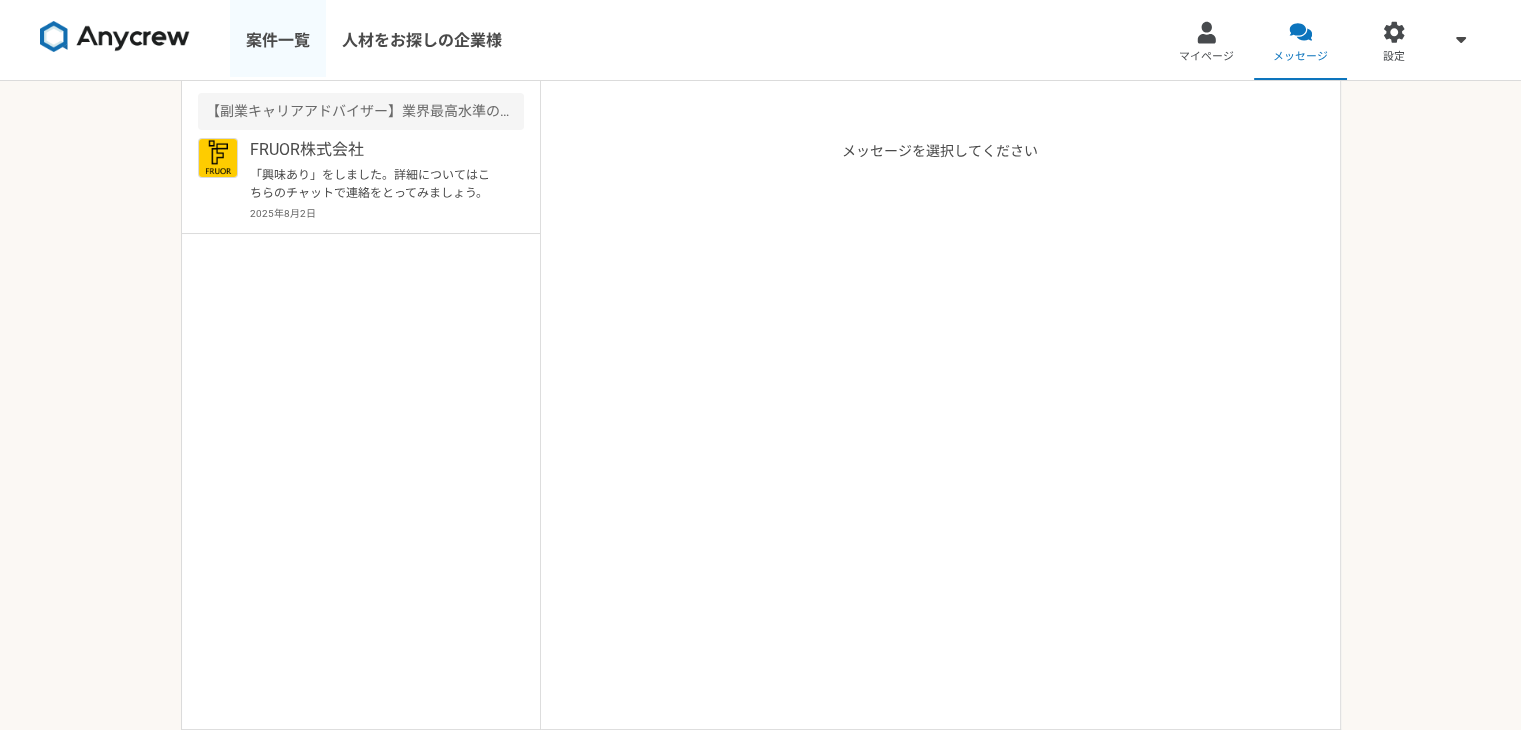 click on "案件一覧" at bounding box center (278, 40) 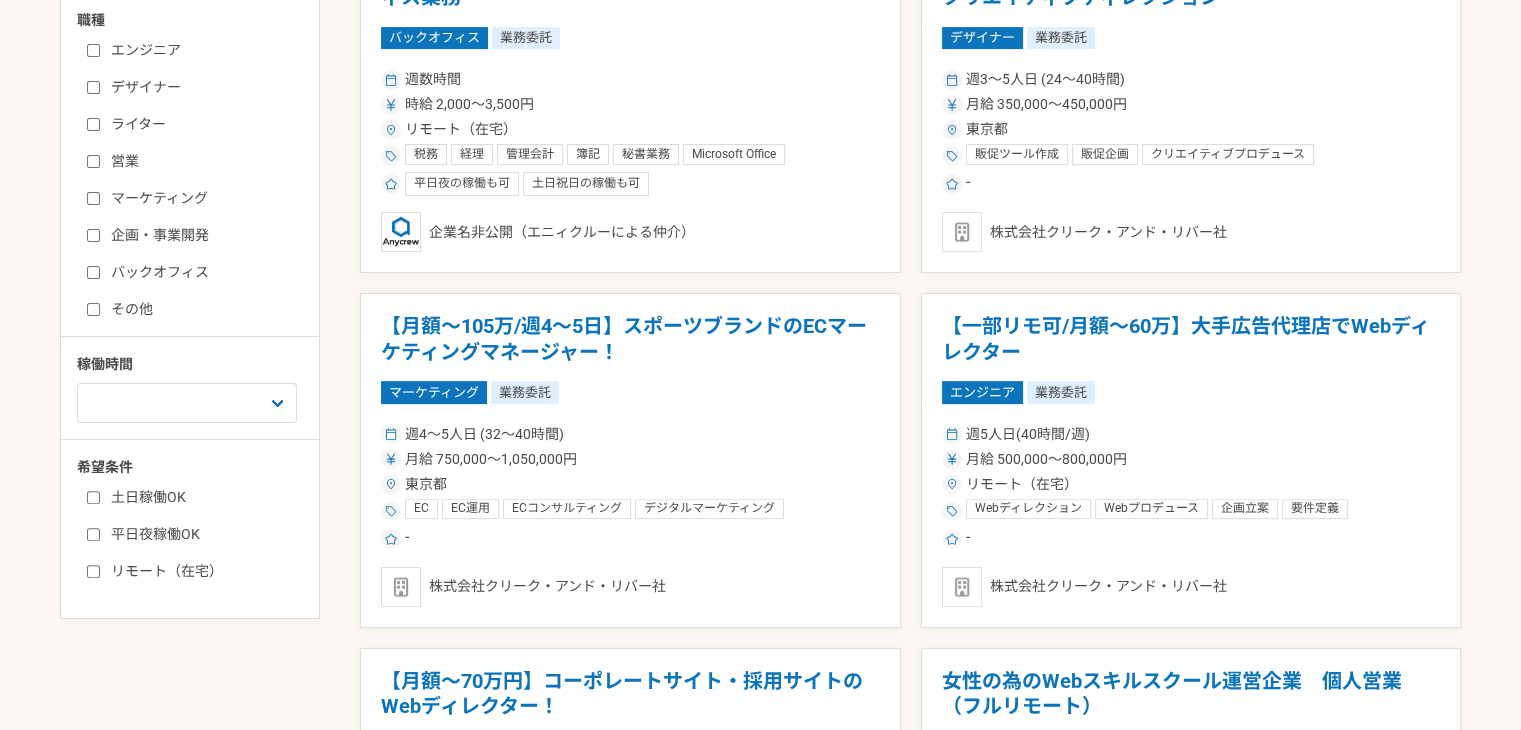scroll, scrollTop: 514, scrollLeft: 0, axis: vertical 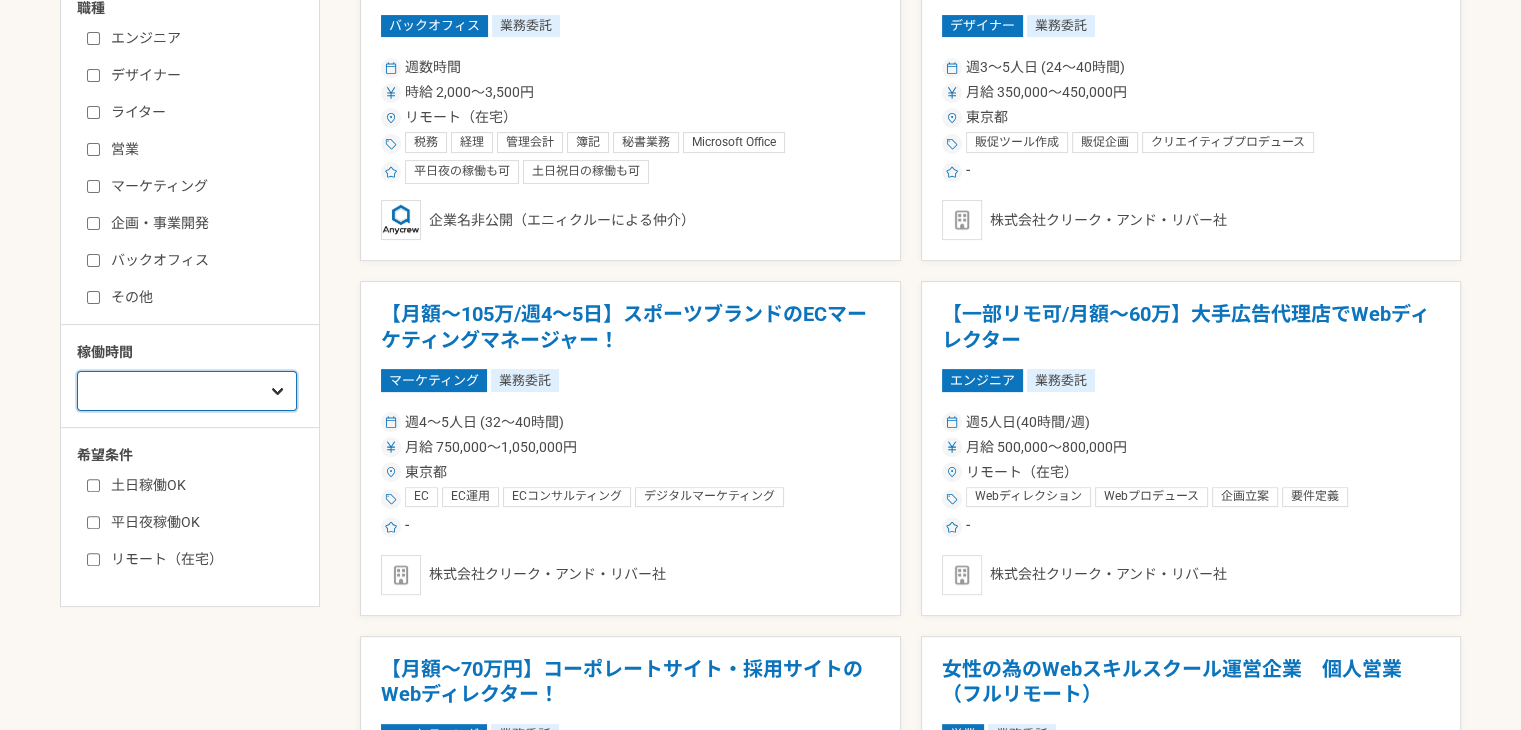 click on "週1人日（8時間）以下 週2人日（16時間）以下 週3人日（24時間）以下 週4人日（32時間）以下 週5人日（40時間）以下" at bounding box center [187, 391] 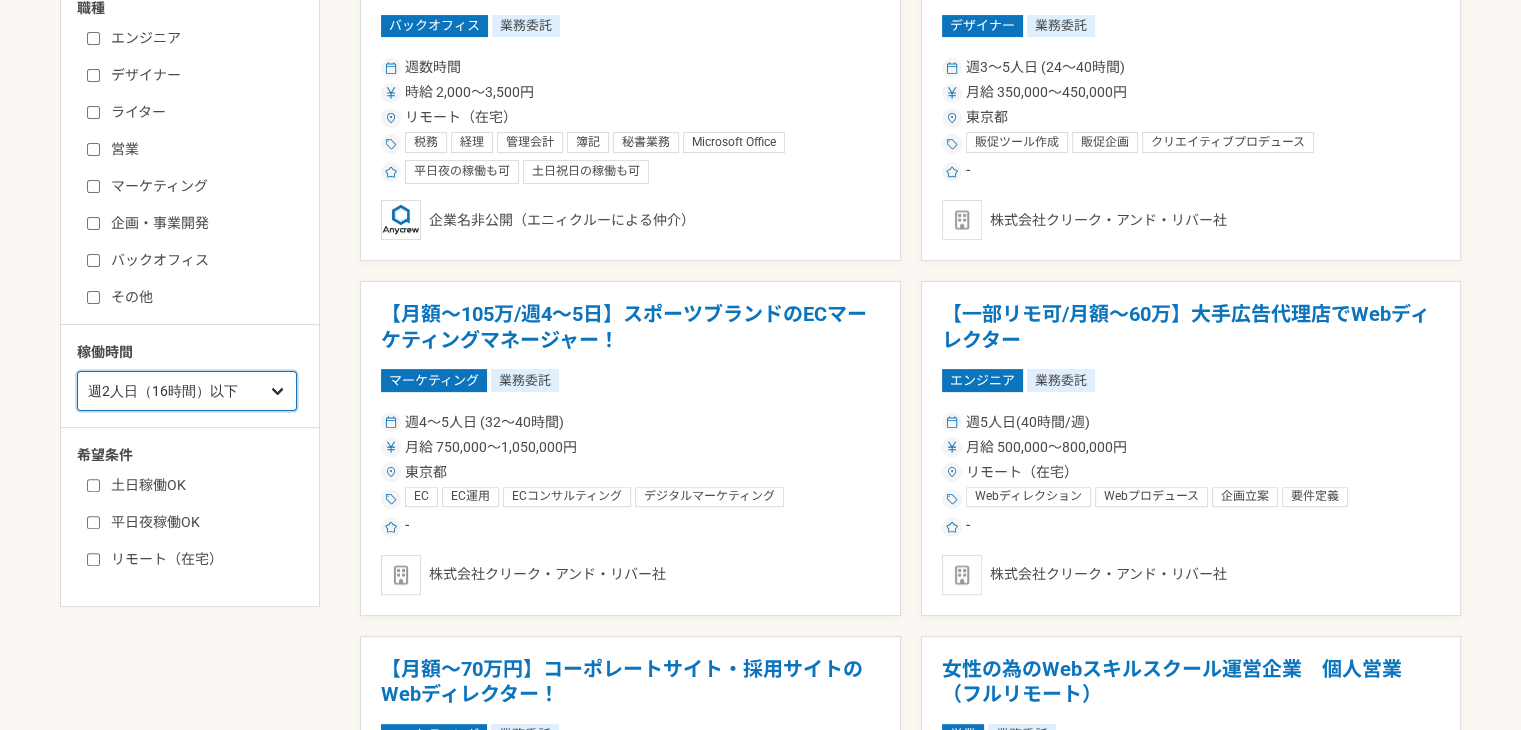 click on "週1人日（8時間）以下 週2人日（16時間）以下 週3人日（24時間）以下 週4人日（32時間）以下 週5人日（40時間）以下" at bounding box center [187, 391] 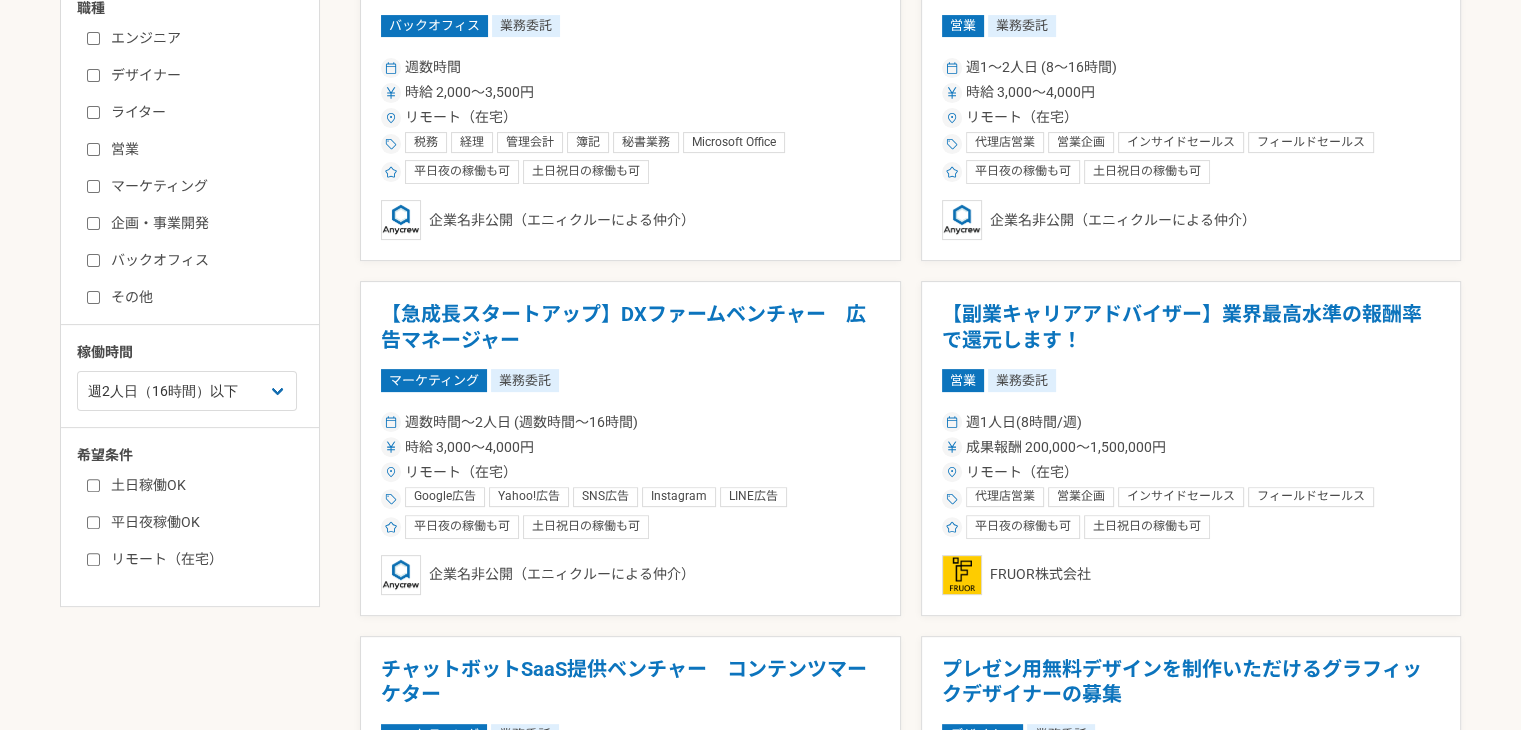 click on "土日稼働OK" at bounding box center [202, 485] 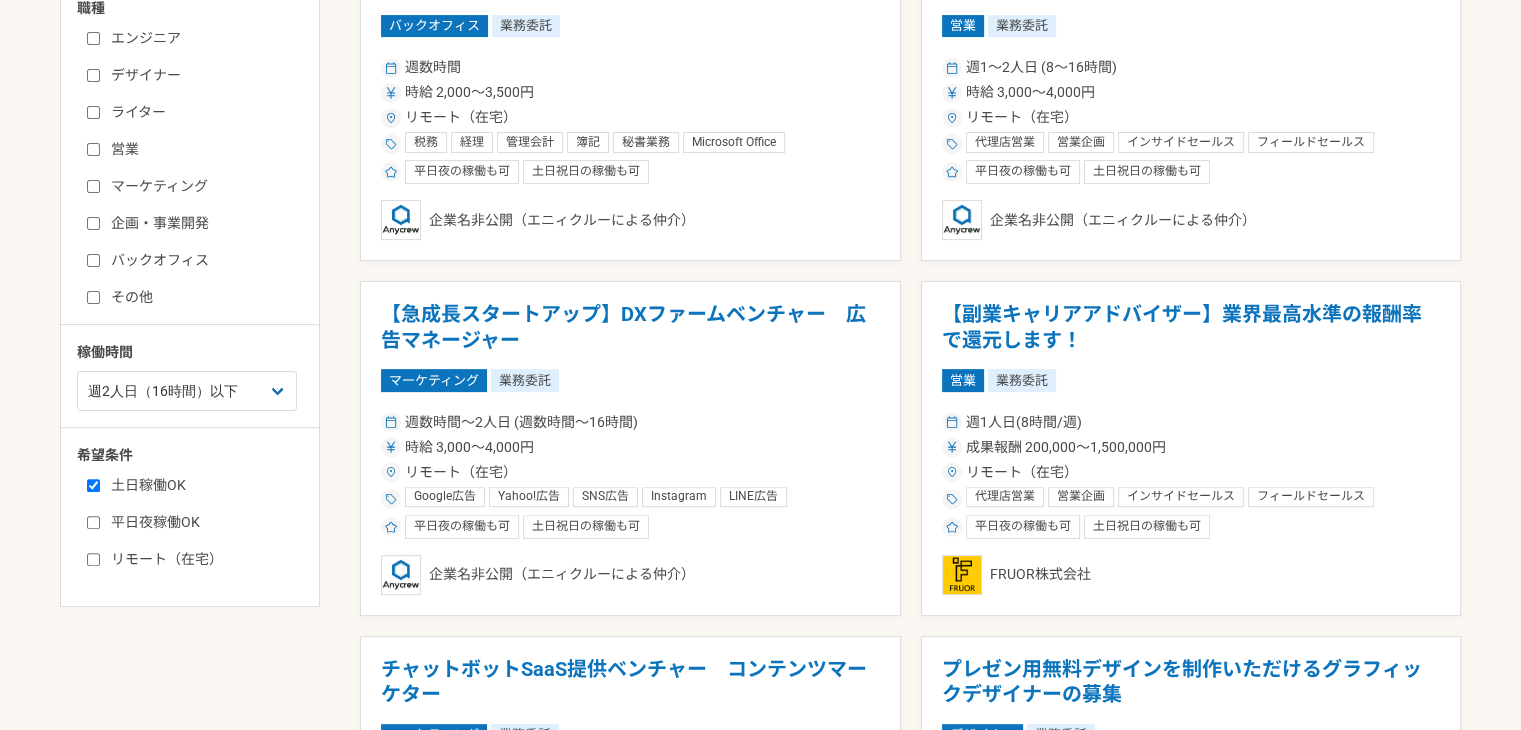 checkbox on "true" 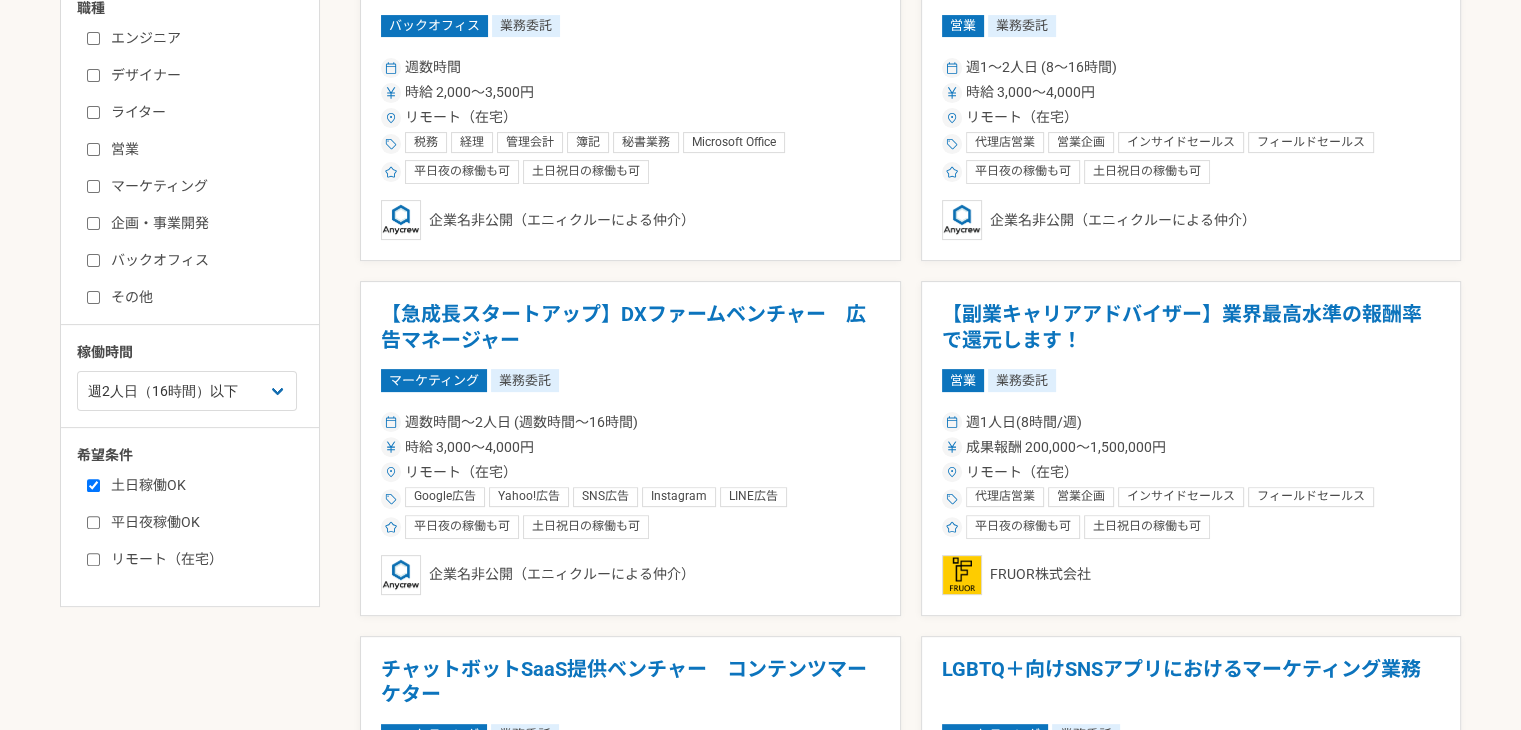 click on "平日夜稼働OK" at bounding box center (202, 522) 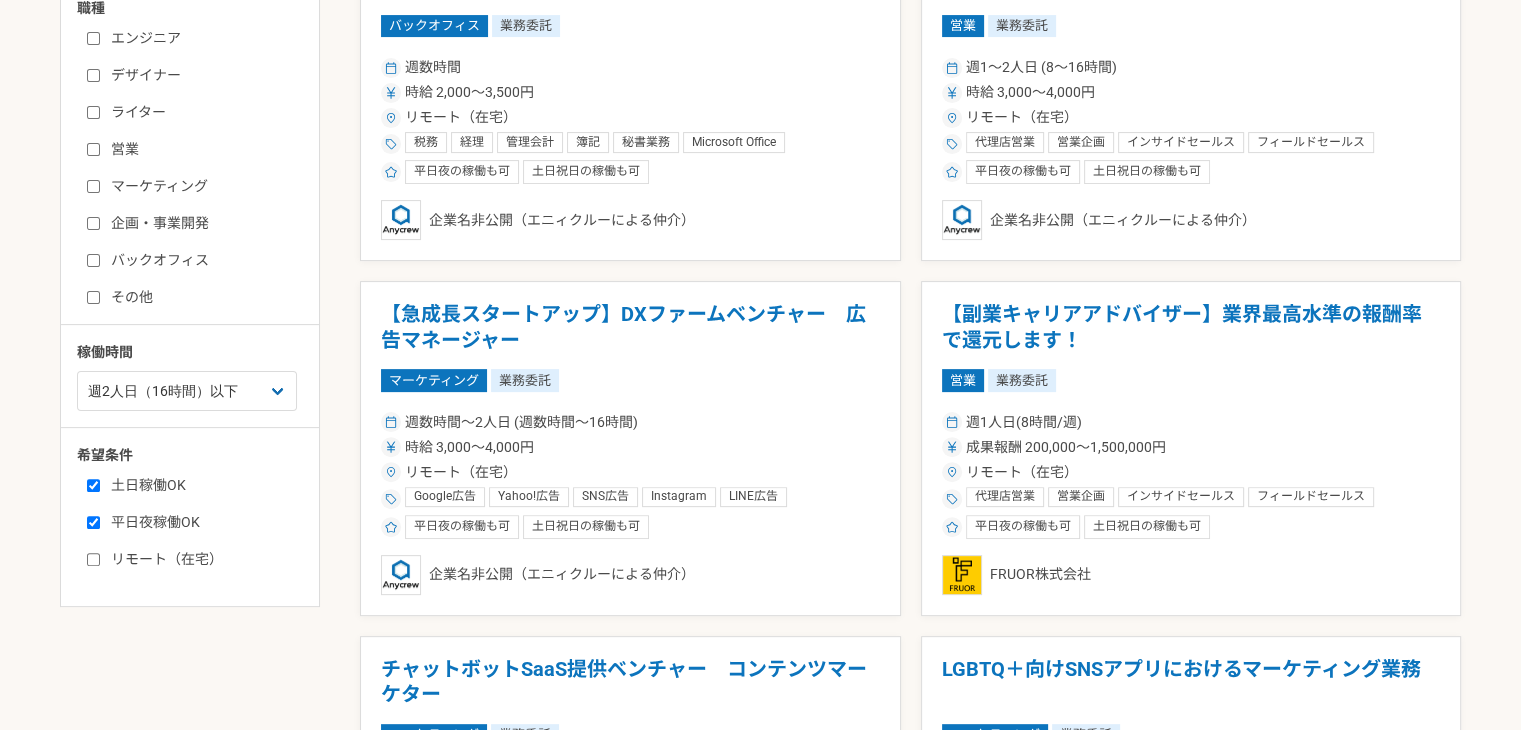 checkbox on "true" 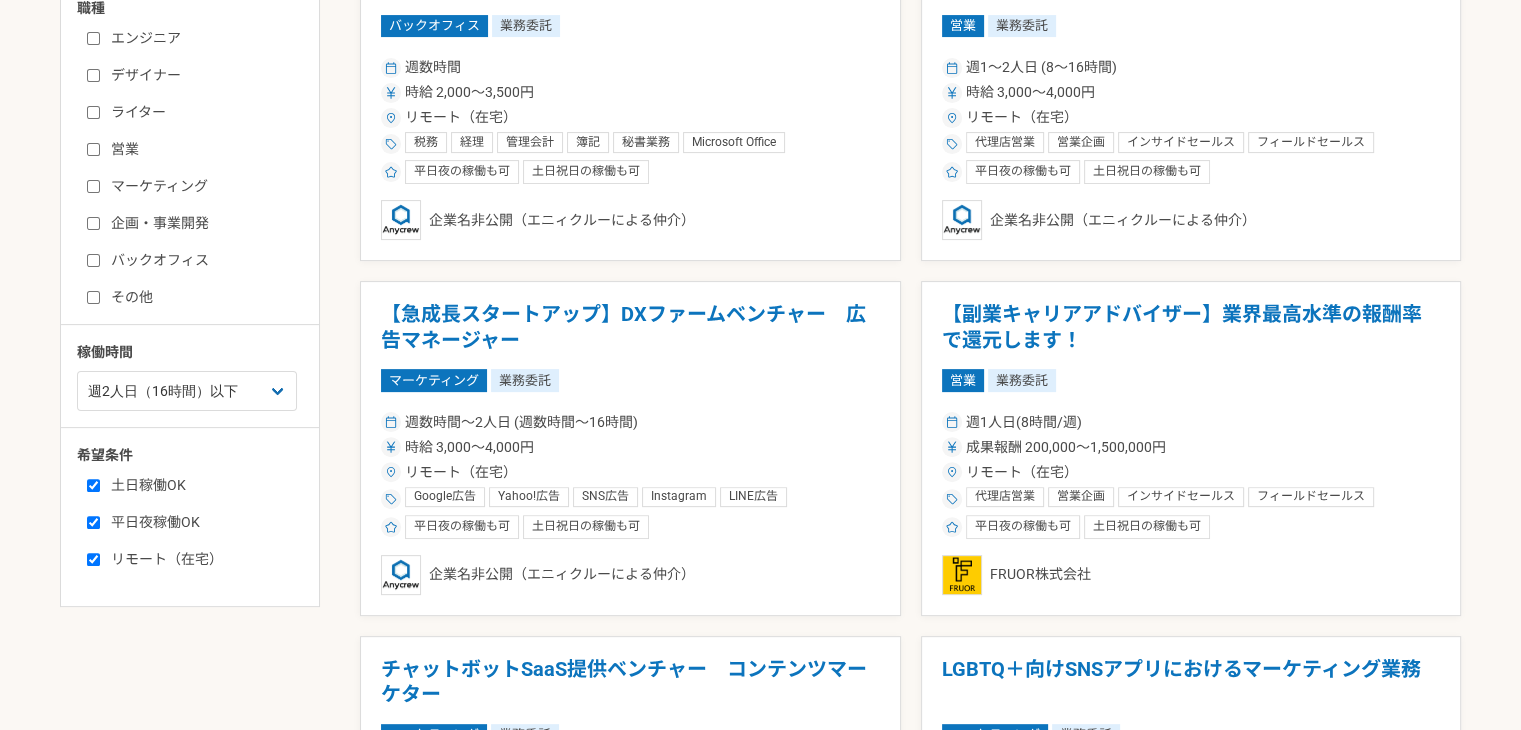 checkbox on "true" 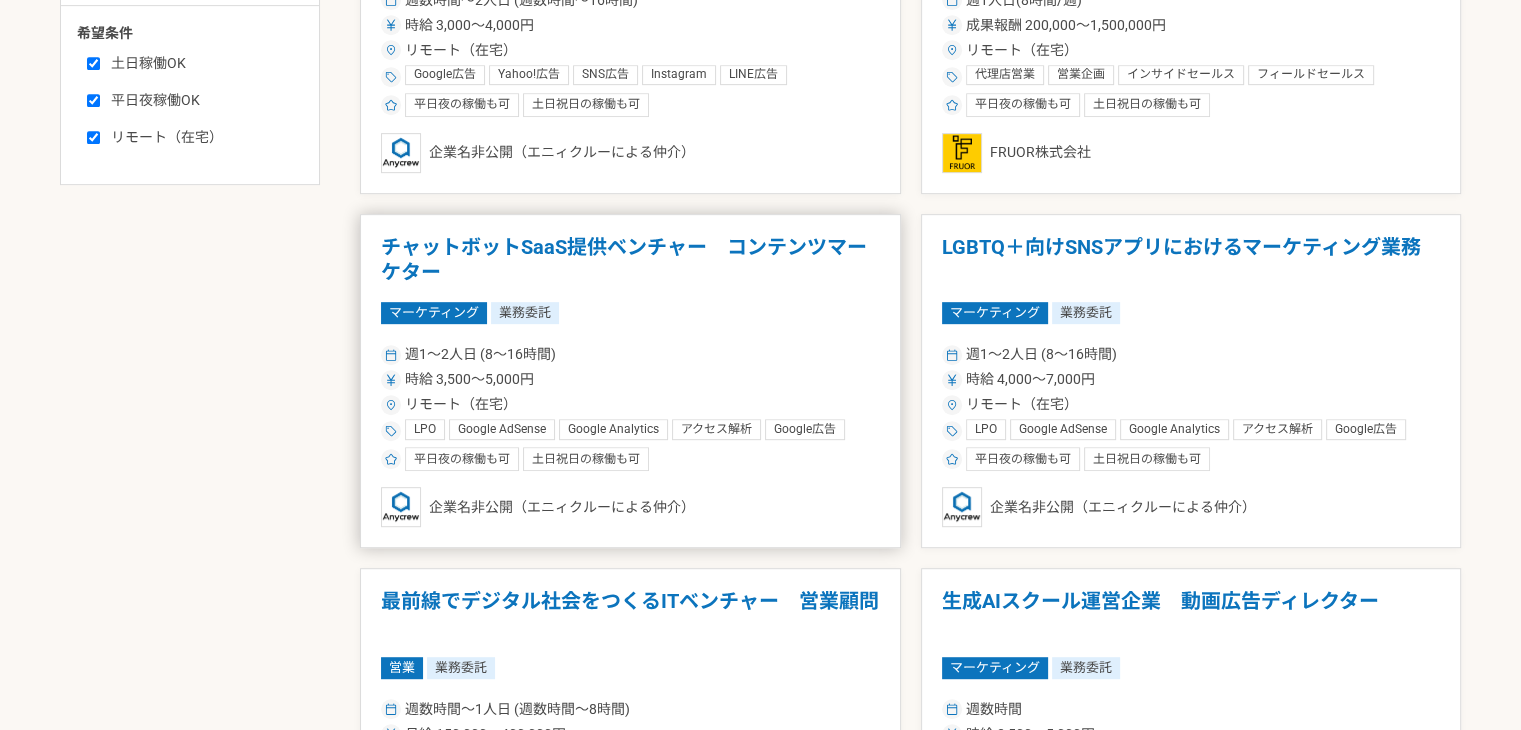 scroll, scrollTop: 934, scrollLeft: 0, axis: vertical 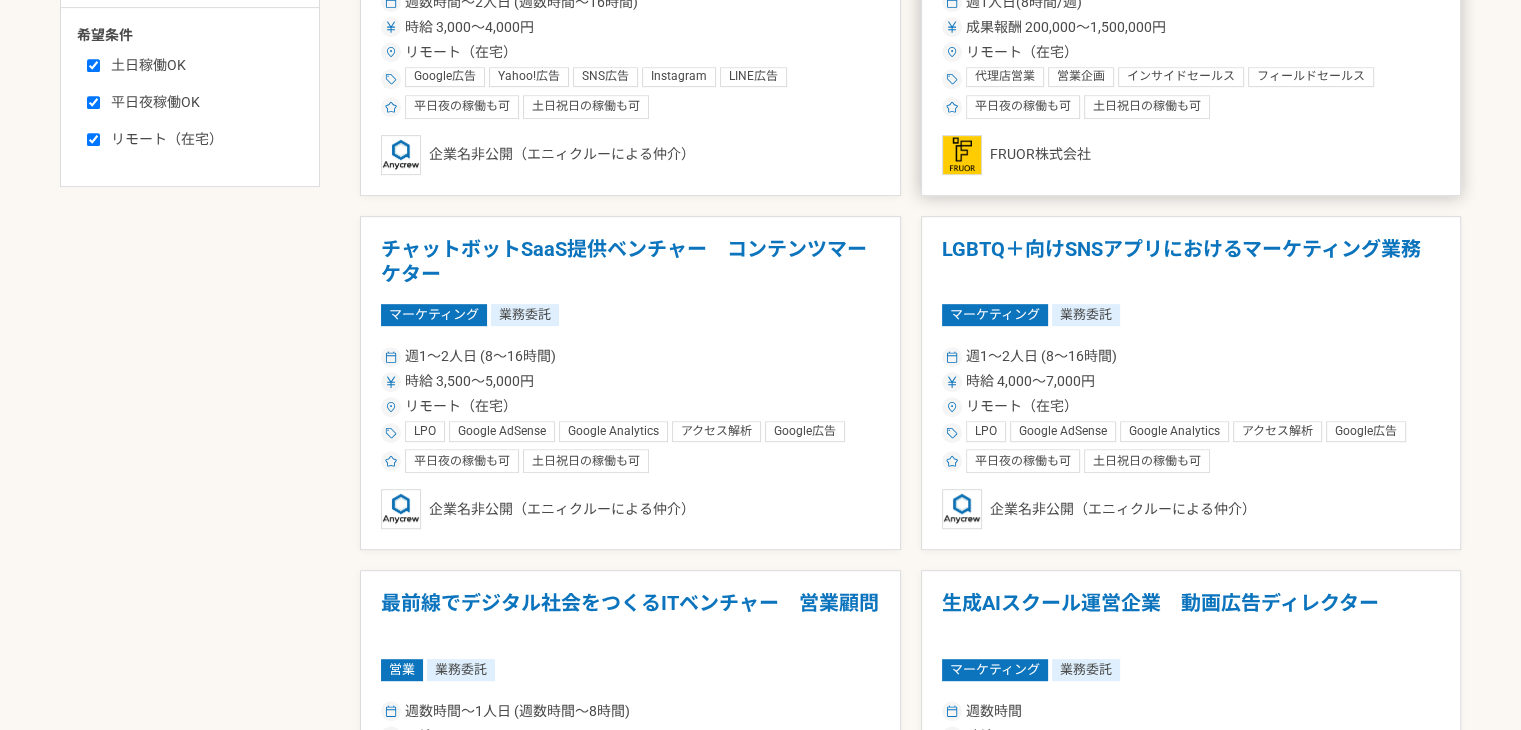click on "週1人日(8時間/週)" at bounding box center (1191, 2) 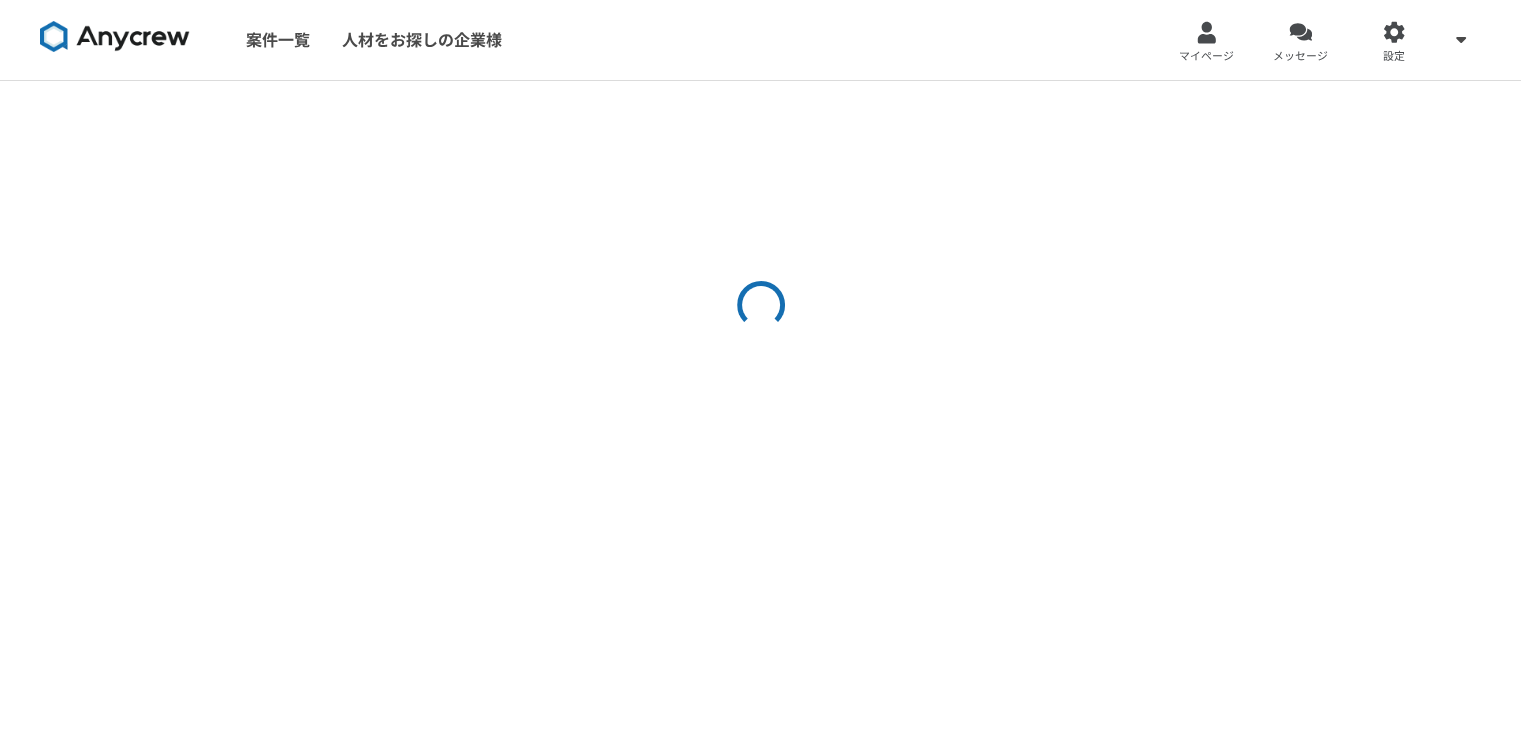 scroll, scrollTop: 0, scrollLeft: 0, axis: both 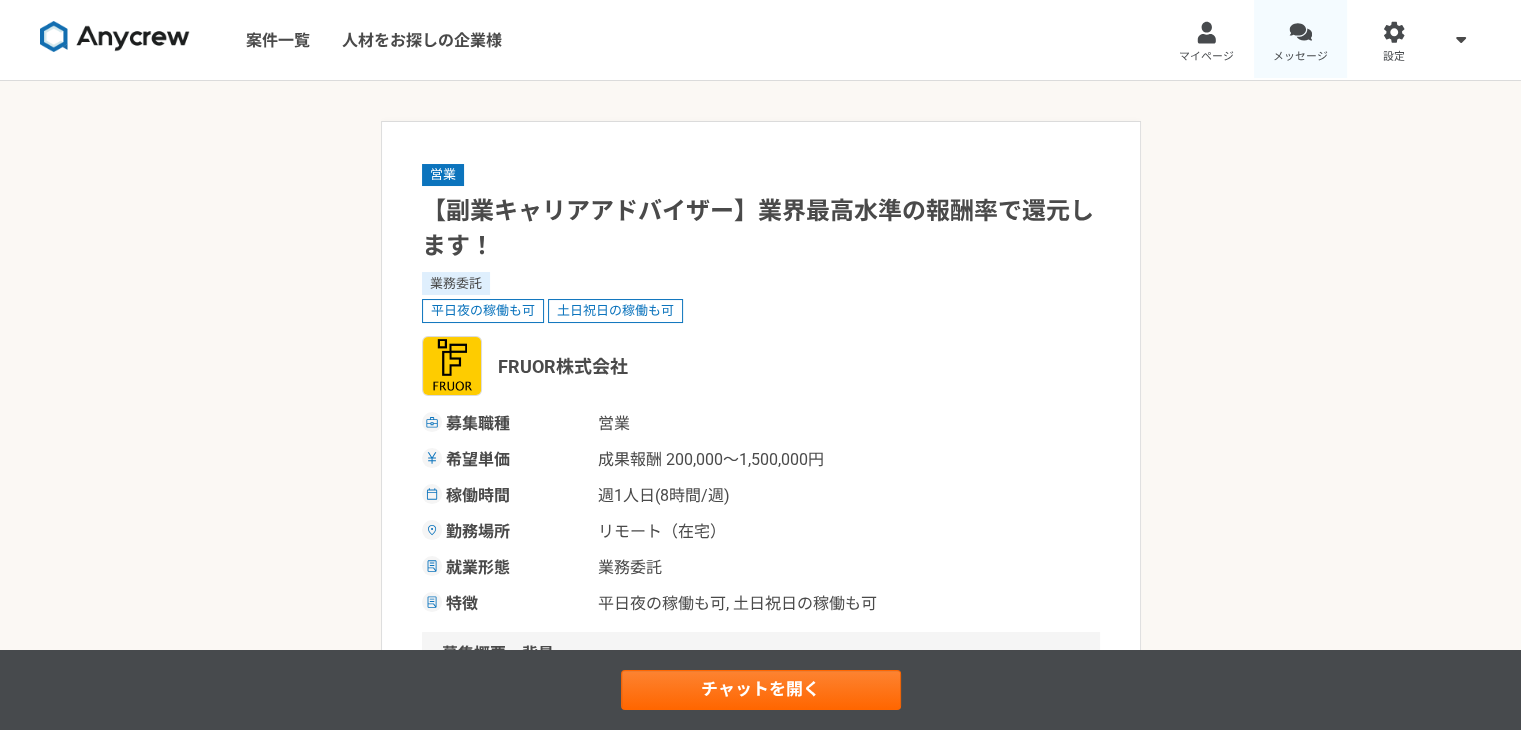 click on "メッセージ" at bounding box center (1301, 40) 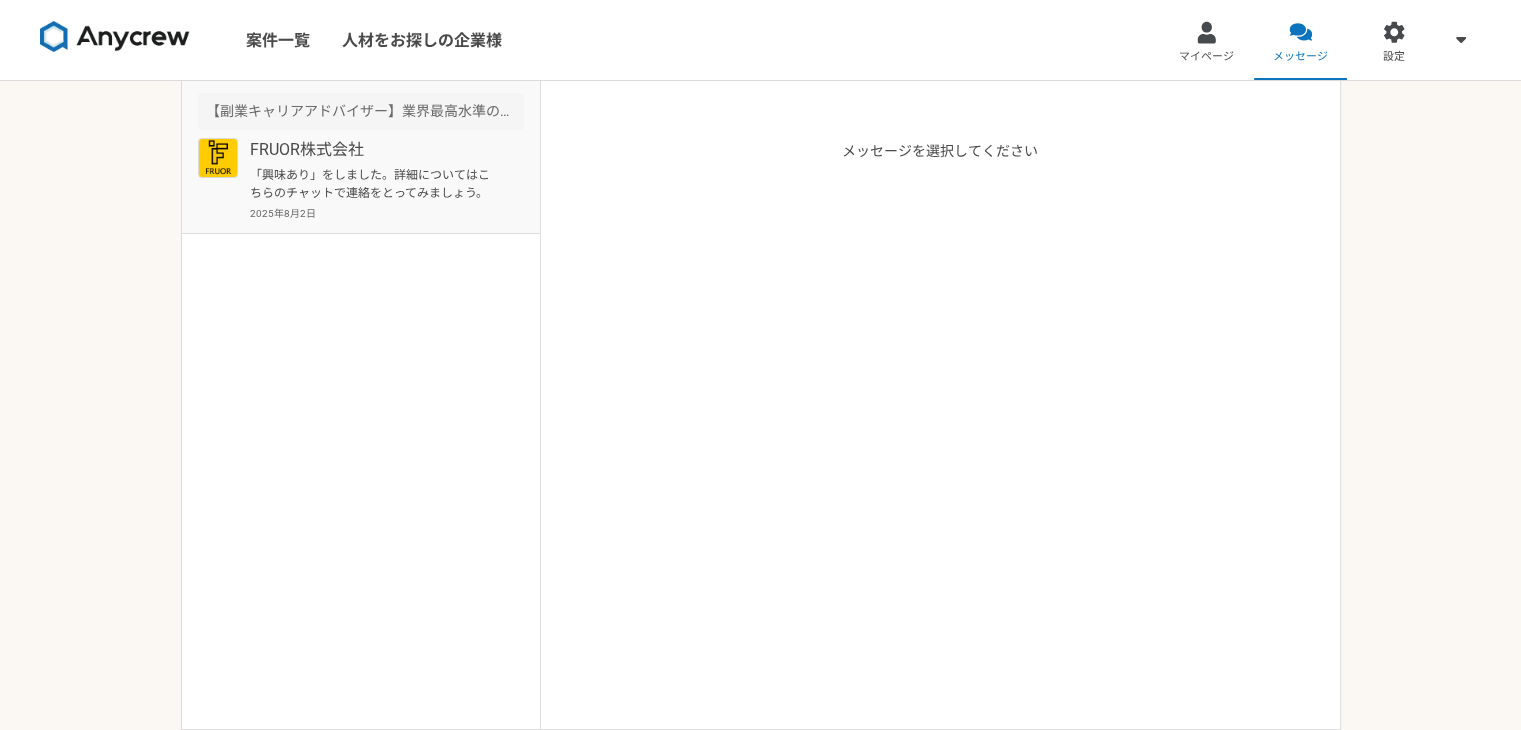click on "【副業キャリアアドバイザー】業界最高水準の報酬率で還元します！" at bounding box center (361, 111) 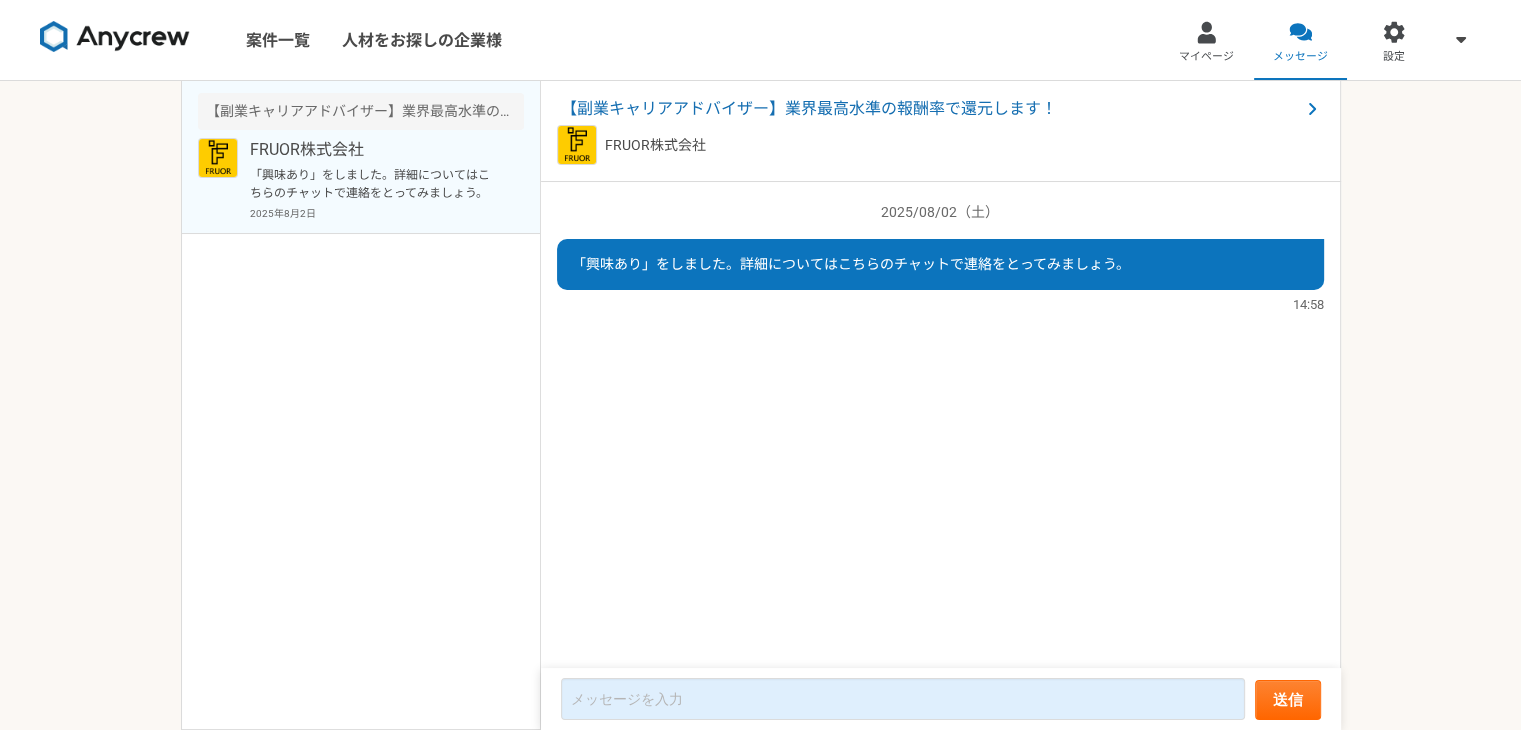 click at bounding box center [115, 37] 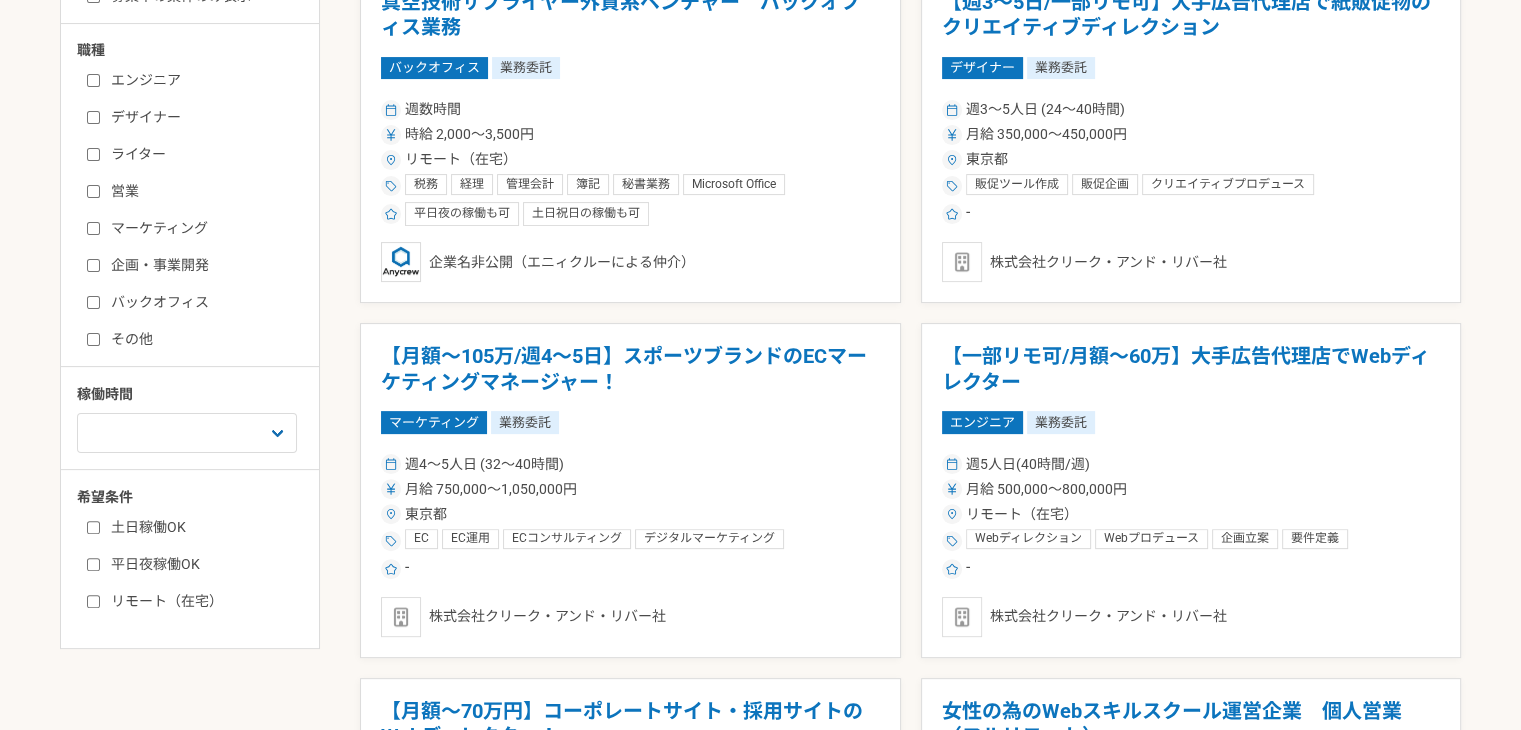 scroll, scrollTop: 472, scrollLeft: 0, axis: vertical 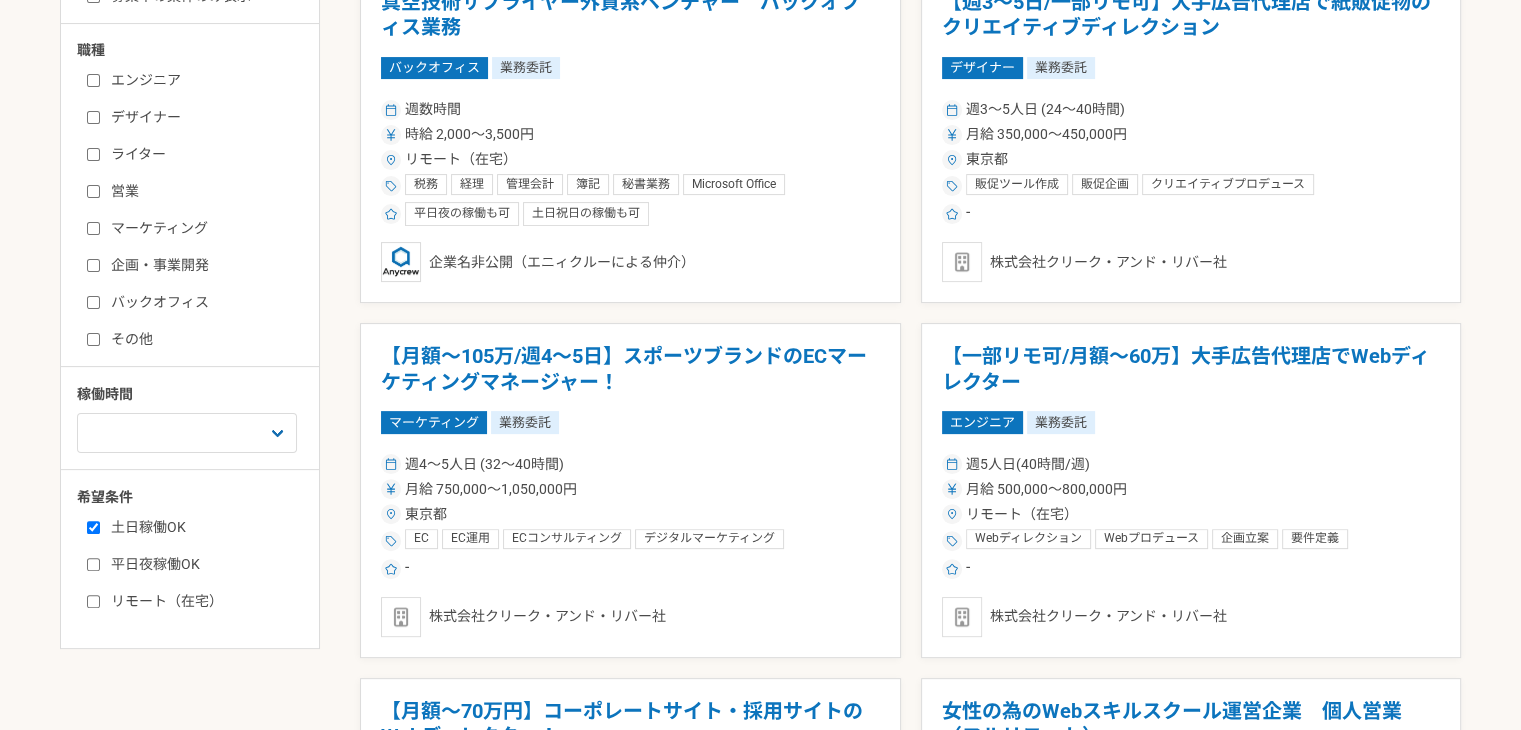 checkbox on "true" 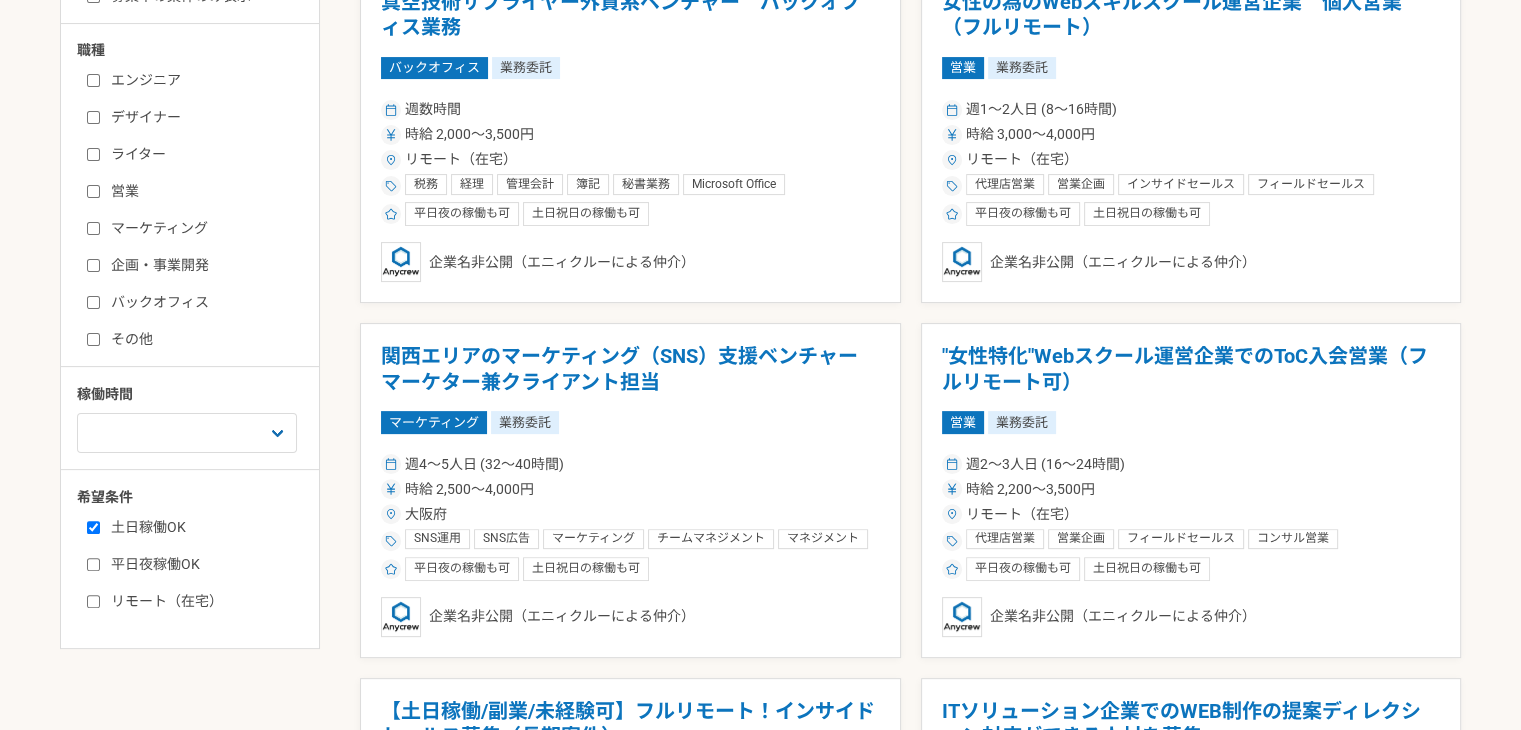 click on "平日夜稼働OK" at bounding box center [202, 564] 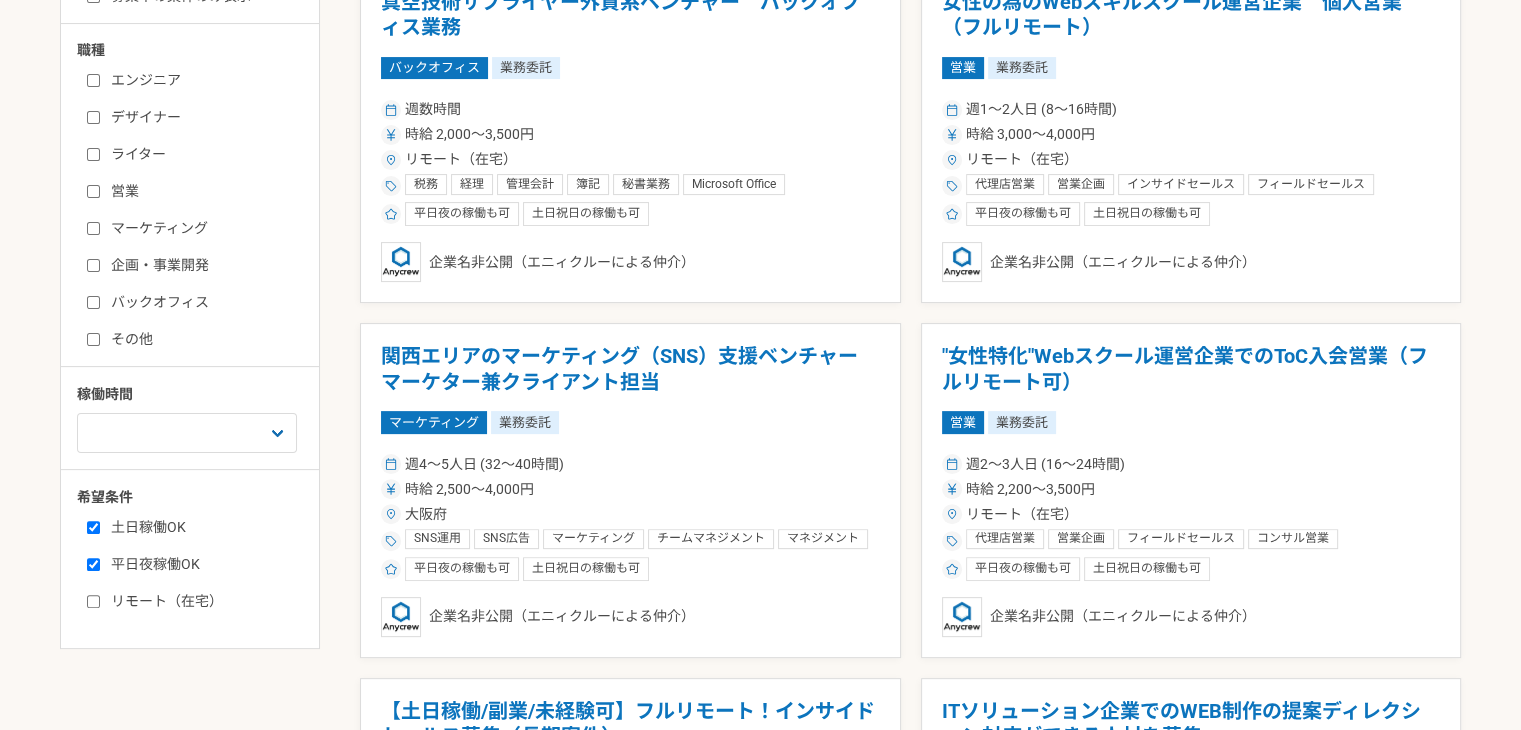 checkbox on "true" 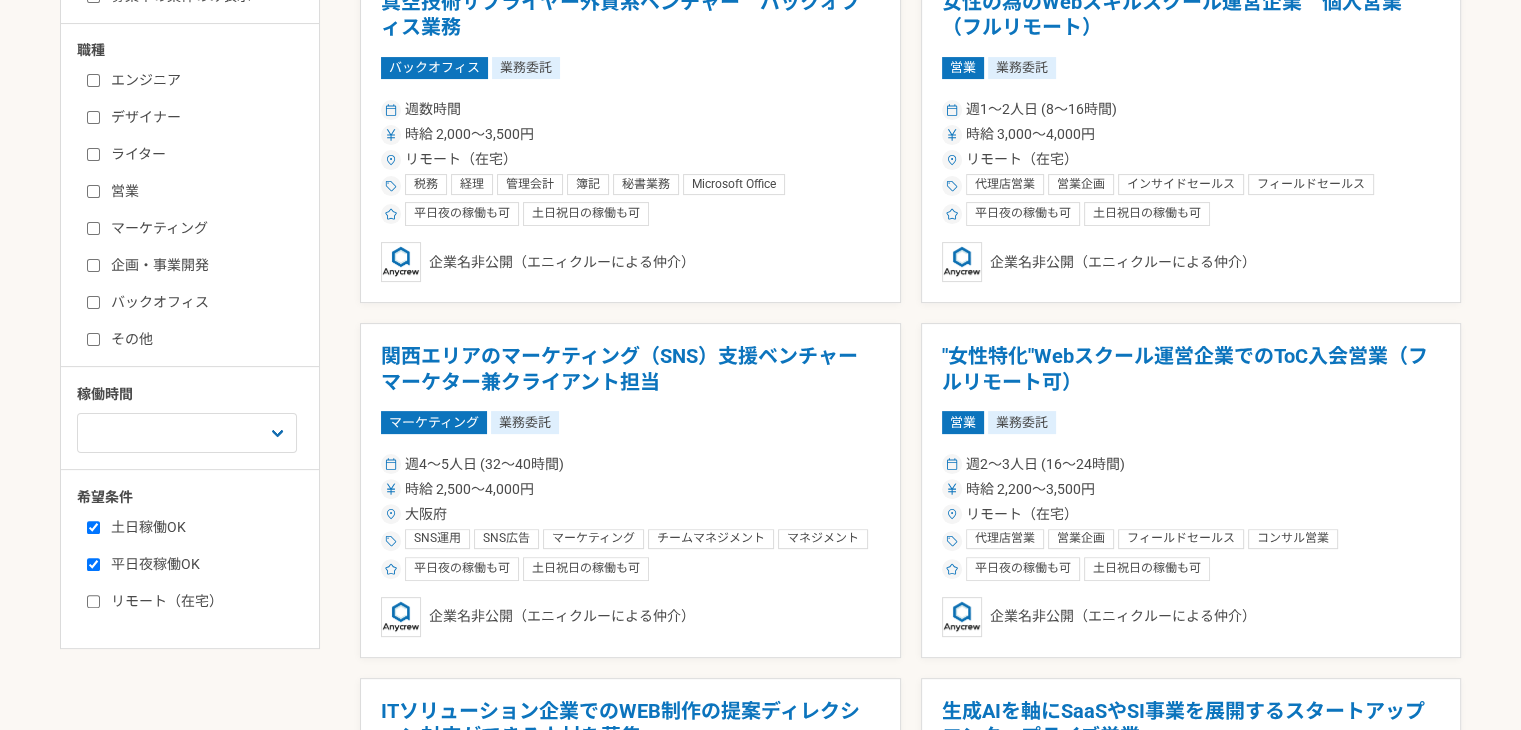click on "リモート（在宅）" at bounding box center (93, 601) 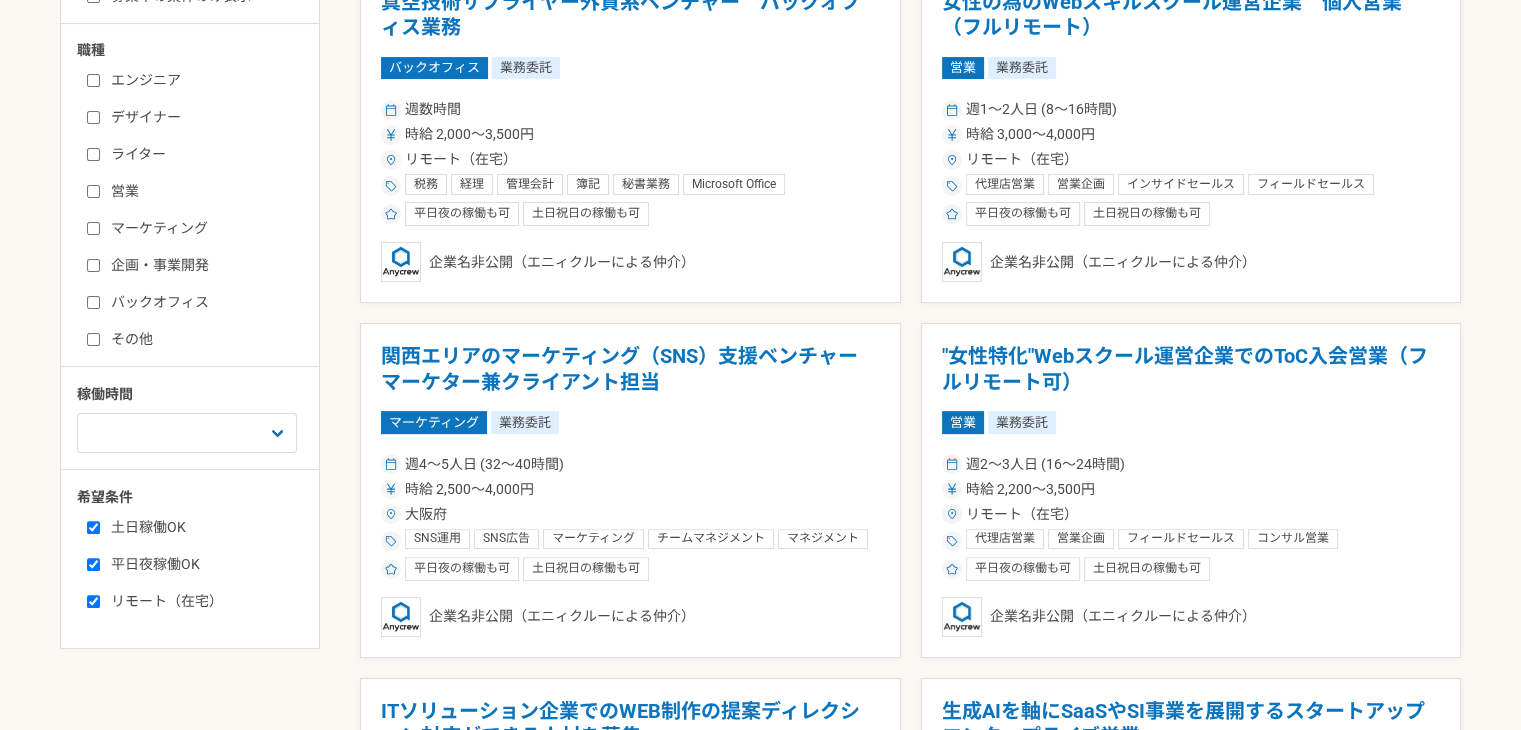 checkbox on "true" 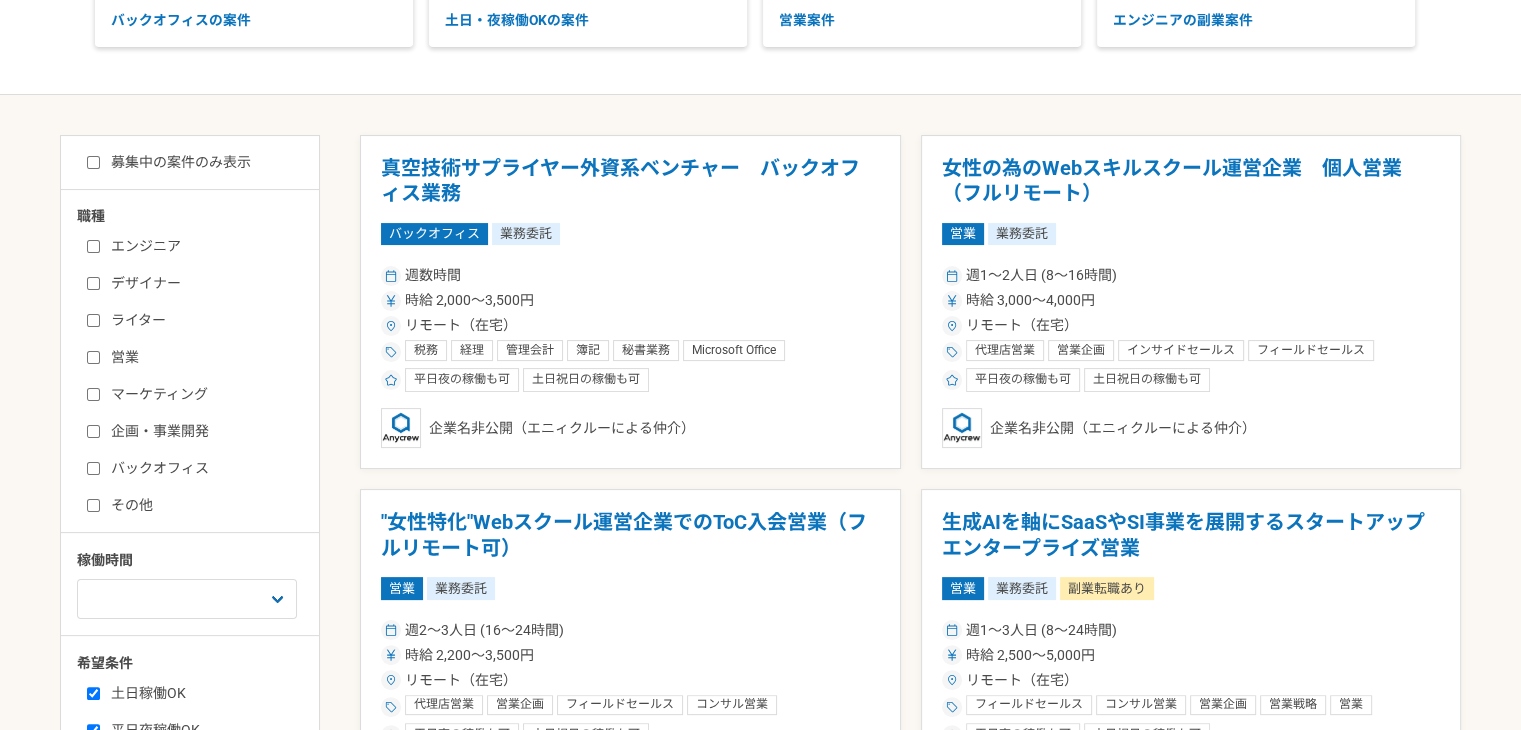 scroll, scrollTop: 304, scrollLeft: 0, axis: vertical 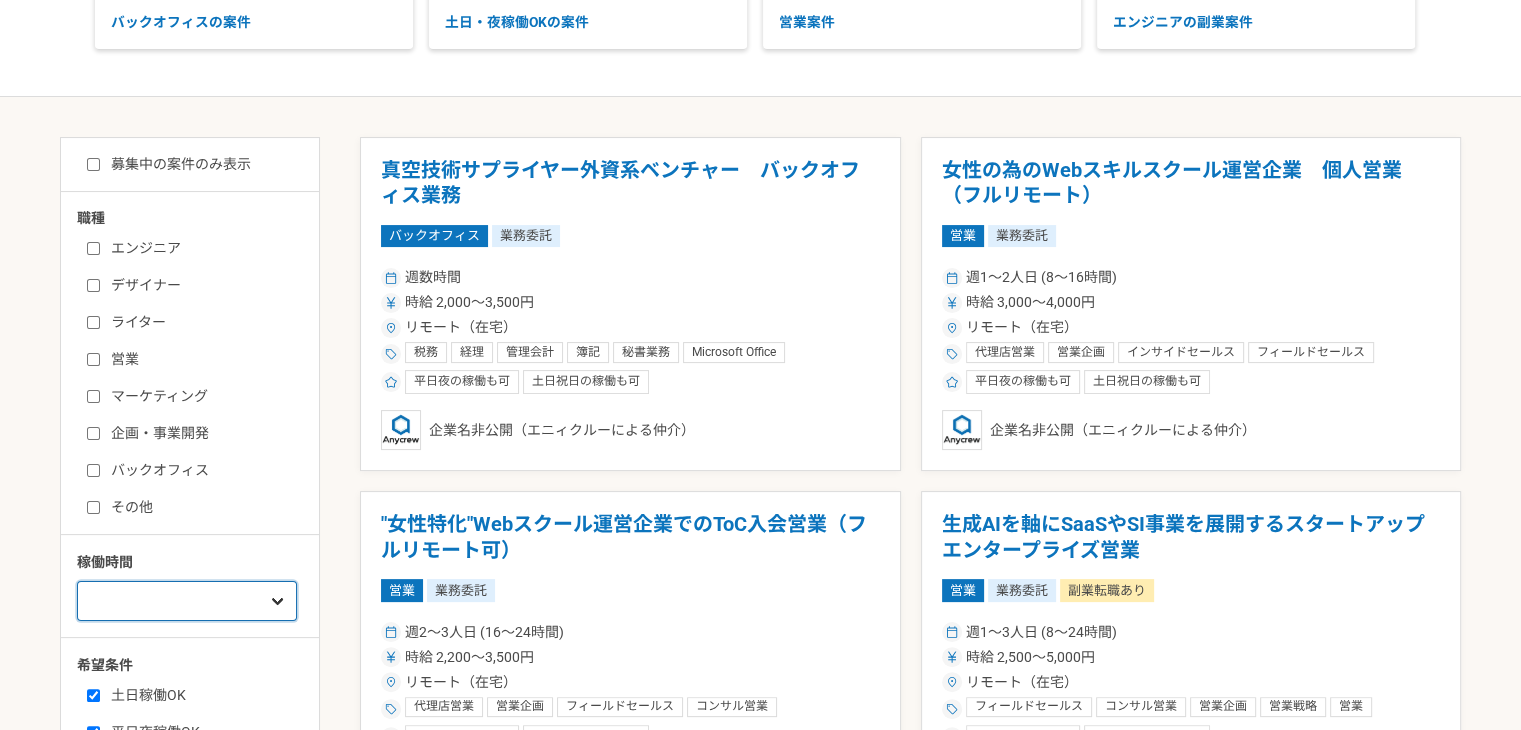 click on "週1人日（8時間）以下 週2人日（16時間）以下 週3人日（24時間）以下 週4人日（32時間）以下 週5人日（40時間）以下" at bounding box center [187, 601] 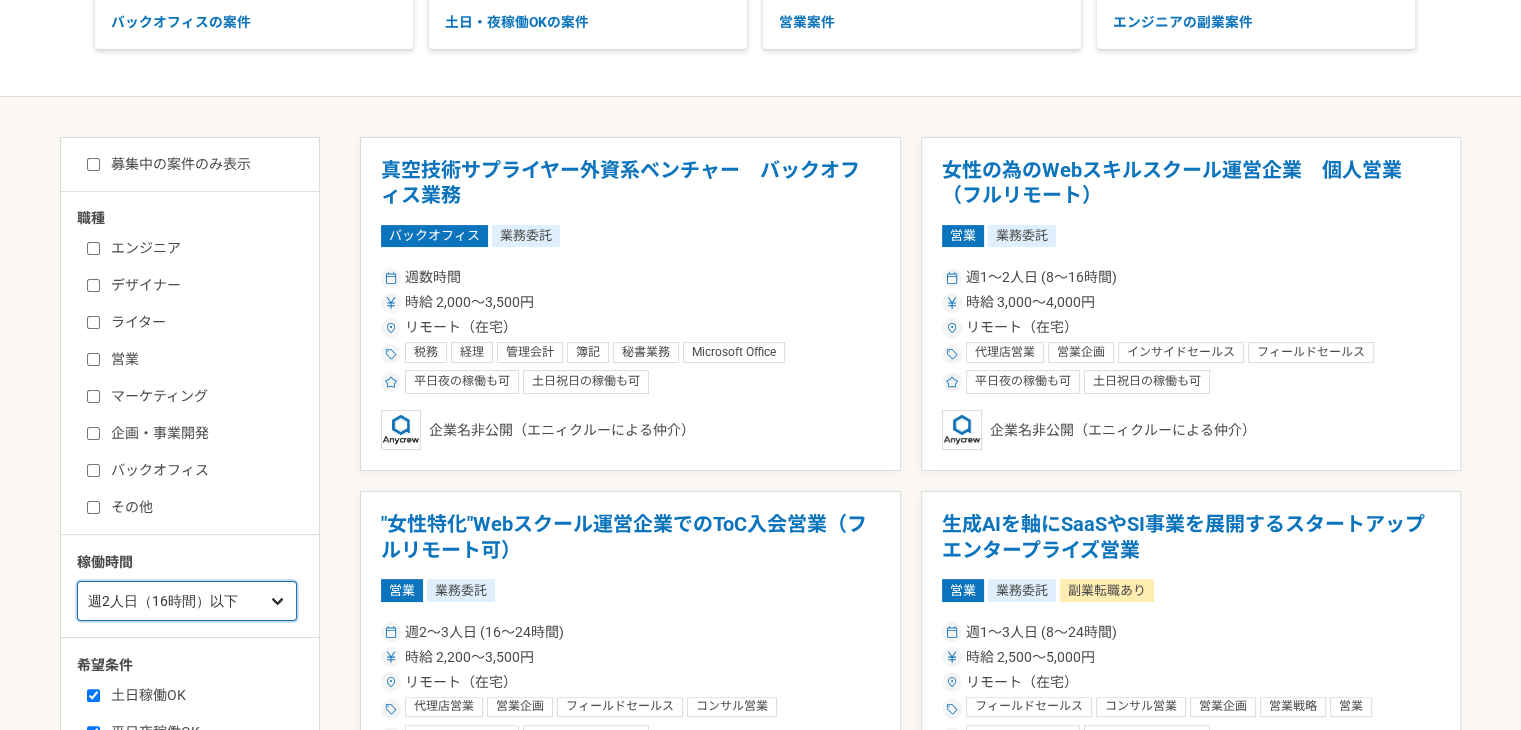 click on "週1人日（8時間）以下 週2人日（16時間）以下 週3人日（24時間）以下 週4人日（32時間）以下 週5人日（40時間）以下" at bounding box center (187, 601) 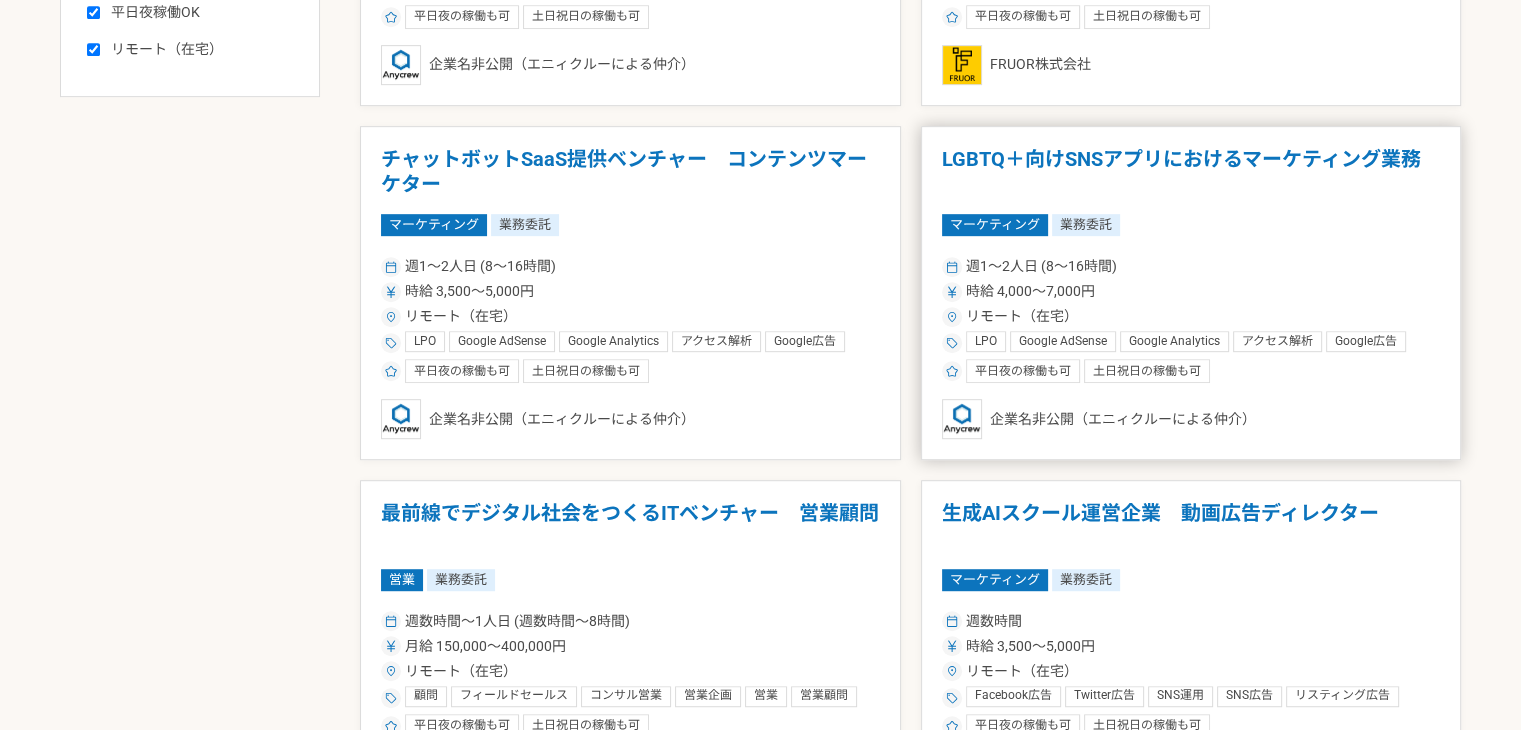 scroll, scrollTop: 1167, scrollLeft: 0, axis: vertical 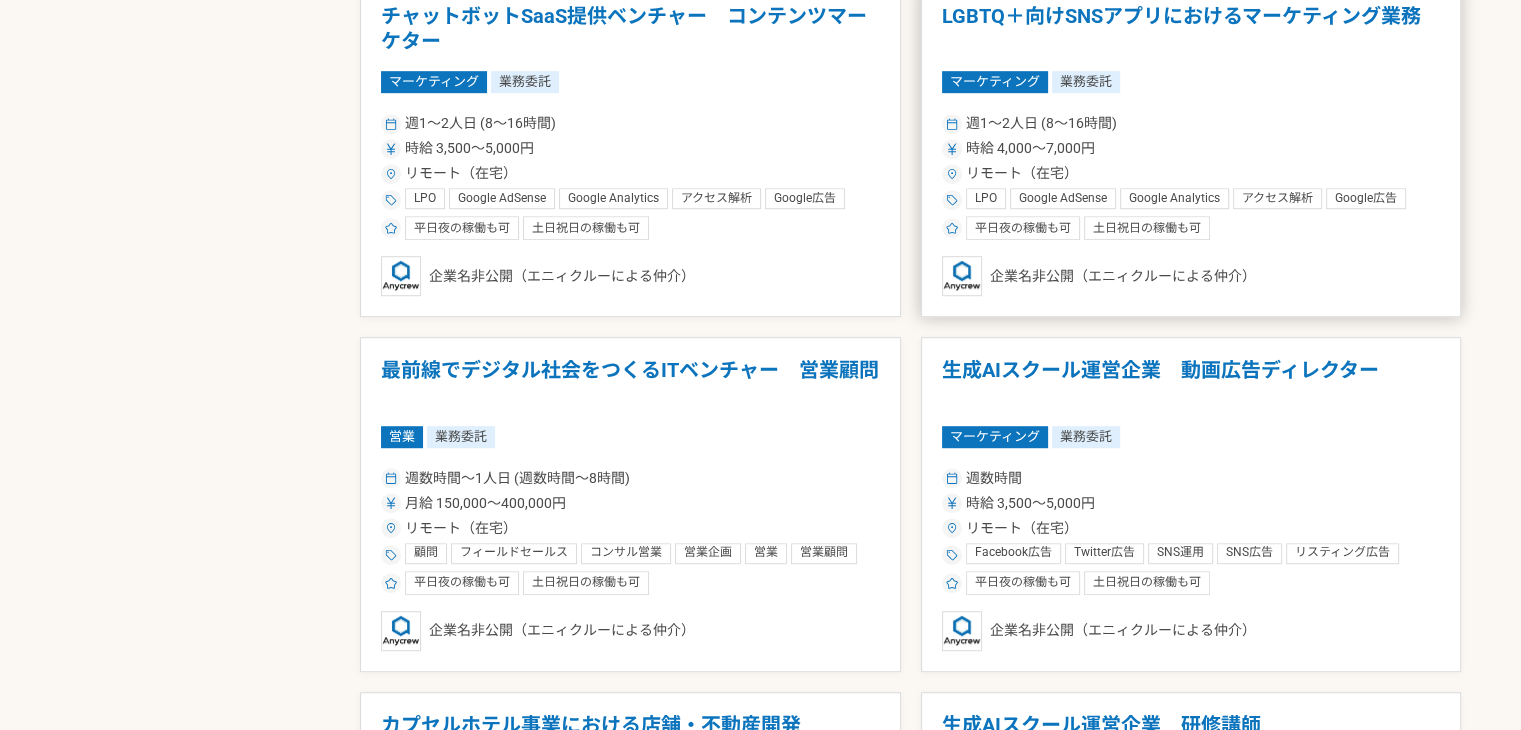 click on "週1〜2人日 (8〜16時間) 時給 4,000〜7,000円 リモート（在宅） LPO Google AdSense Google Analytics アクセス解析 Google広告 SEO SEM Facebook広告 Twitter広告 市場調査 データ分析 PR/広報 マーケティングオートメーション マーケティング戦略 リスティング広告 SNS広告 SNS運用 広報戦略 広報 広報PR（報道関係者向けのPR/インフルエンサーを活用したPR) 広報ブログ マーケティング マーケティング・リサーチ マーケティング・企画・宣伝・広報・PR・営業支援・コンサルティング グロースハック アプリマーケティング 平日夜の稼働も可 土日祝日の稼働も可" at bounding box center [1191, 174] 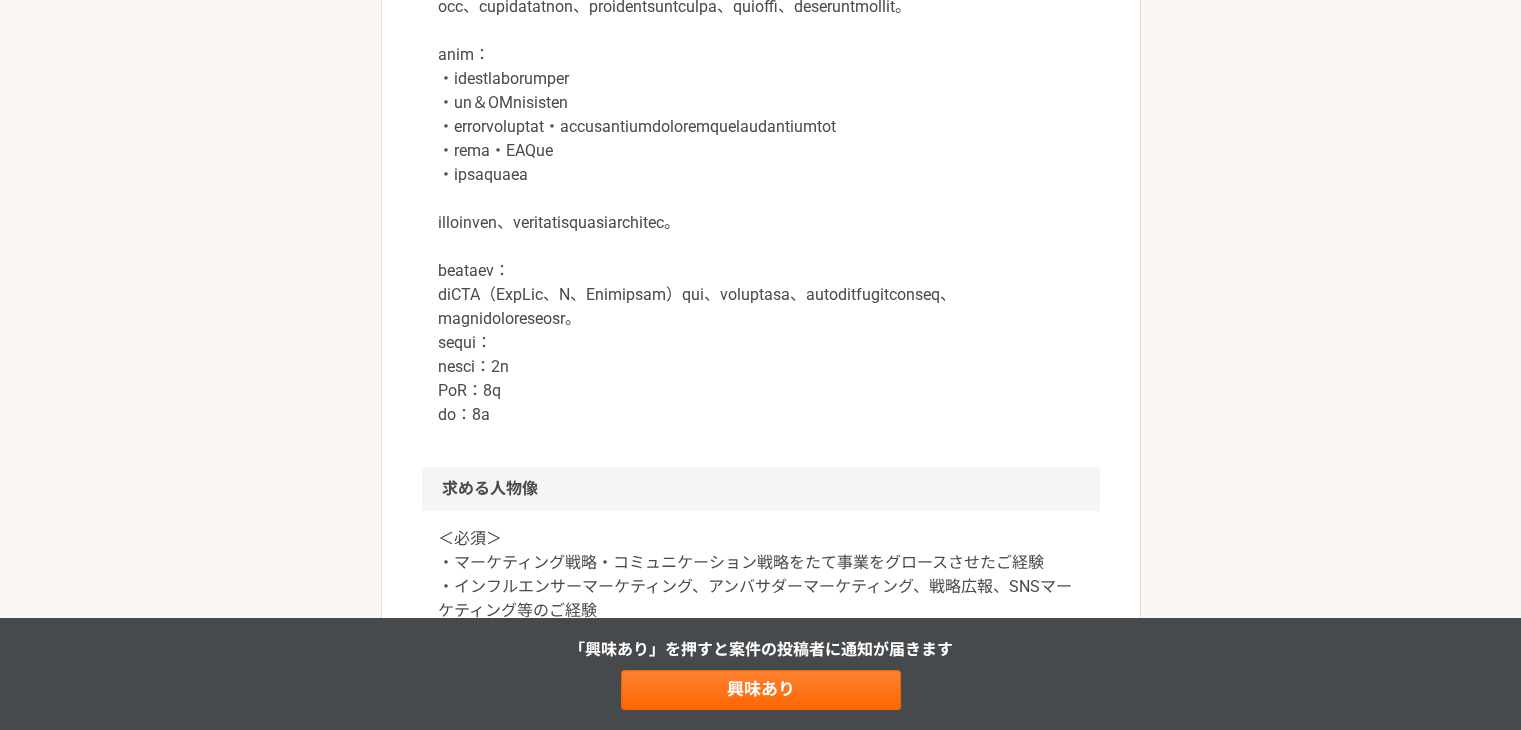 scroll, scrollTop: 1100, scrollLeft: 0, axis: vertical 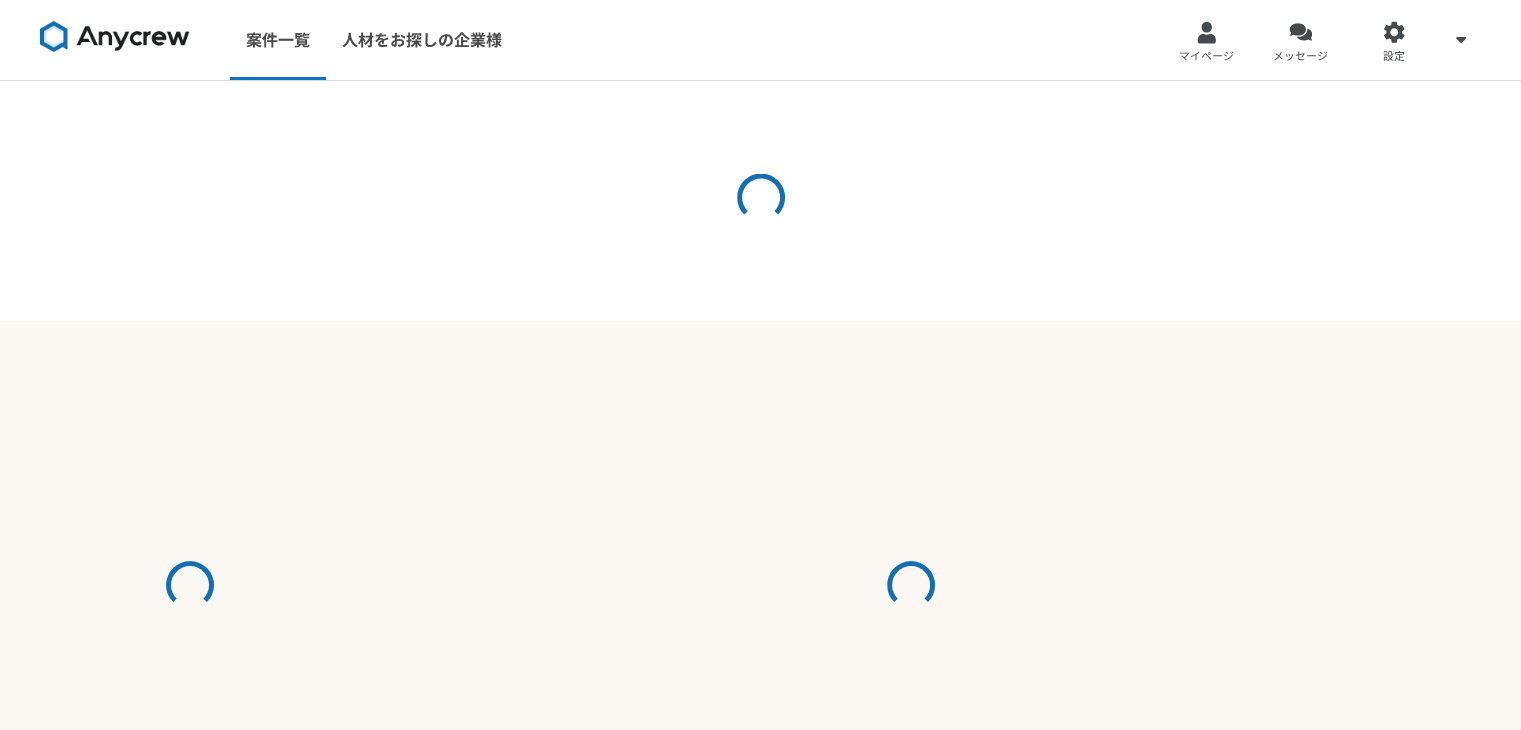 select on "2" 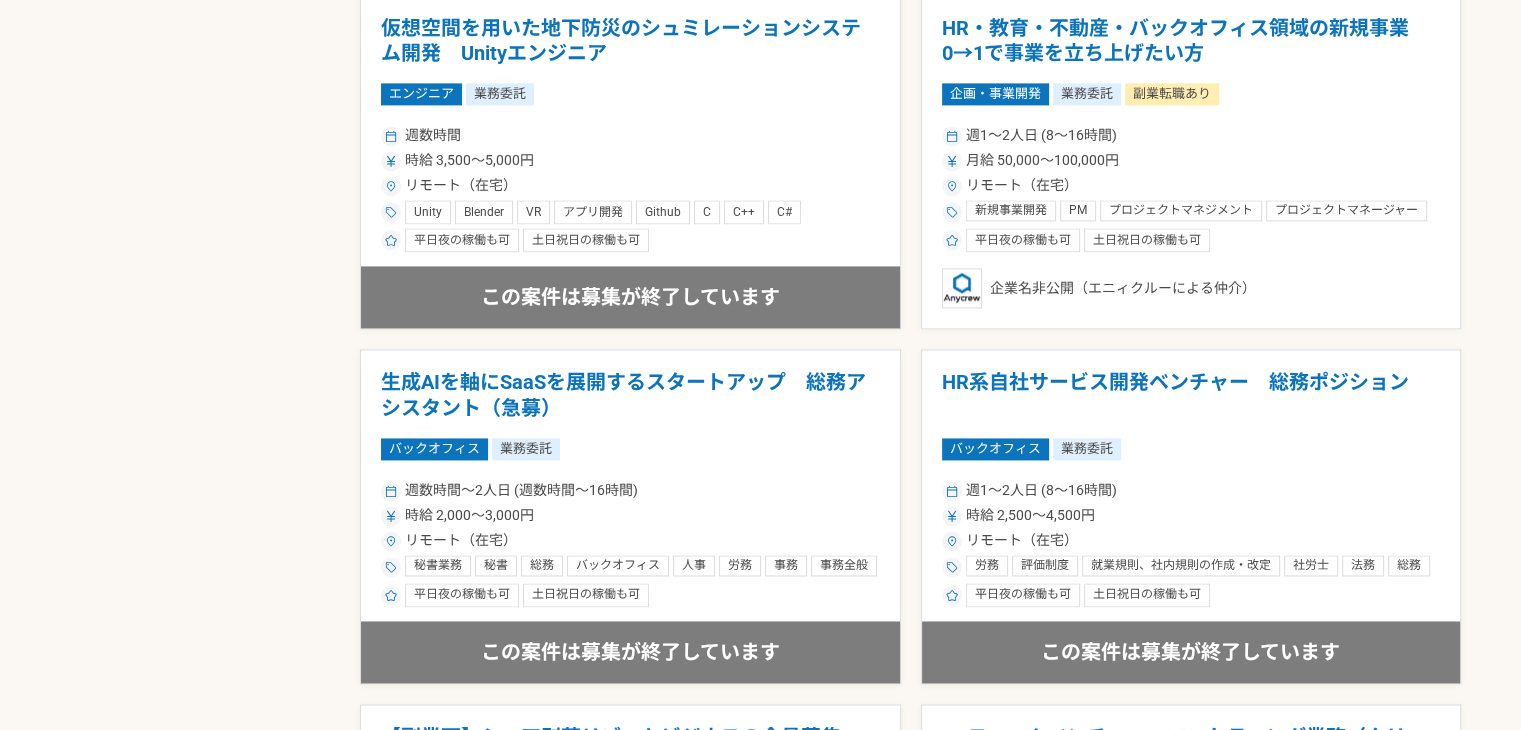 scroll, scrollTop: 2753, scrollLeft: 0, axis: vertical 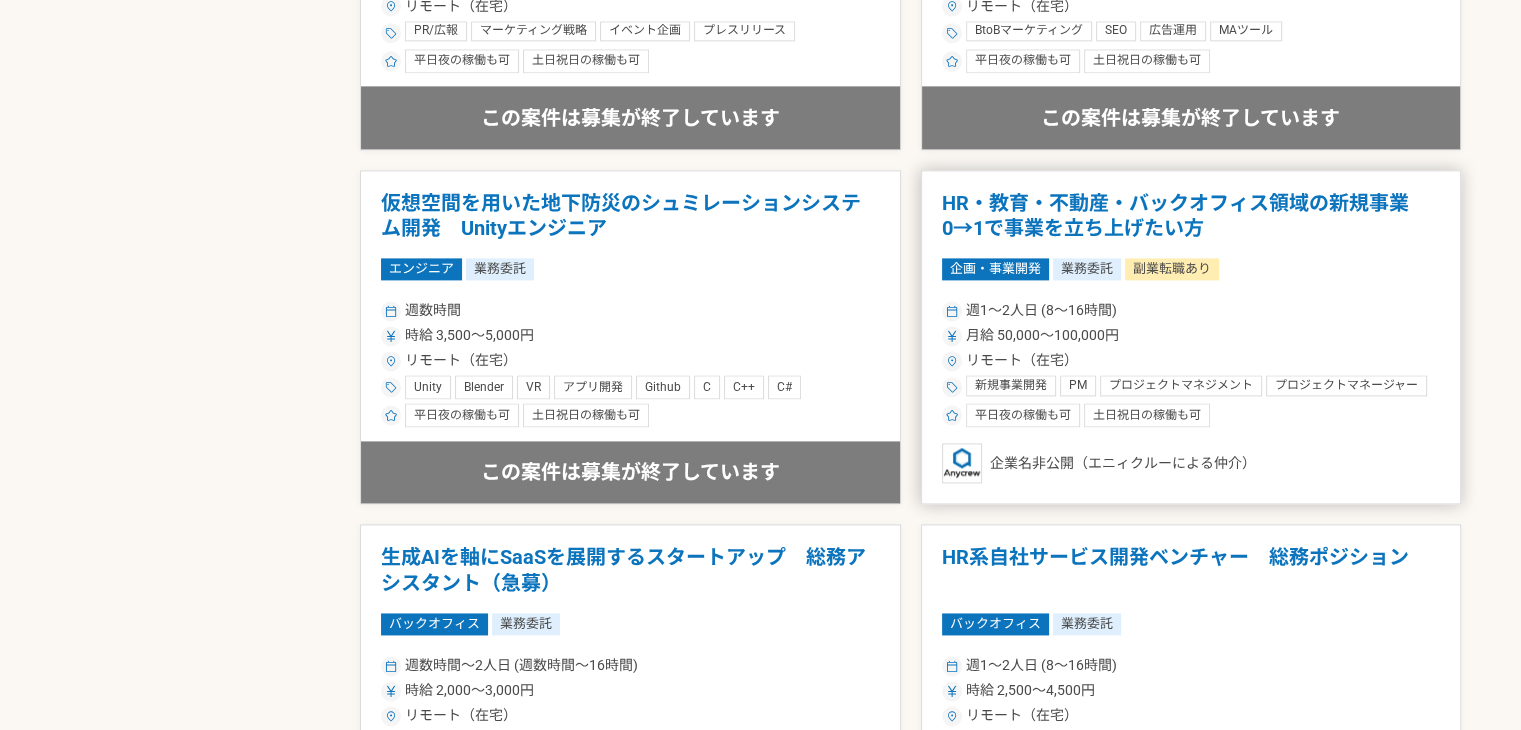 click on "月給 50,000〜100,000円" at bounding box center [1191, 335] 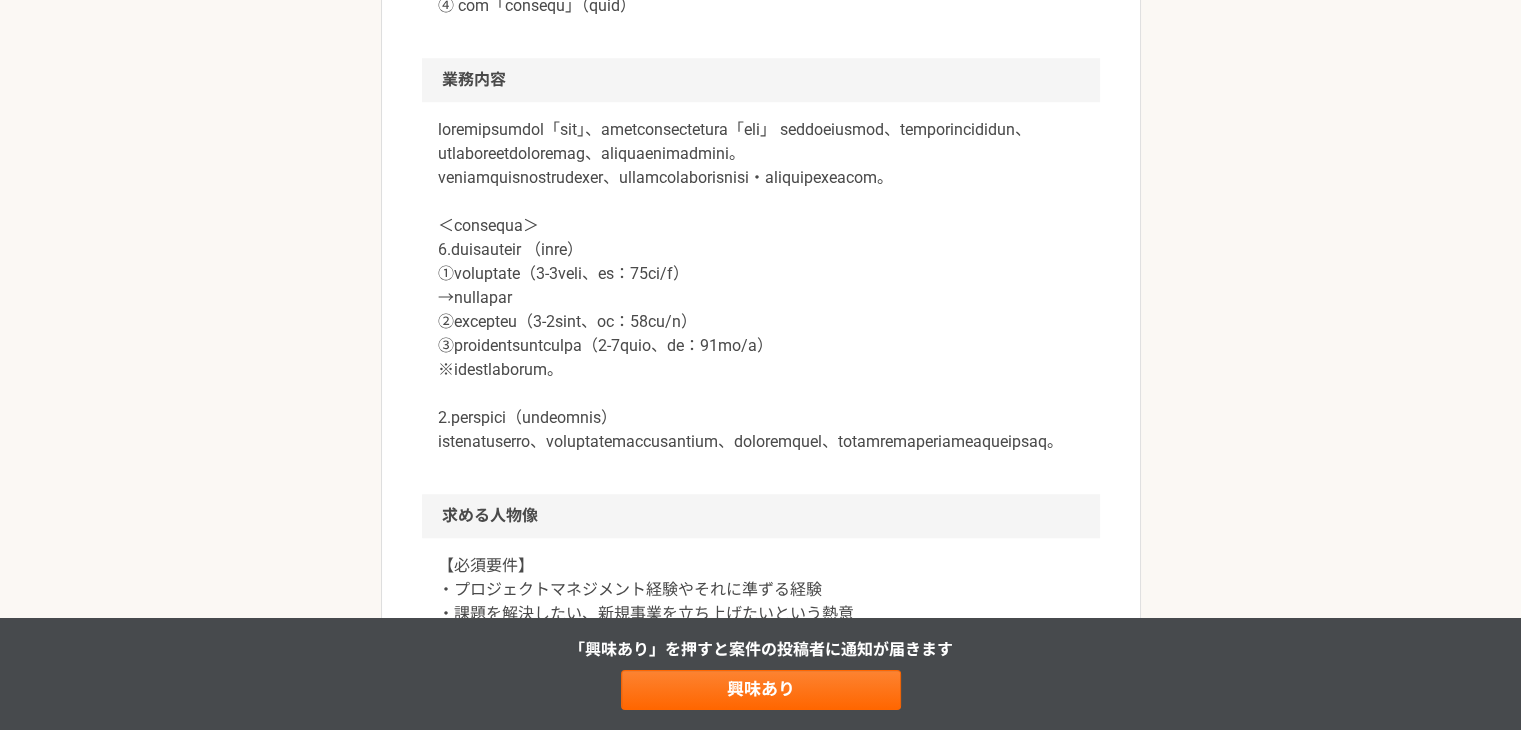 scroll, scrollTop: 1586, scrollLeft: 0, axis: vertical 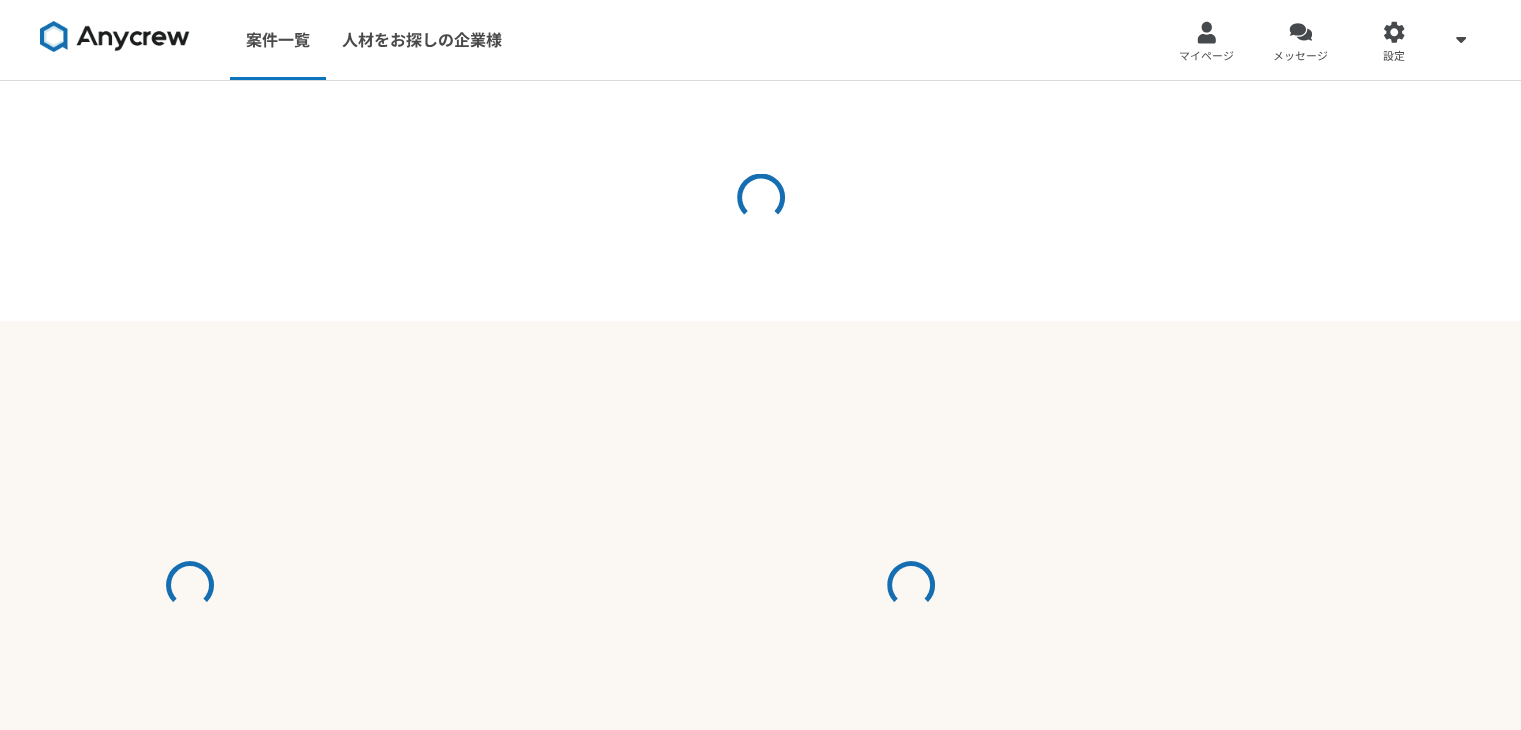 select on "2" 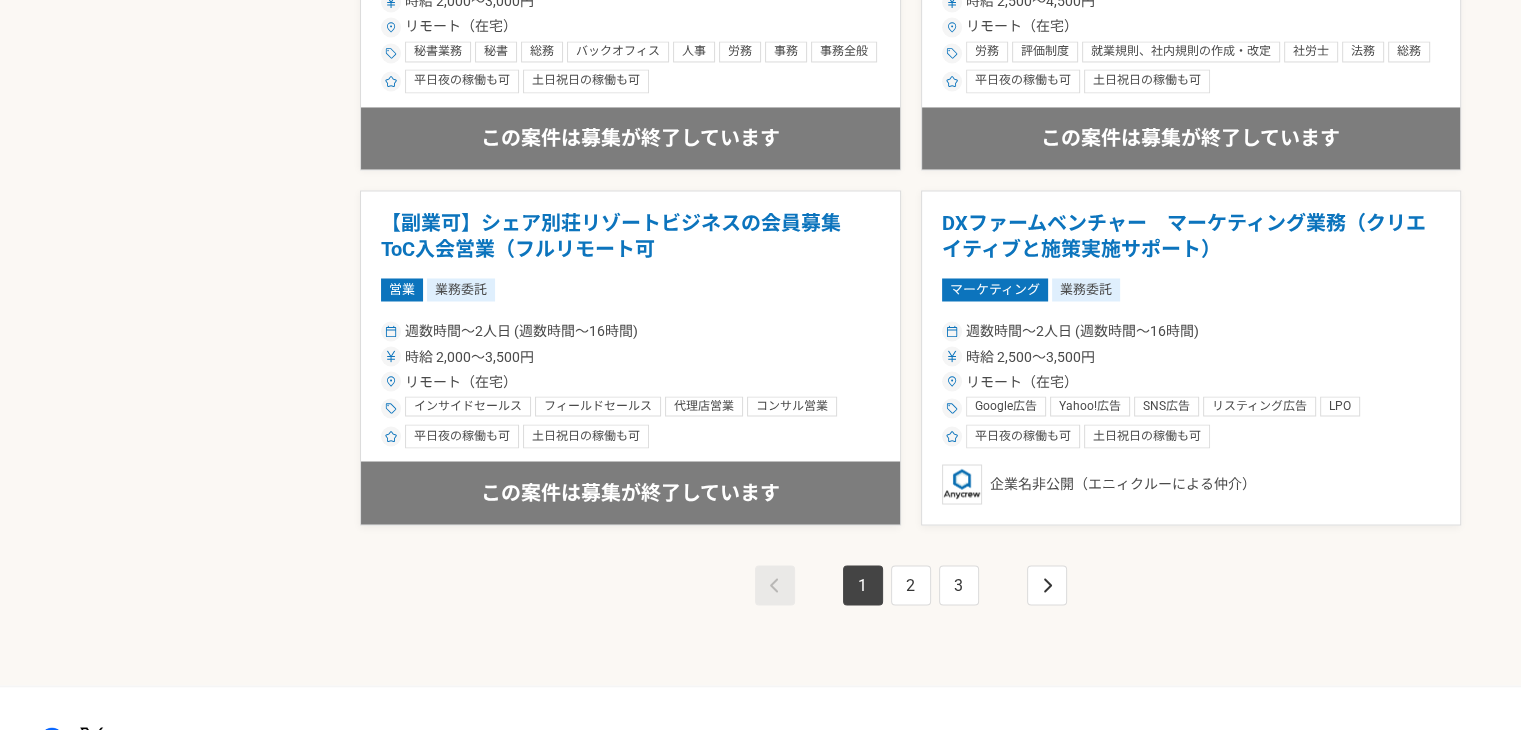 scroll, scrollTop: 3446, scrollLeft: 0, axis: vertical 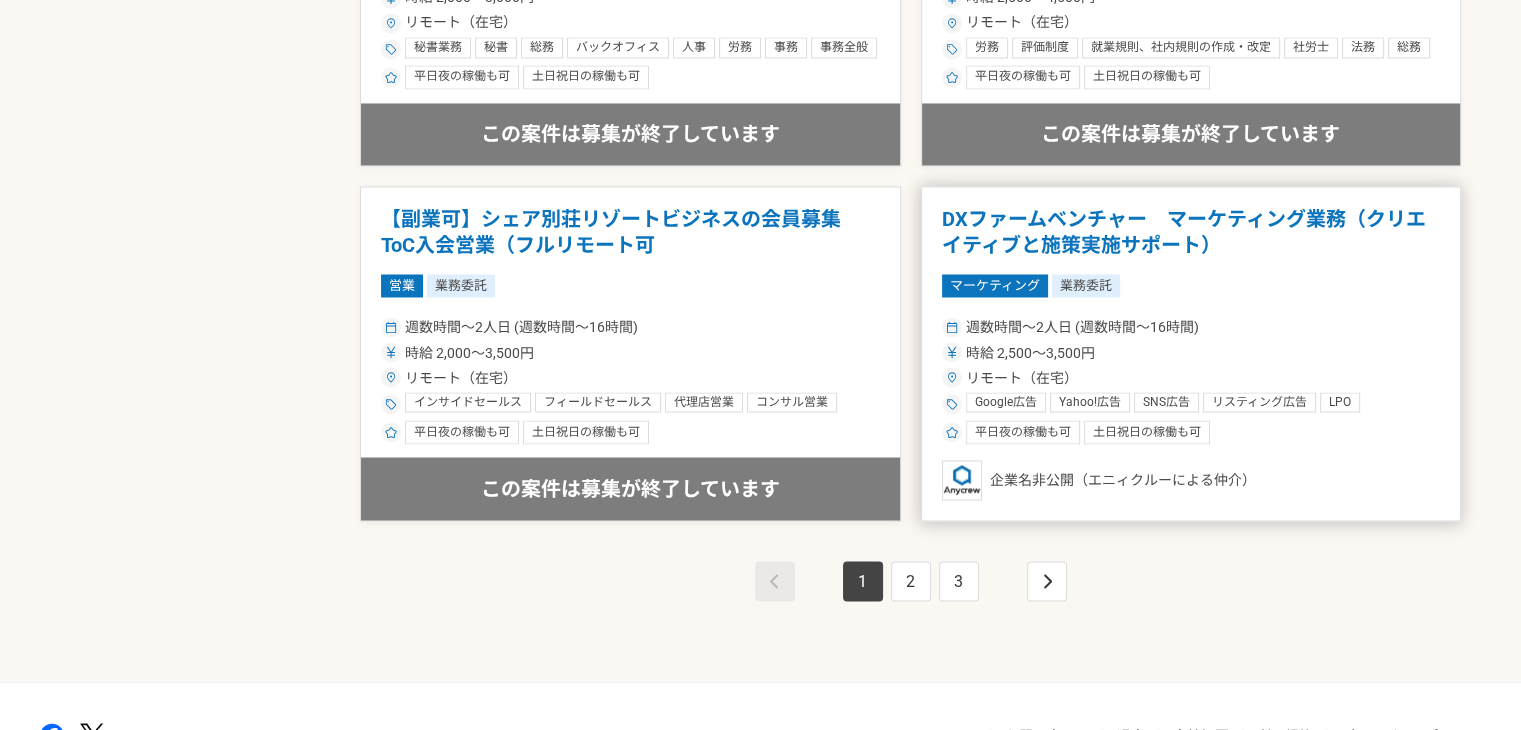 click on "リモート（在宅）" at bounding box center (1191, 377) 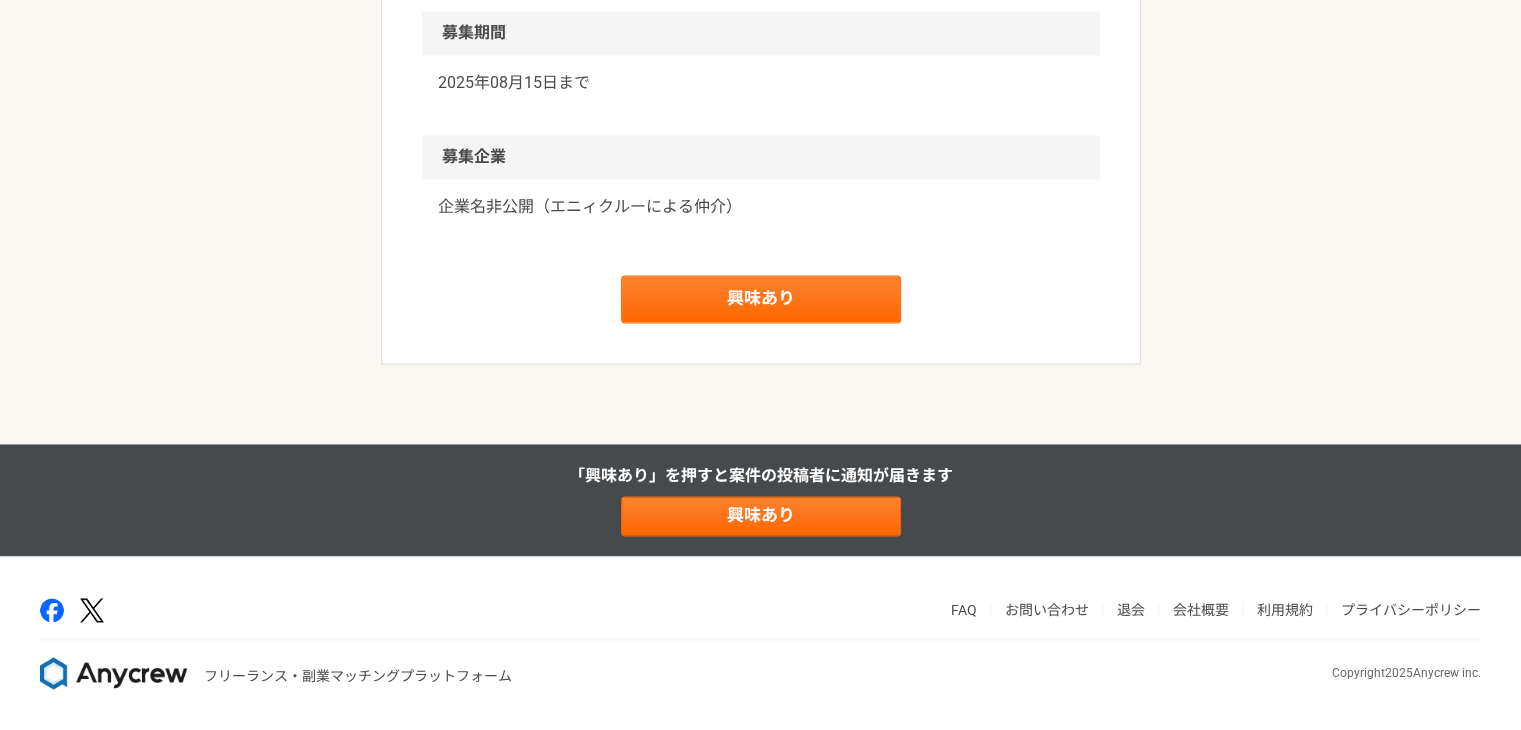 scroll, scrollTop: 3265, scrollLeft: 0, axis: vertical 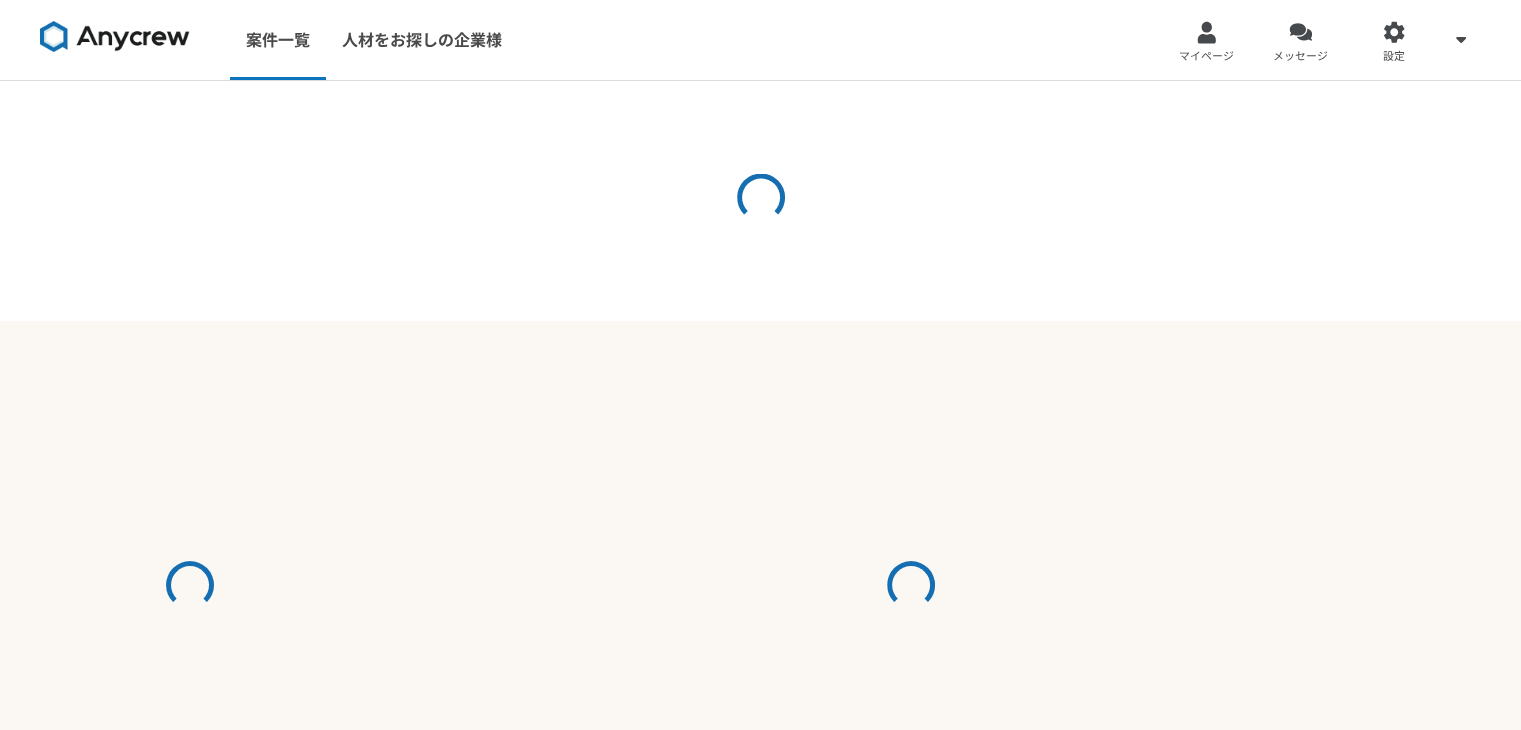 select on "2" 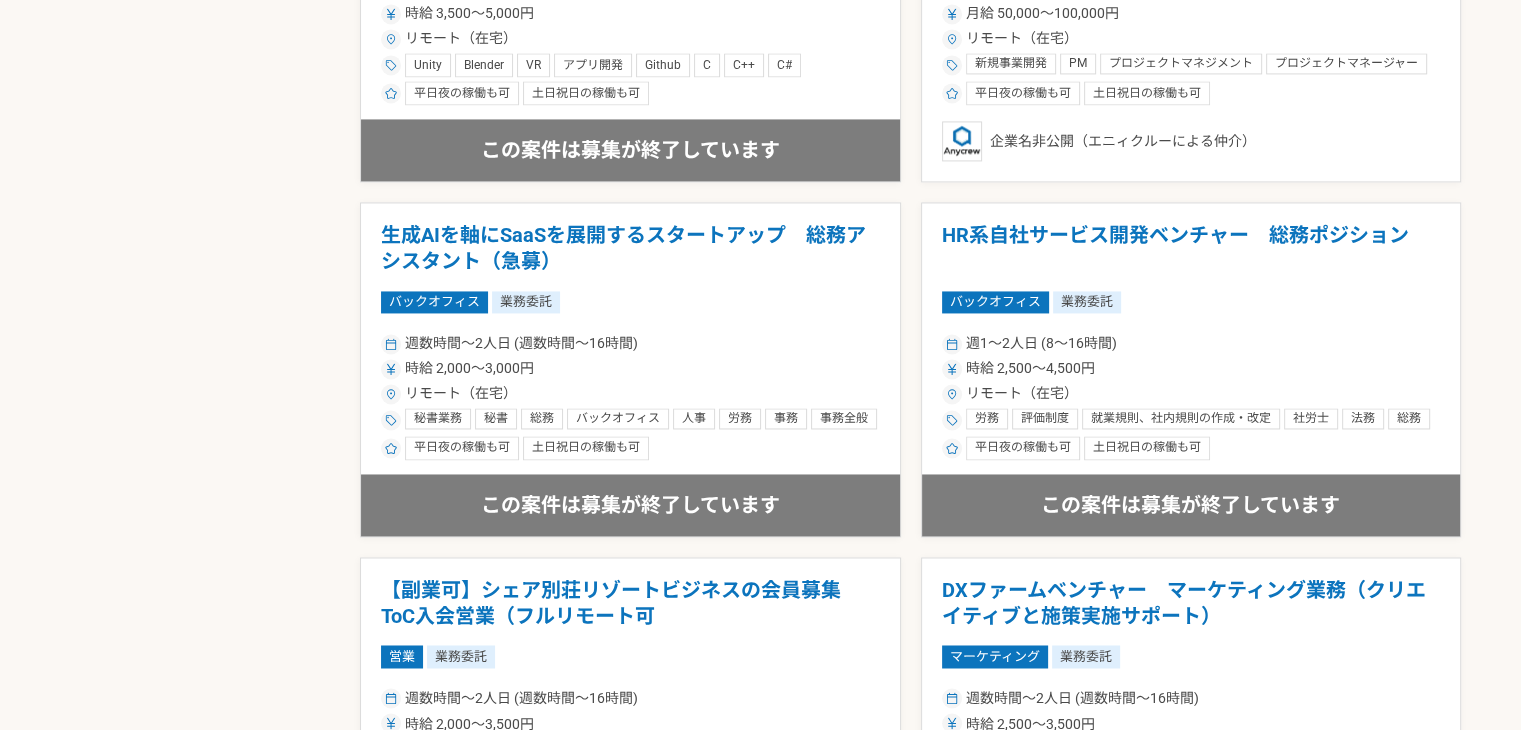 scroll, scrollTop: 3565, scrollLeft: 0, axis: vertical 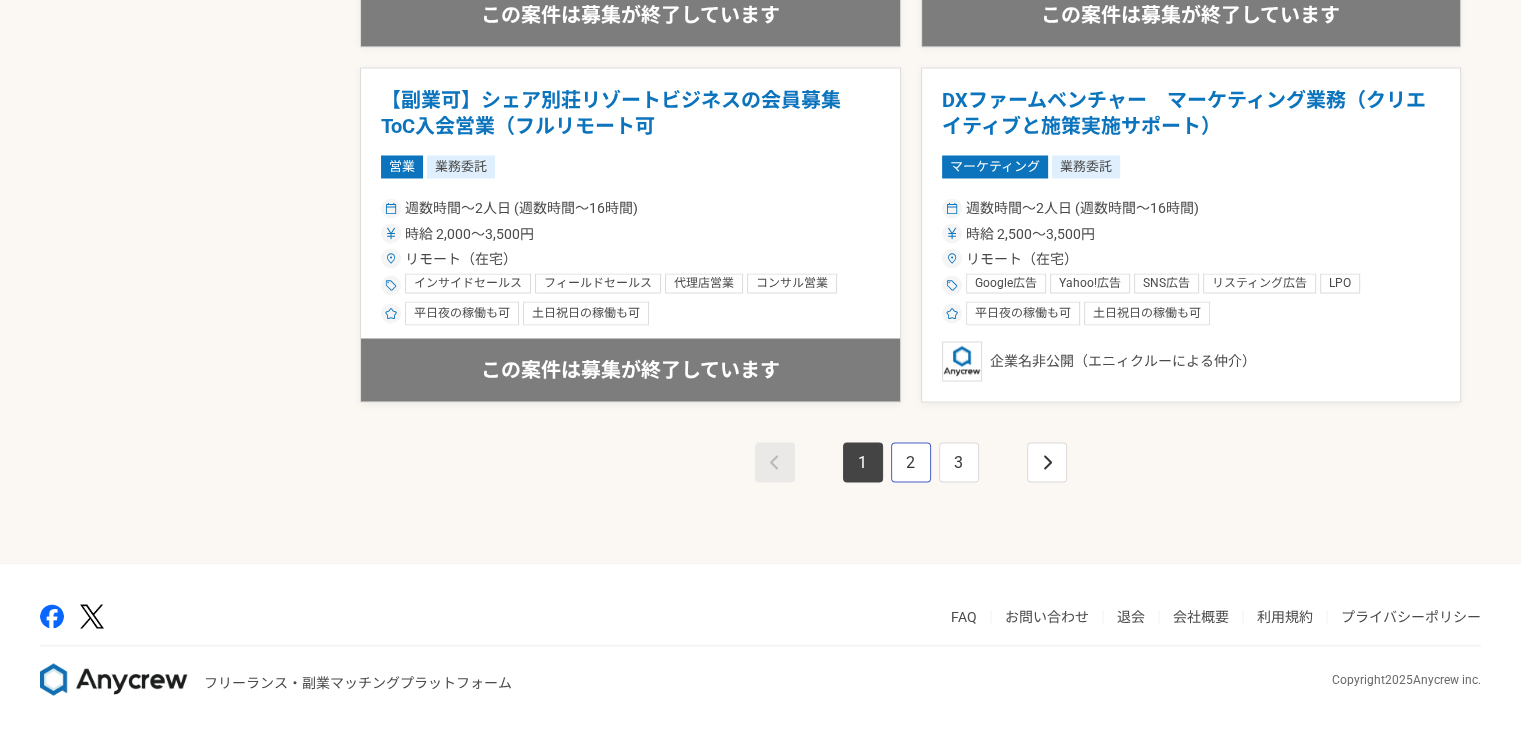 click on "2" at bounding box center (911, 462) 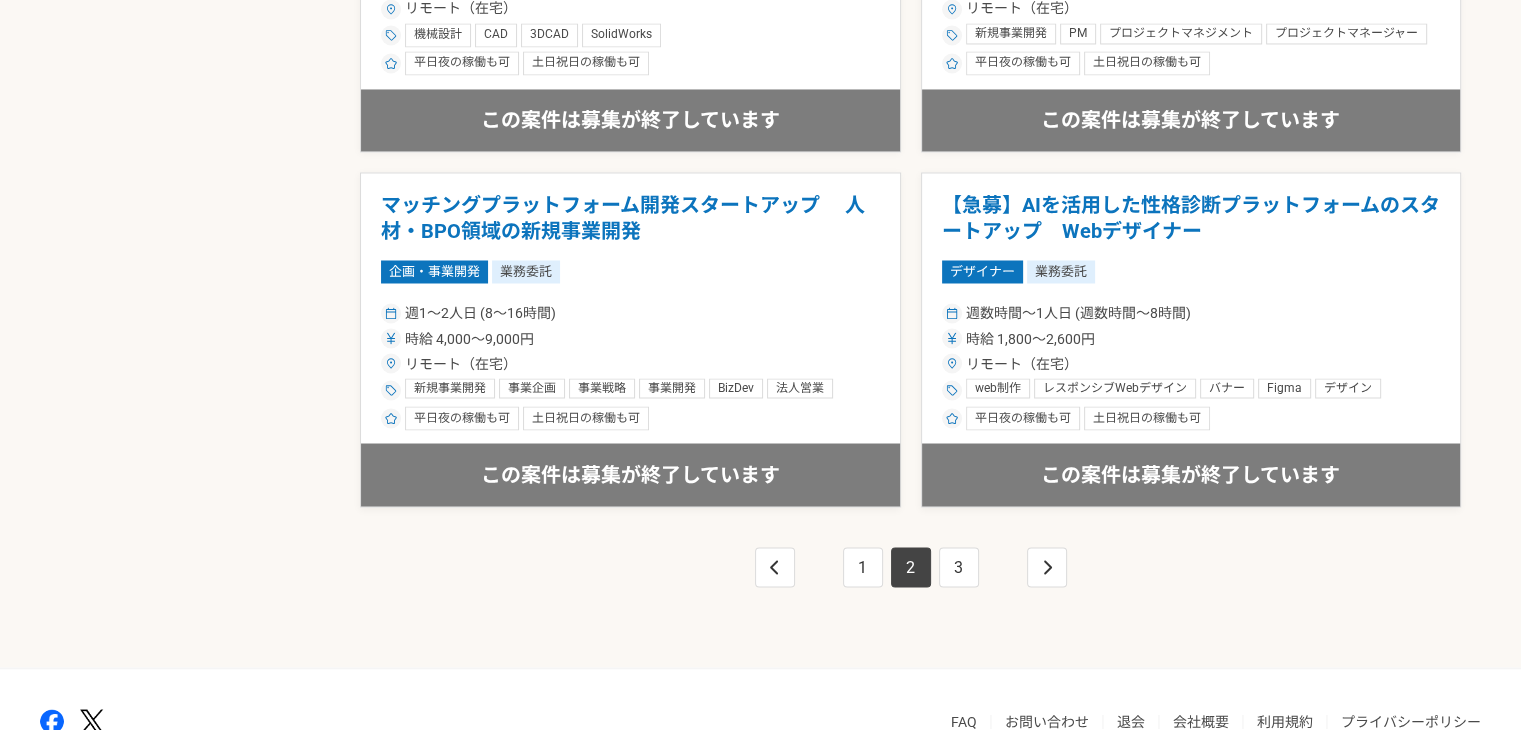 scroll, scrollTop: 3507, scrollLeft: 0, axis: vertical 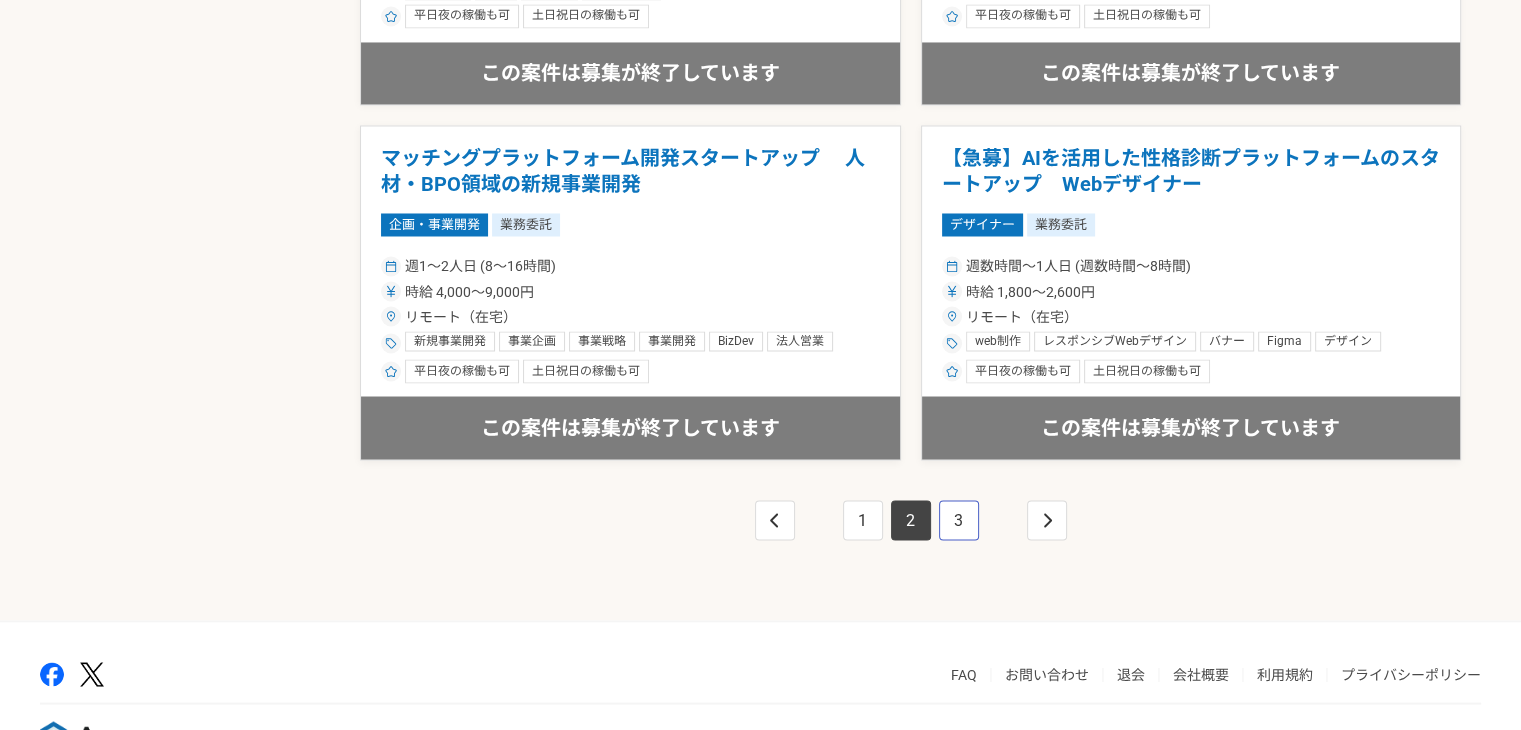 click on "3" at bounding box center [959, 520] 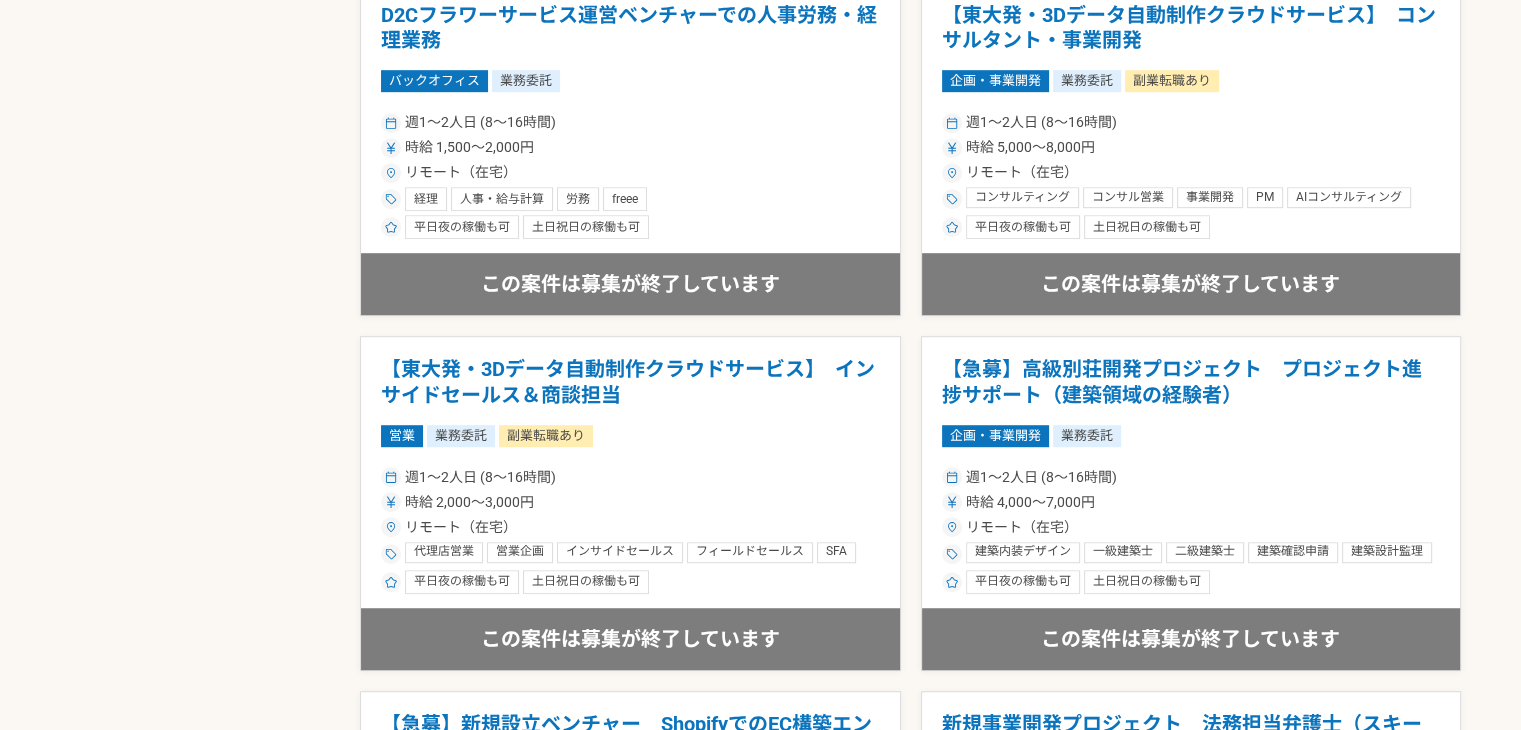 scroll, scrollTop: 0, scrollLeft: 0, axis: both 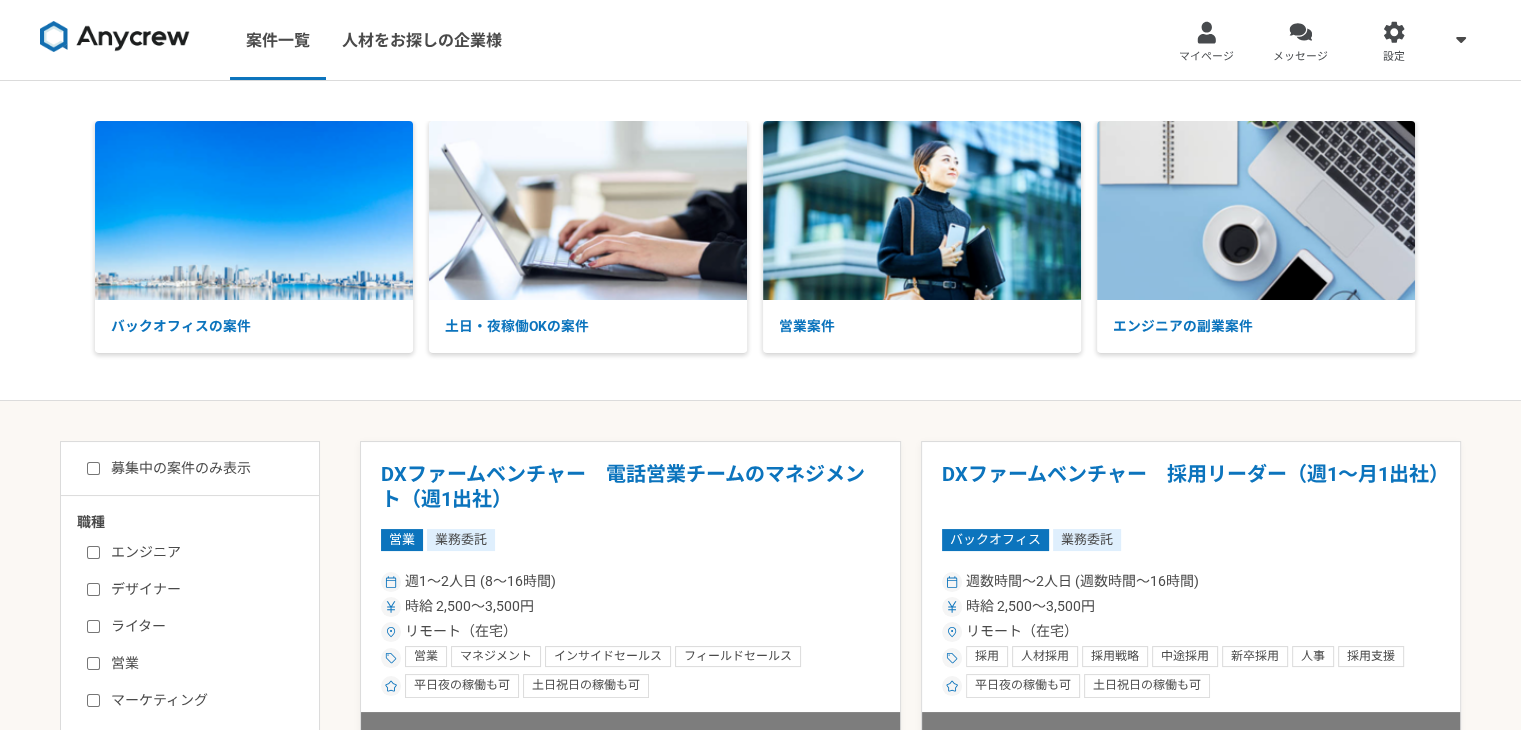 click on "募集中の案件のみ表示" at bounding box center (169, 468) 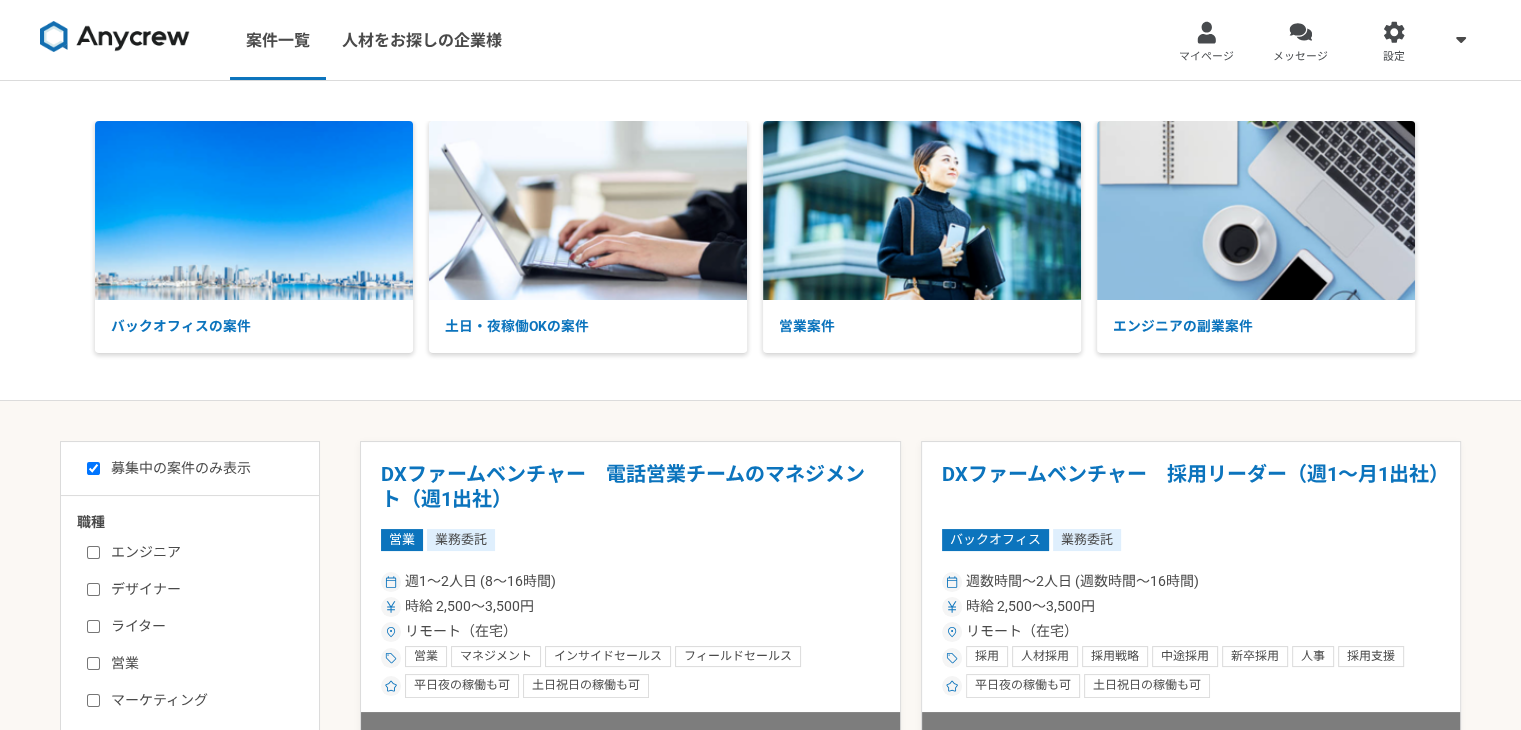 checkbox on "true" 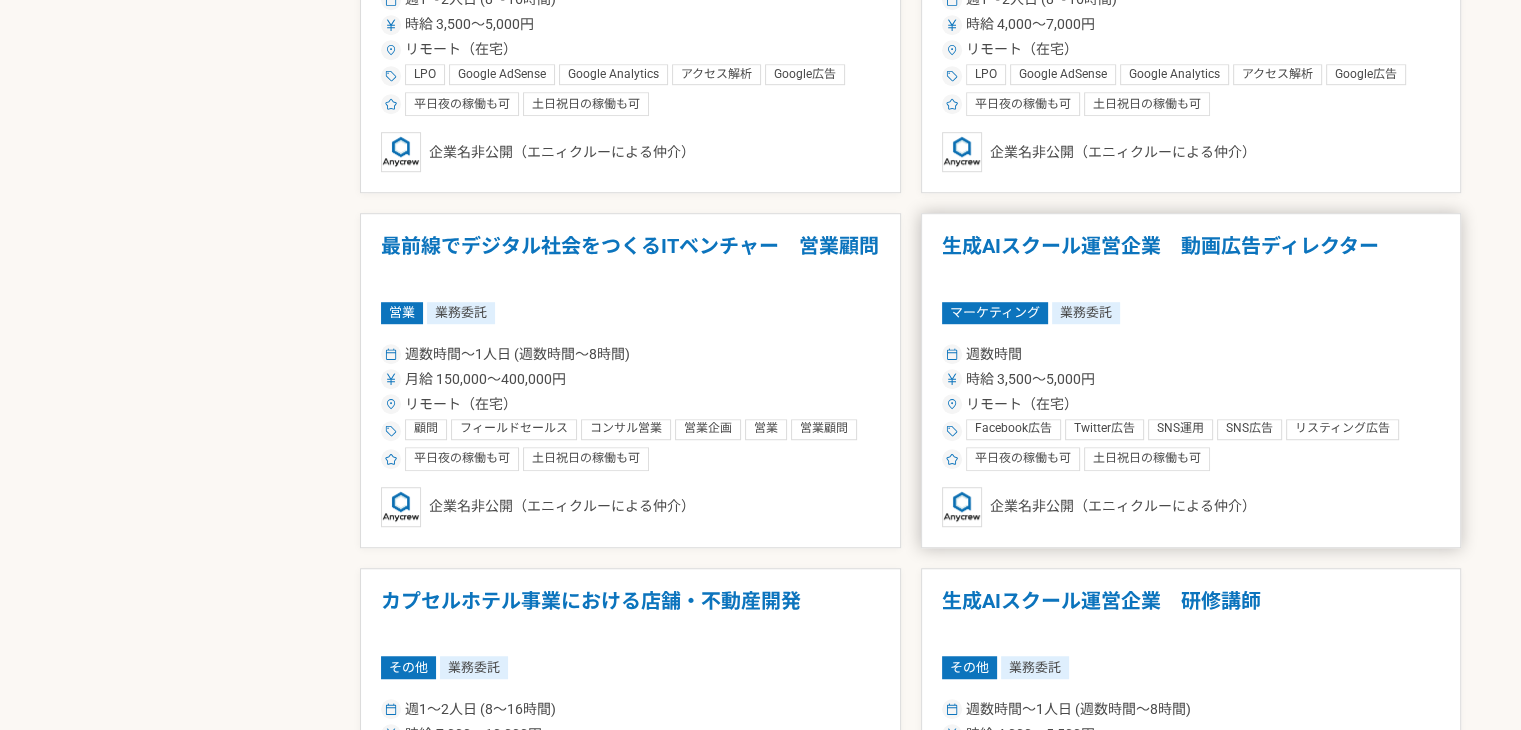 scroll, scrollTop: 1292, scrollLeft: 0, axis: vertical 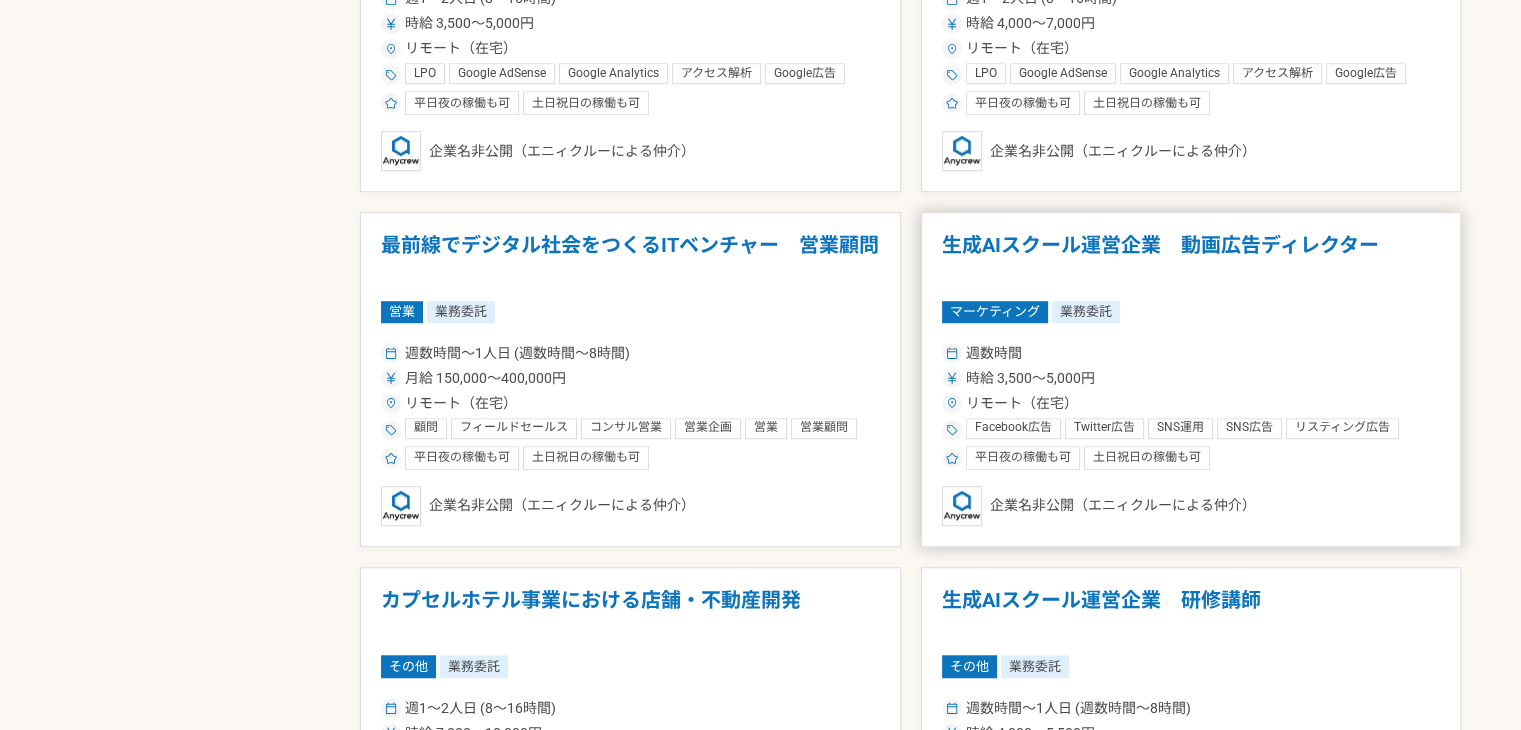 click on "週数時間" at bounding box center (1191, 353) 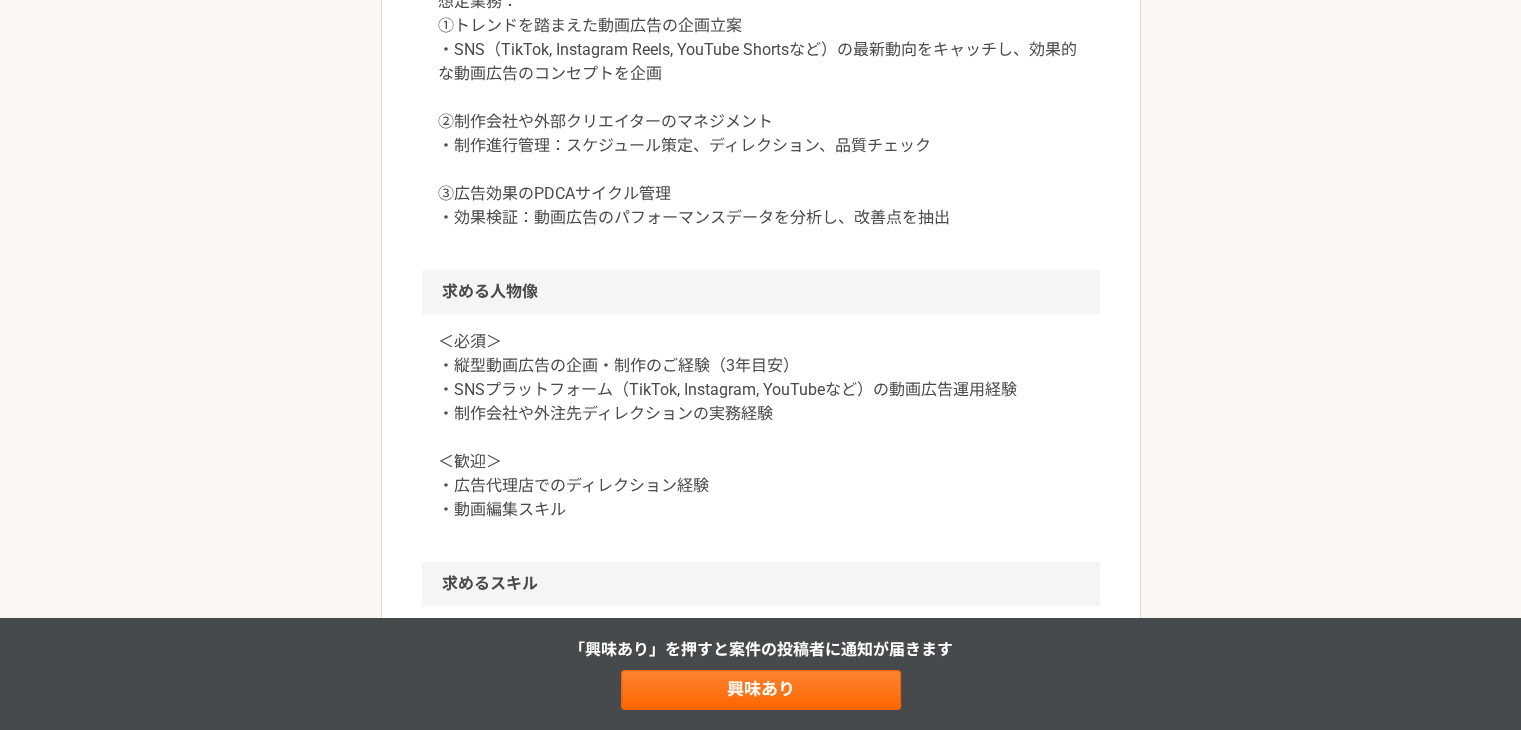 scroll, scrollTop: 1255, scrollLeft: 0, axis: vertical 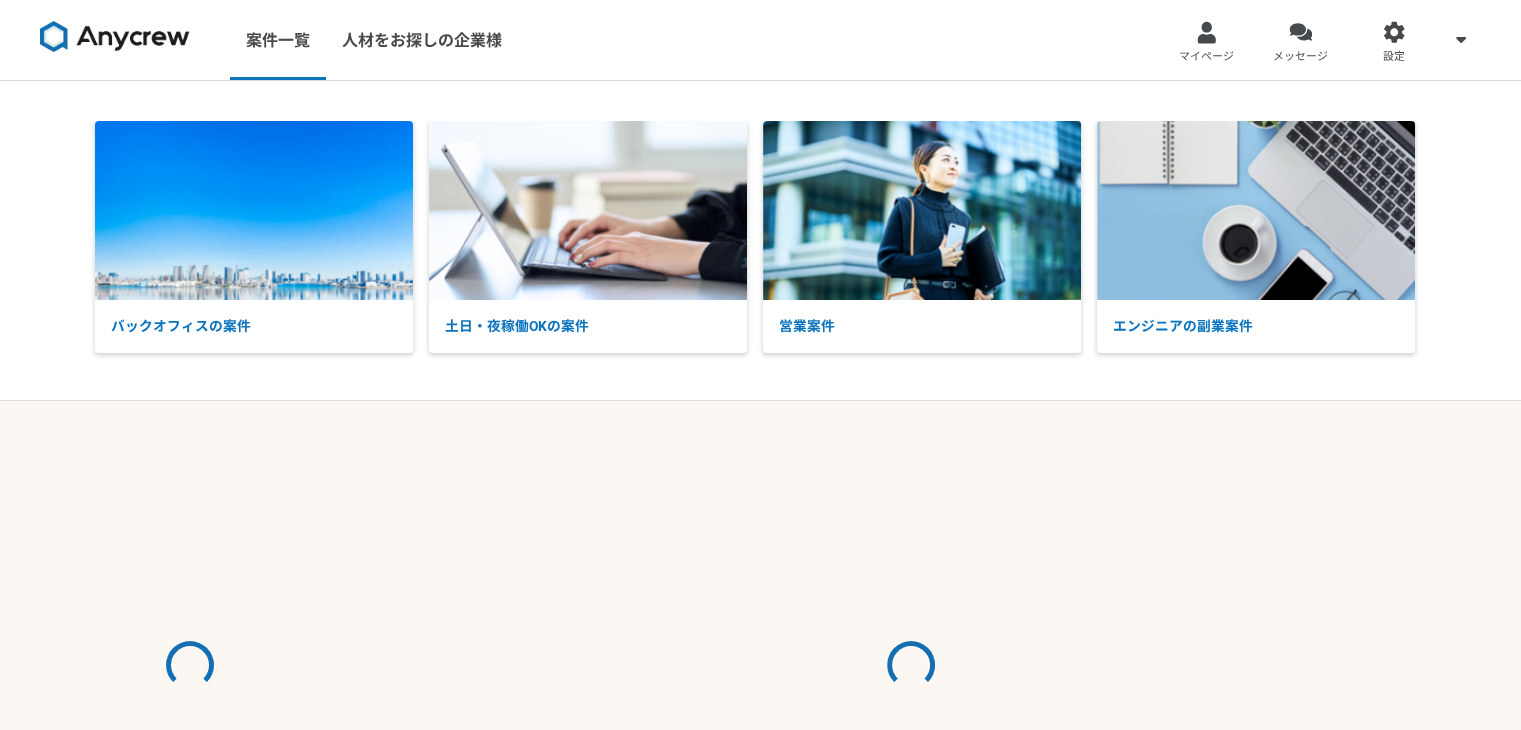 select on "2" 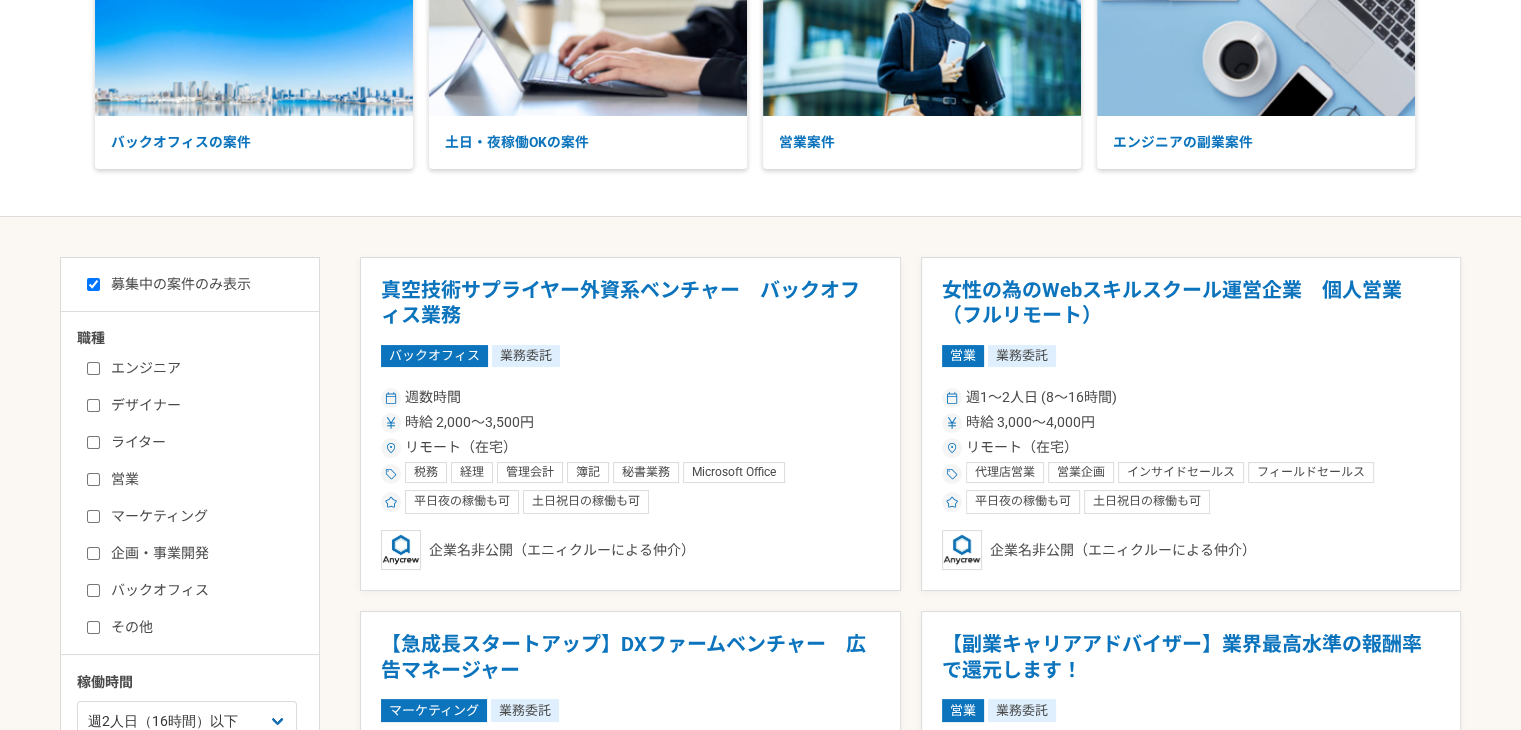 scroll, scrollTop: 0, scrollLeft: 0, axis: both 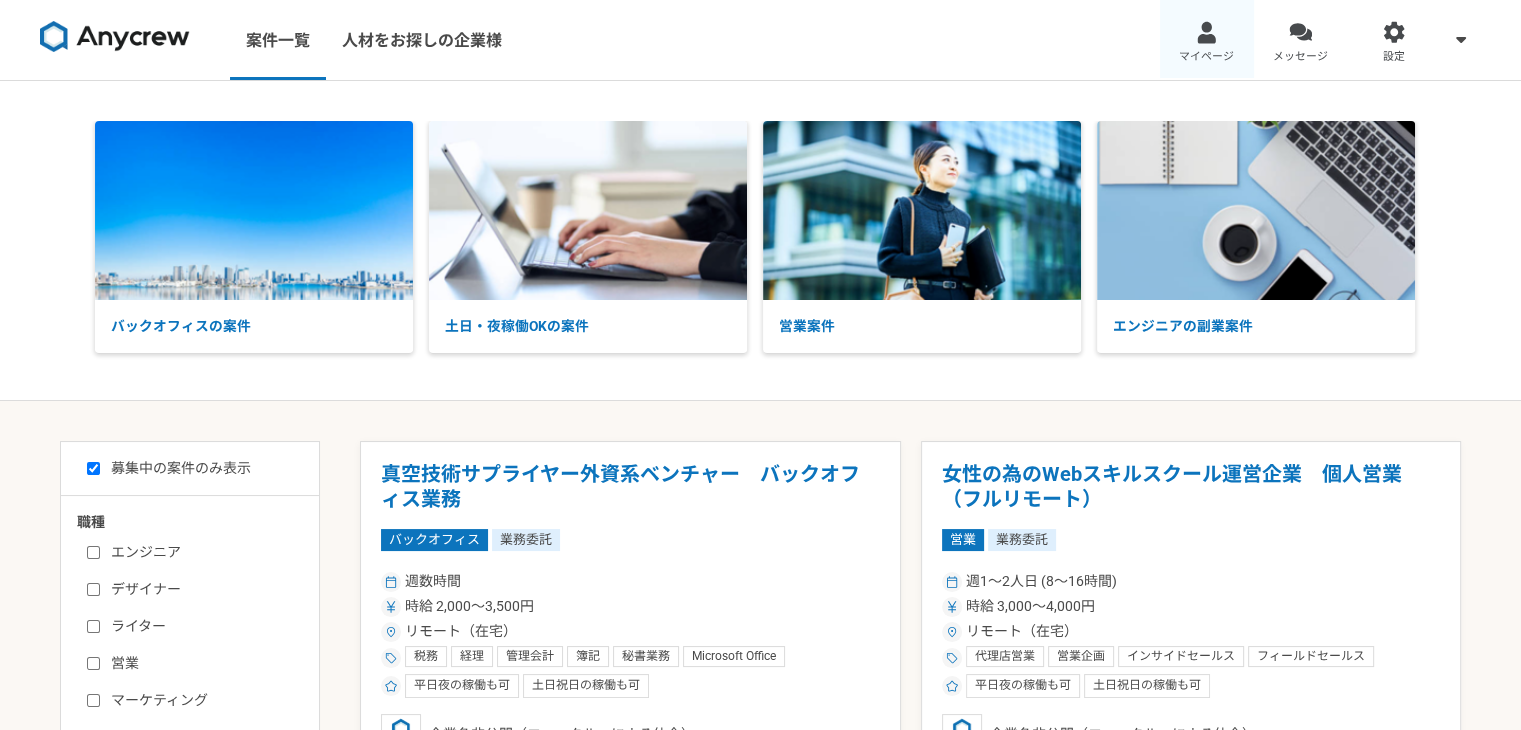 click on "マイページ" at bounding box center [1207, 40] 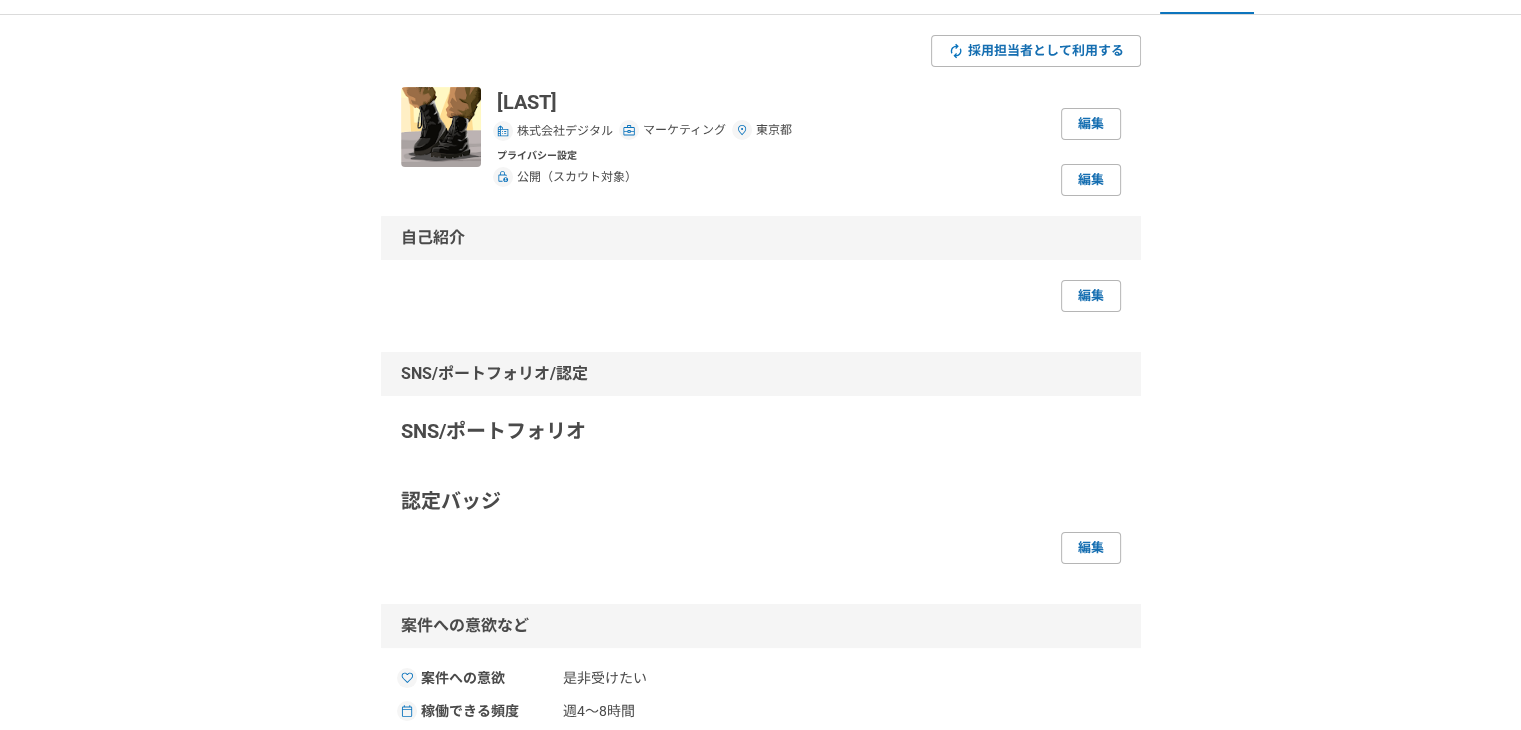 scroll, scrollTop: 0, scrollLeft: 0, axis: both 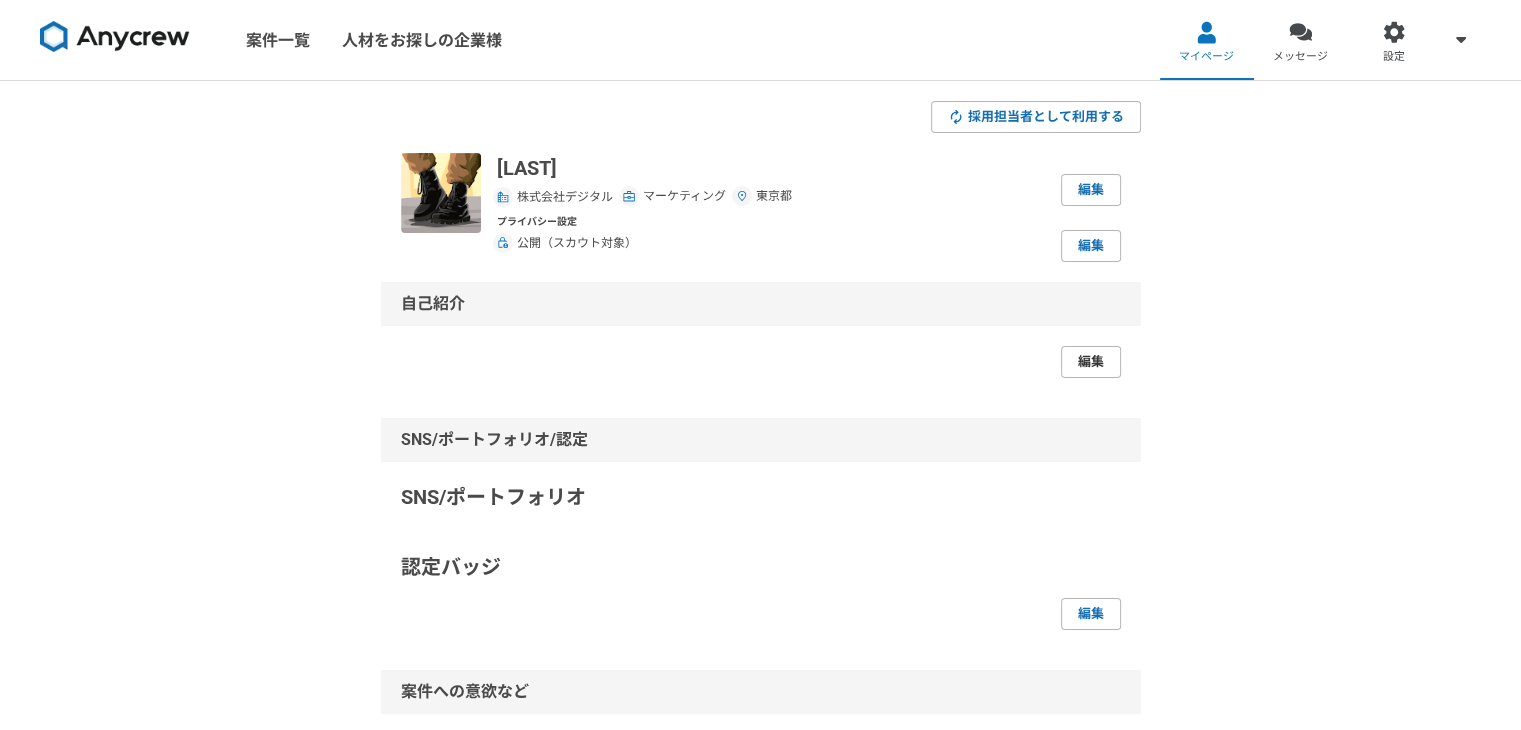 click on "編集" at bounding box center [1091, 362] 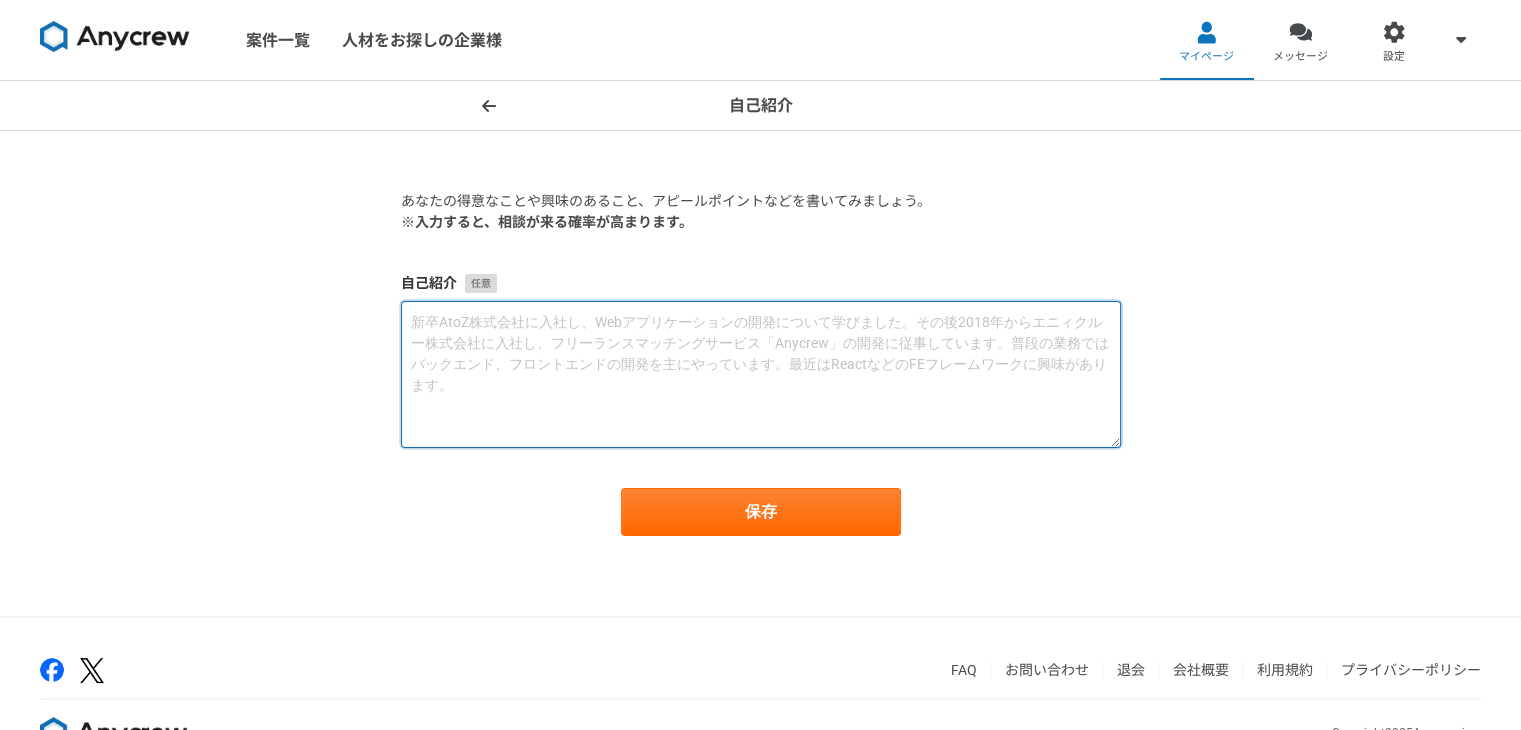 click at bounding box center (761, 374) 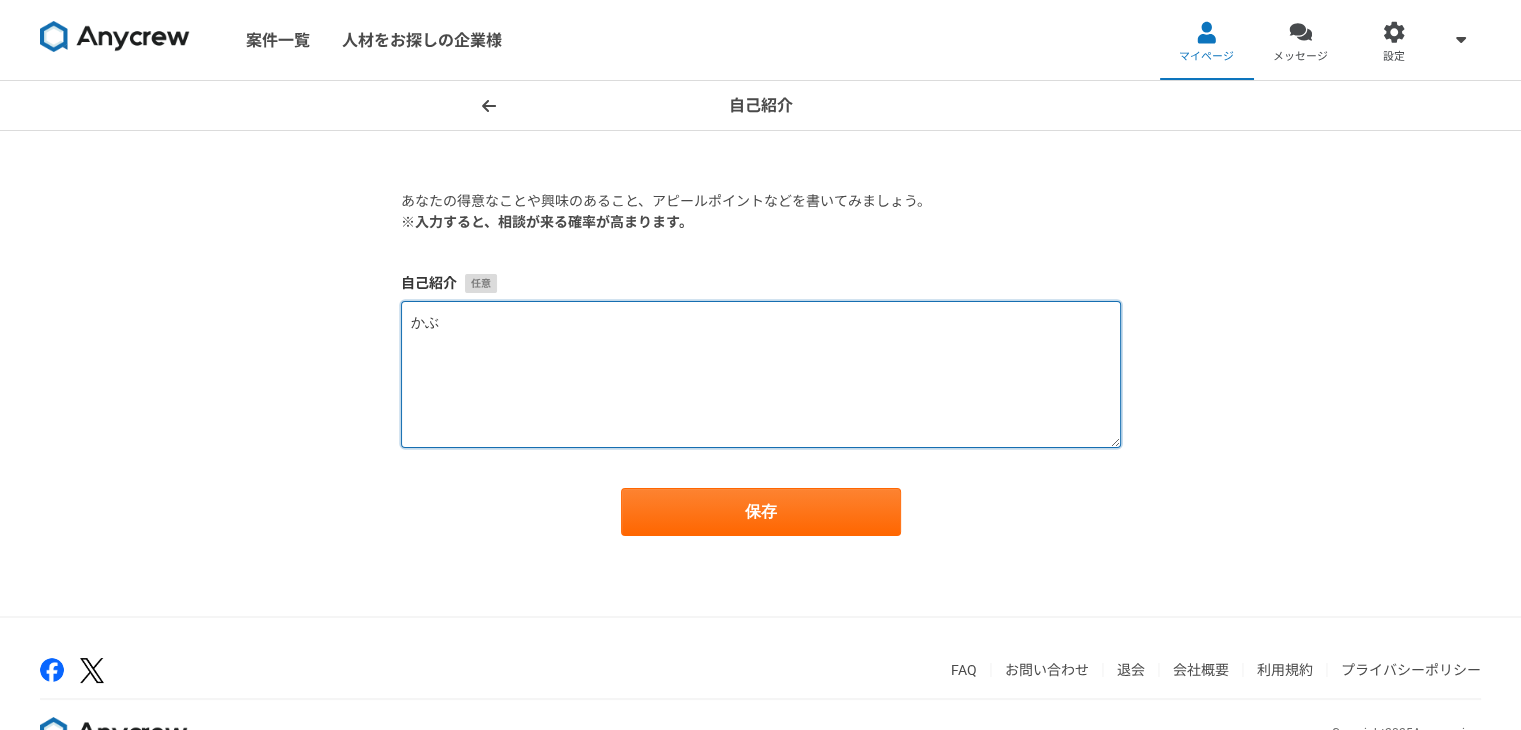 type on "か" 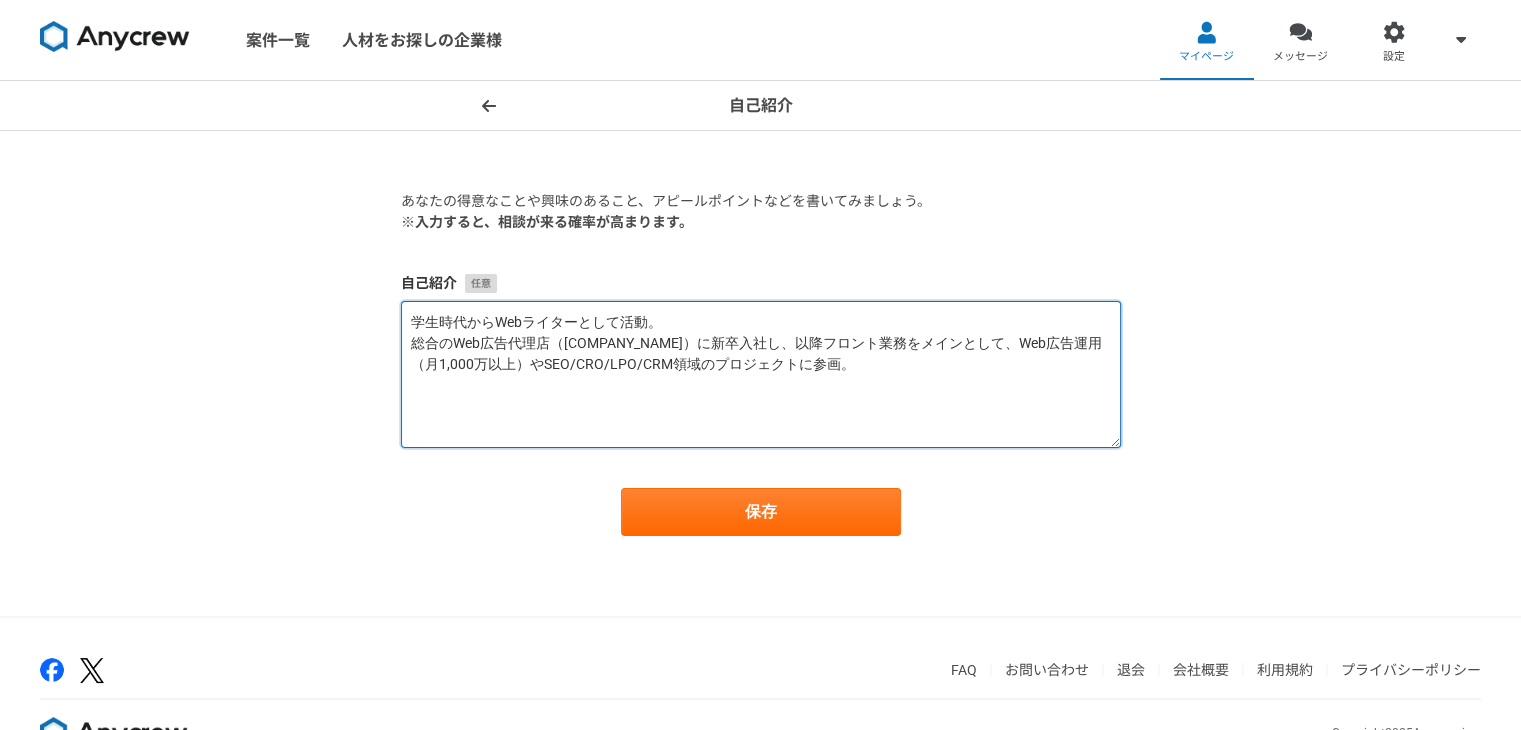 paste on "既存のお客様に携わり成果最大化をミッションとして活動しており、" 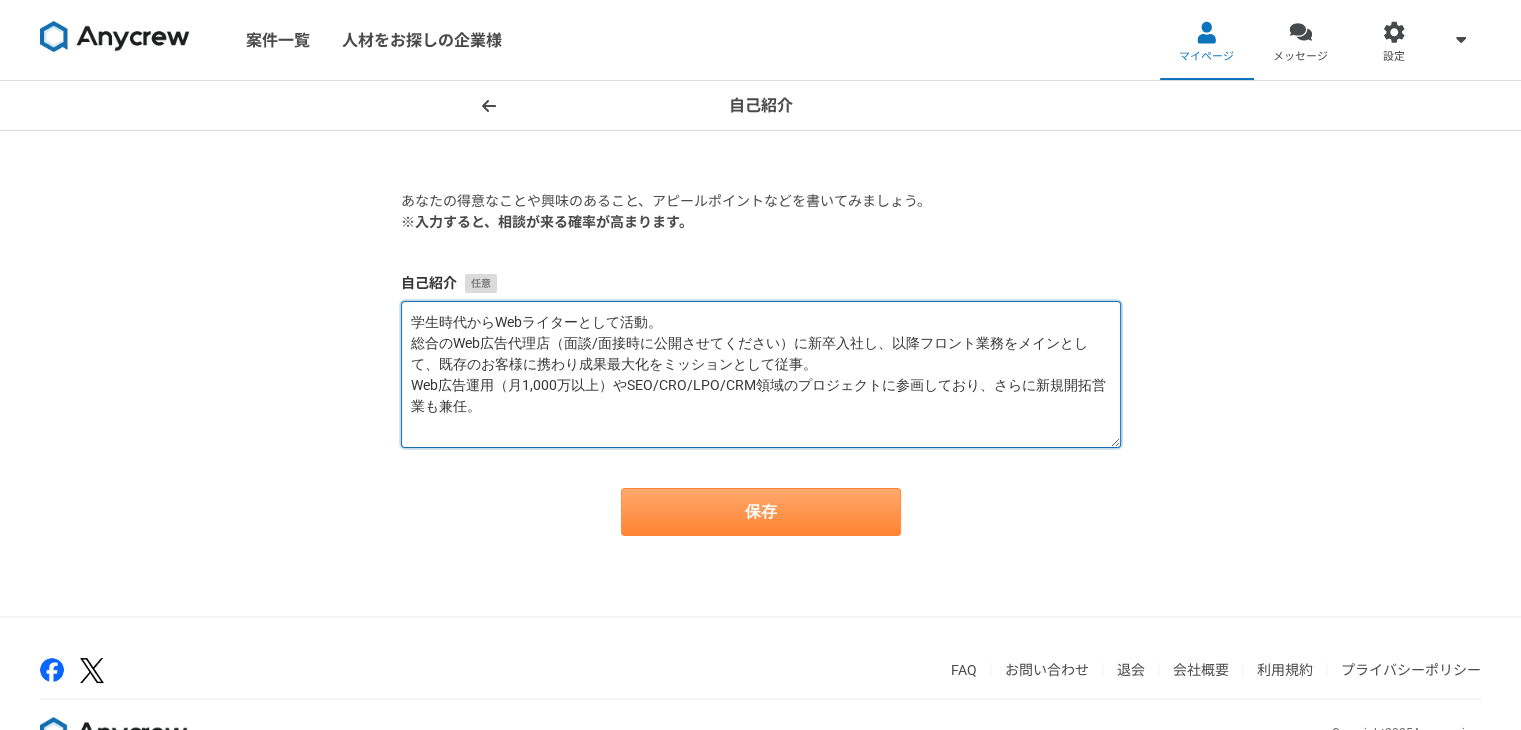 type on "学生時代からWebライターとして活動。
総合のWeb広告代理店（面談/面接時に公開させてください）に新卒入社し、以降フロント業務をメインとして、既存のお客様に携わり成果最大化をミッションとして従事。
Web広告運用（月1,000万以上）やSEO/CRO/LPO/CRM領域のプロジェクトに参画しており、さらに新規開拓営業も兼任。" 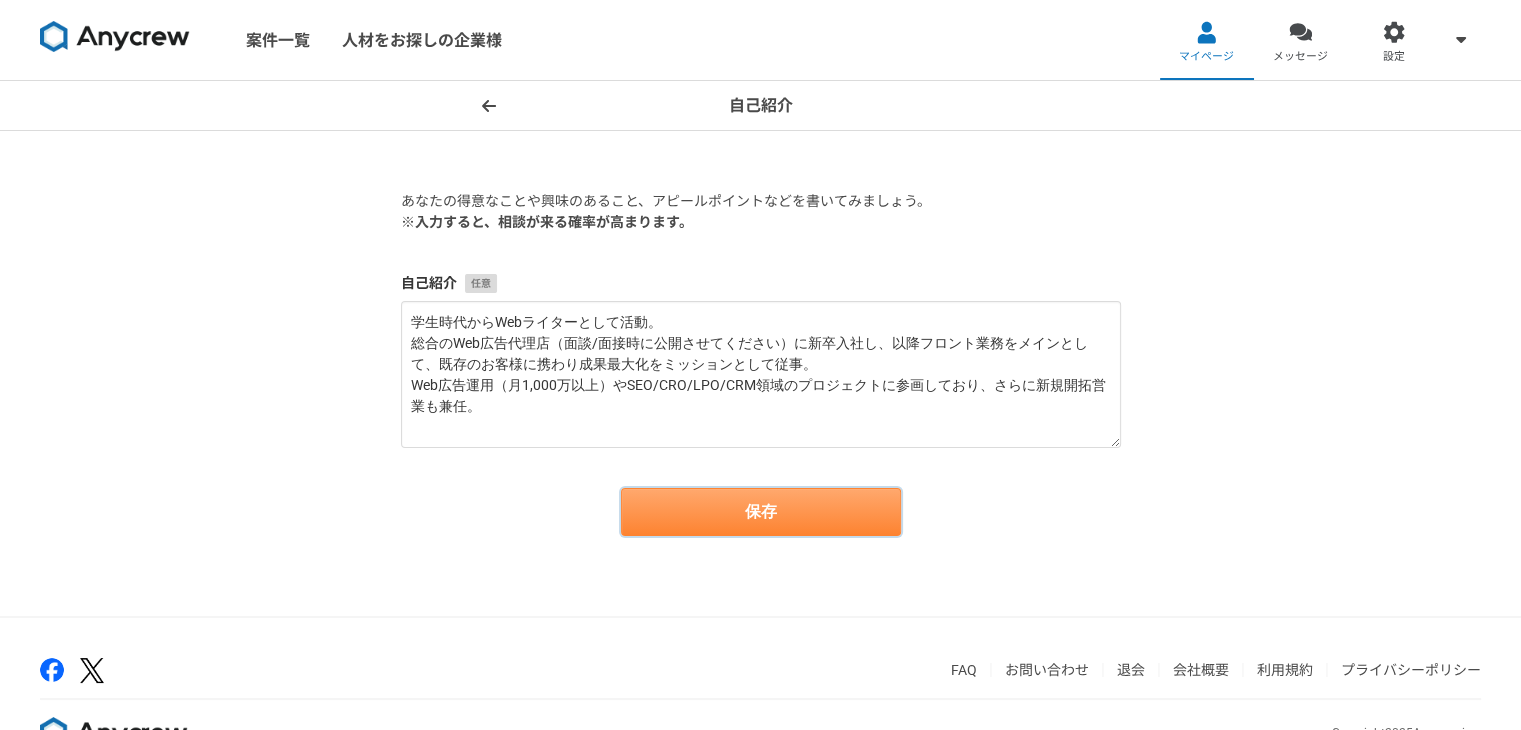 click on "保存" at bounding box center (761, 512) 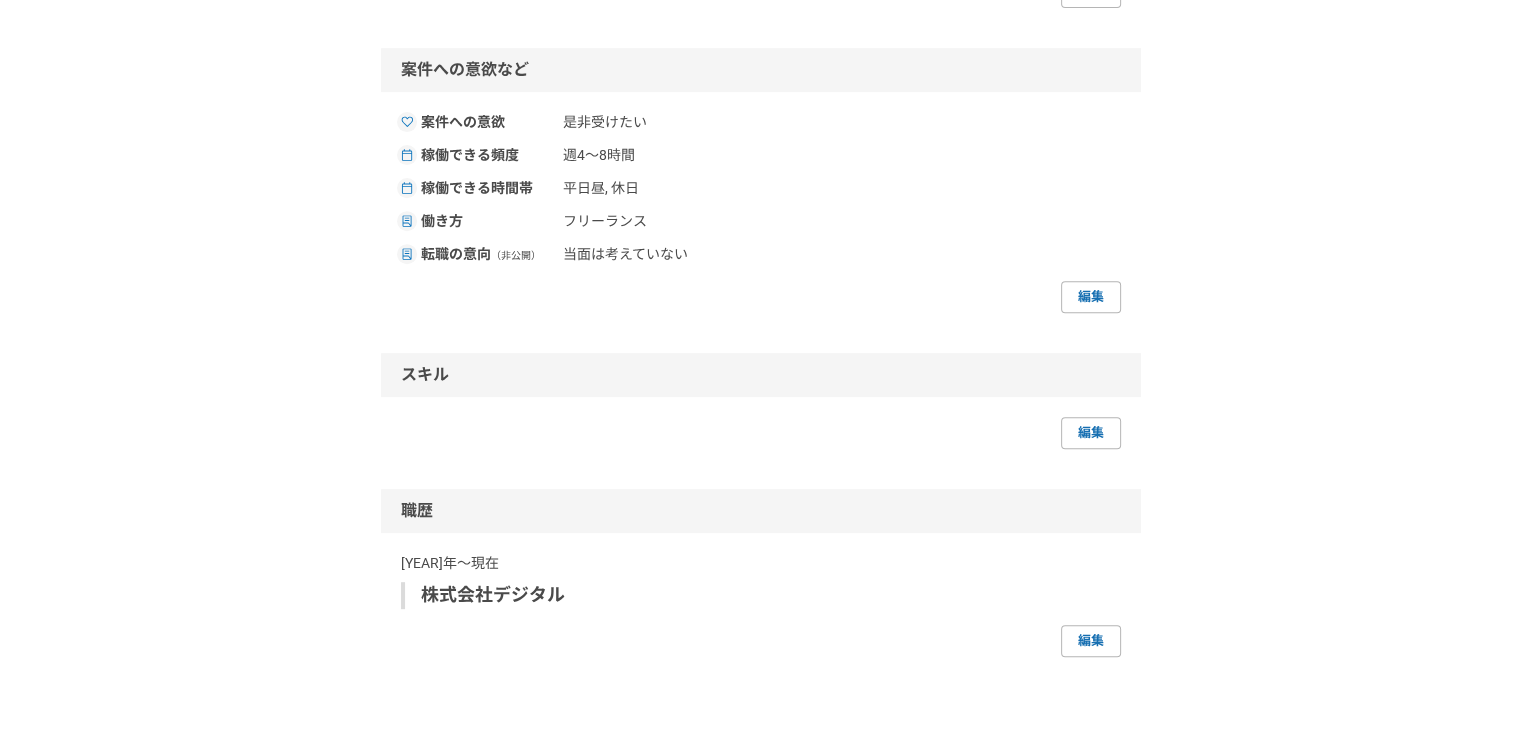 scroll, scrollTop: 762, scrollLeft: 0, axis: vertical 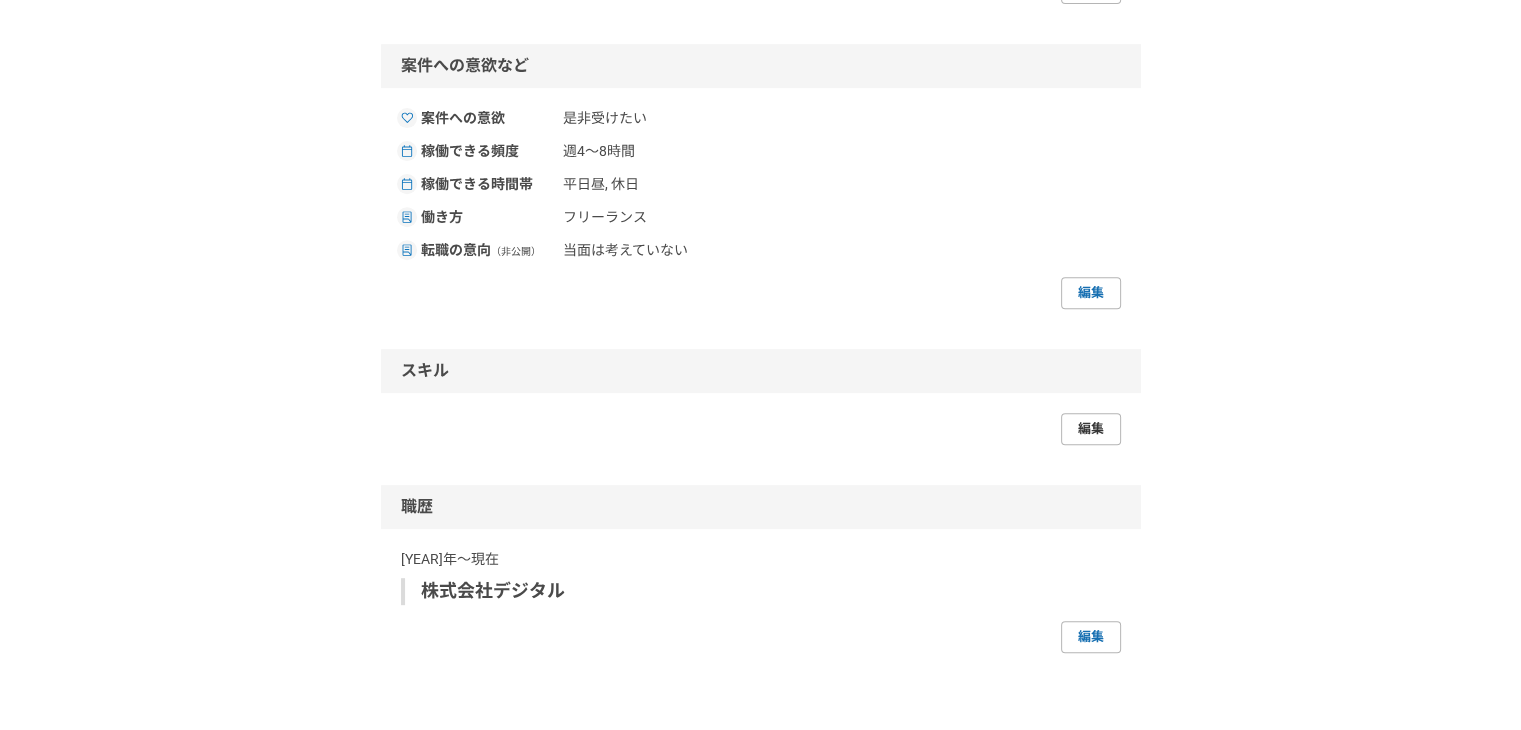 click on "編集" at bounding box center [1091, 429] 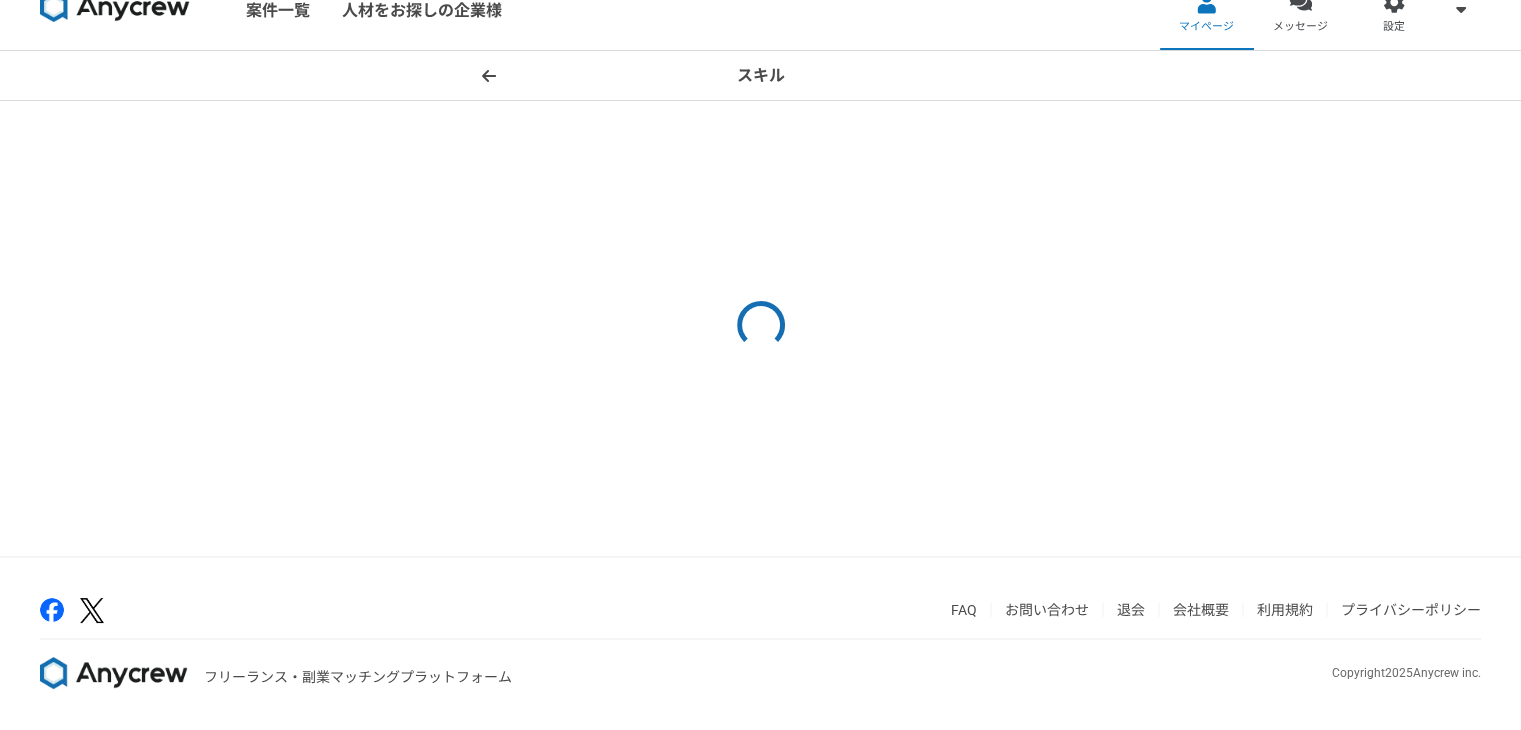 scroll, scrollTop: 0, scrollLeft: 0, axis: both 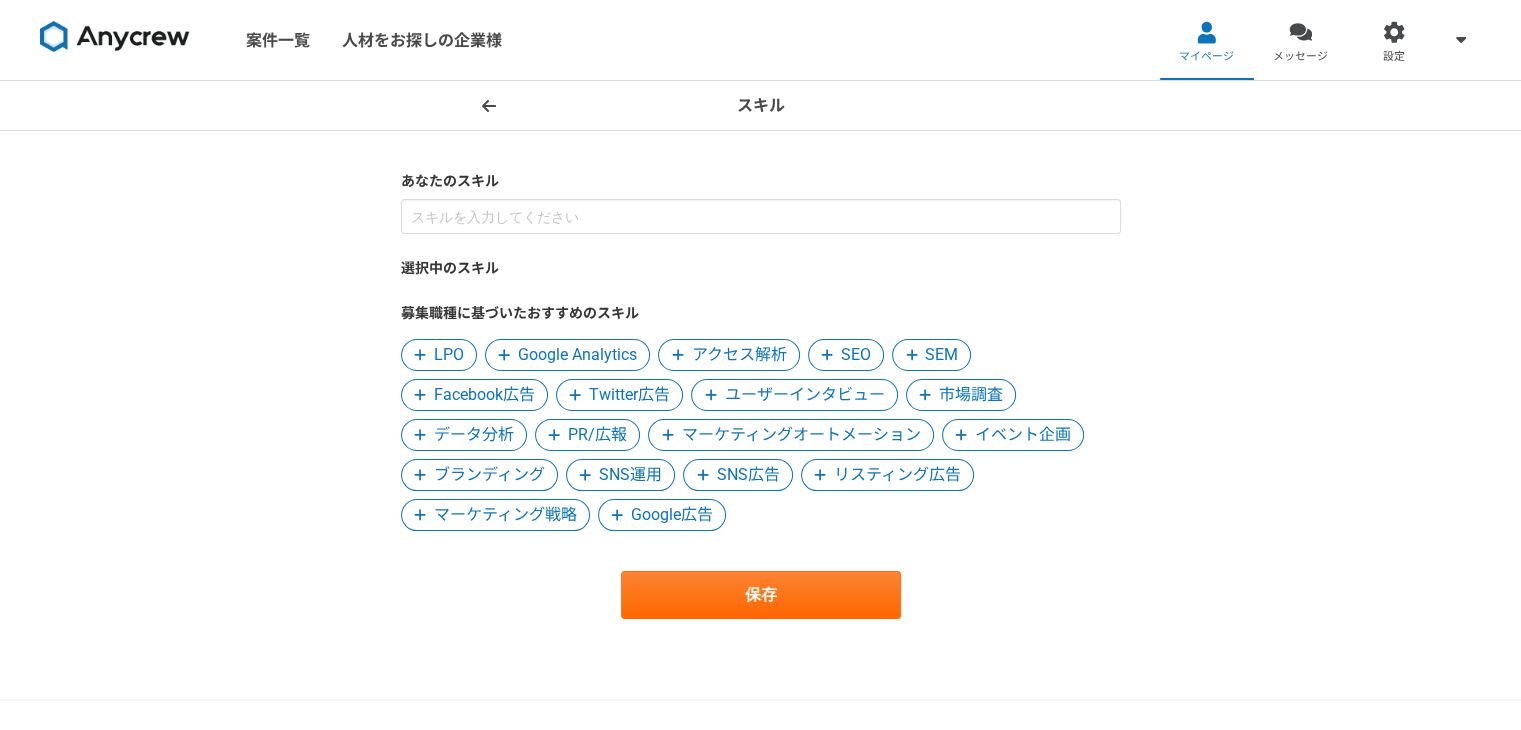 click at bounding box center (489, 106) 